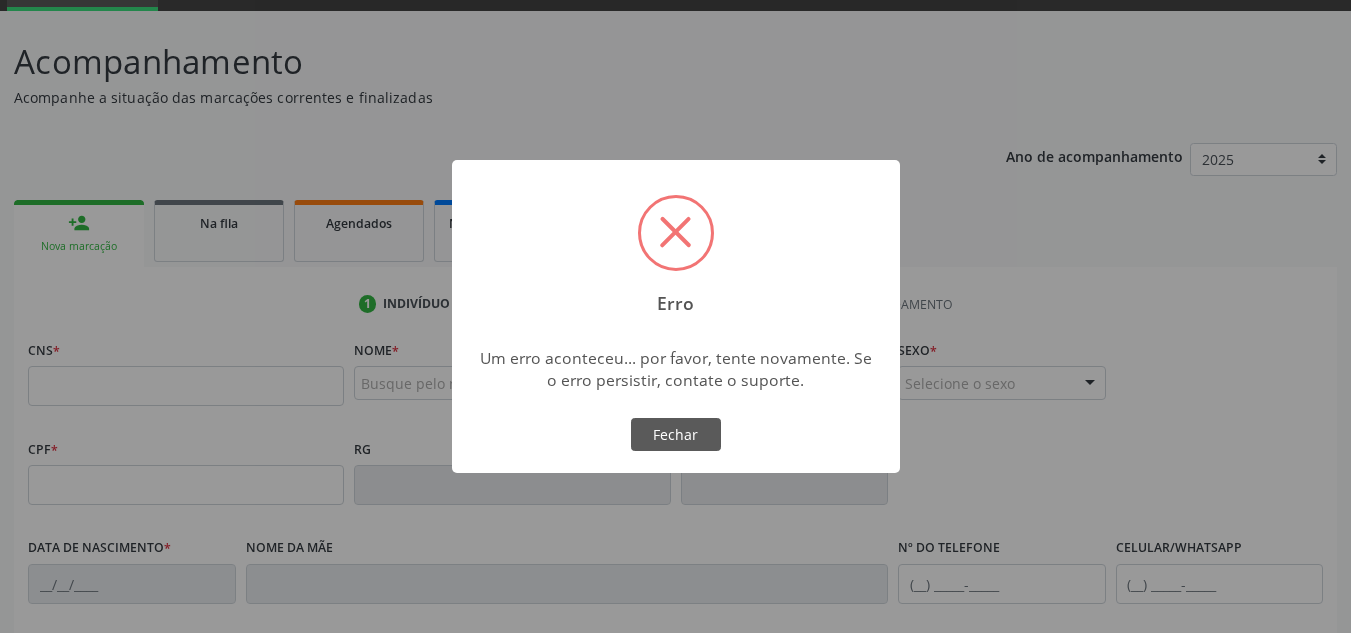 scroll, scrollTop: 134, scrollLeft: 0, axis: vertical 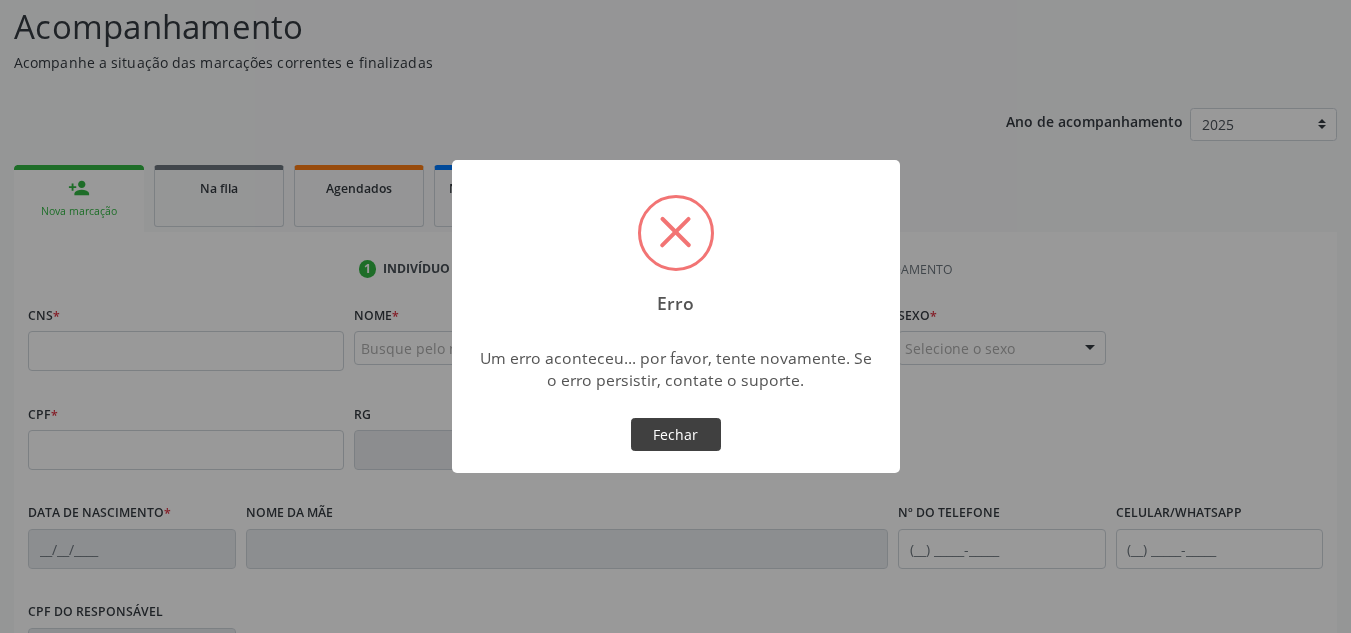 click on "Fechar" at bounding box center (676, 435) 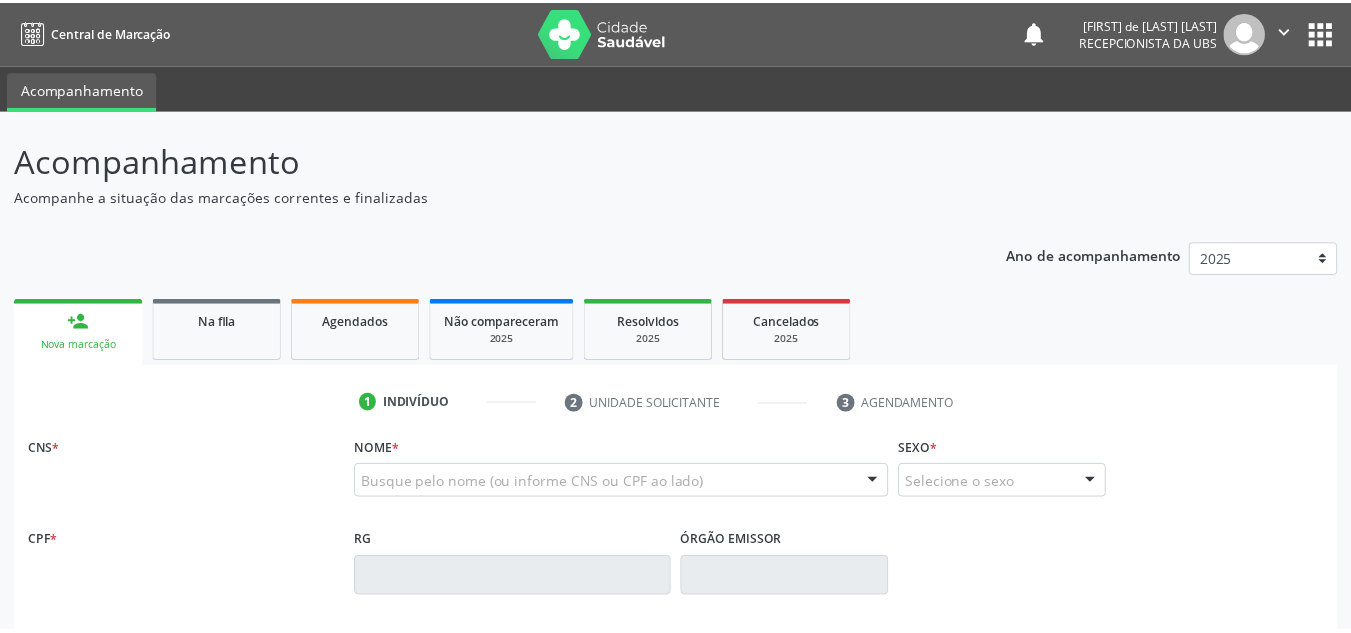 scroll, scrollTop: 0, scrollLeft: 0, axis: both 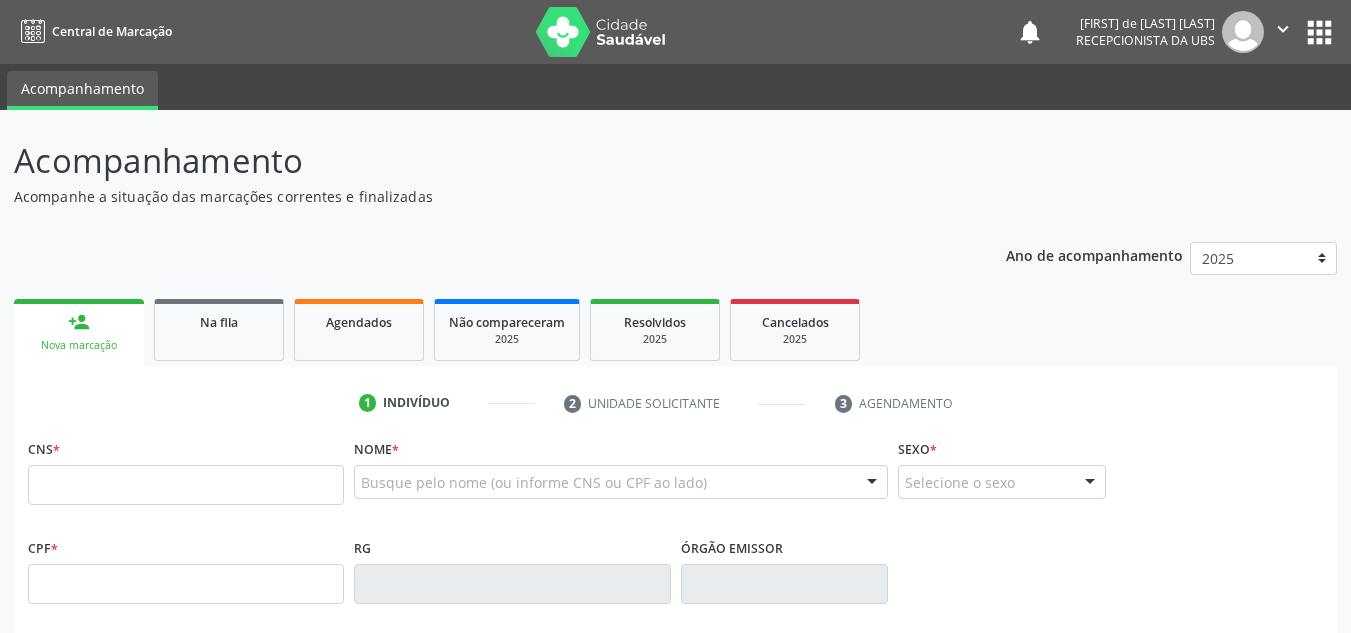click at bounding box center (186, 485) 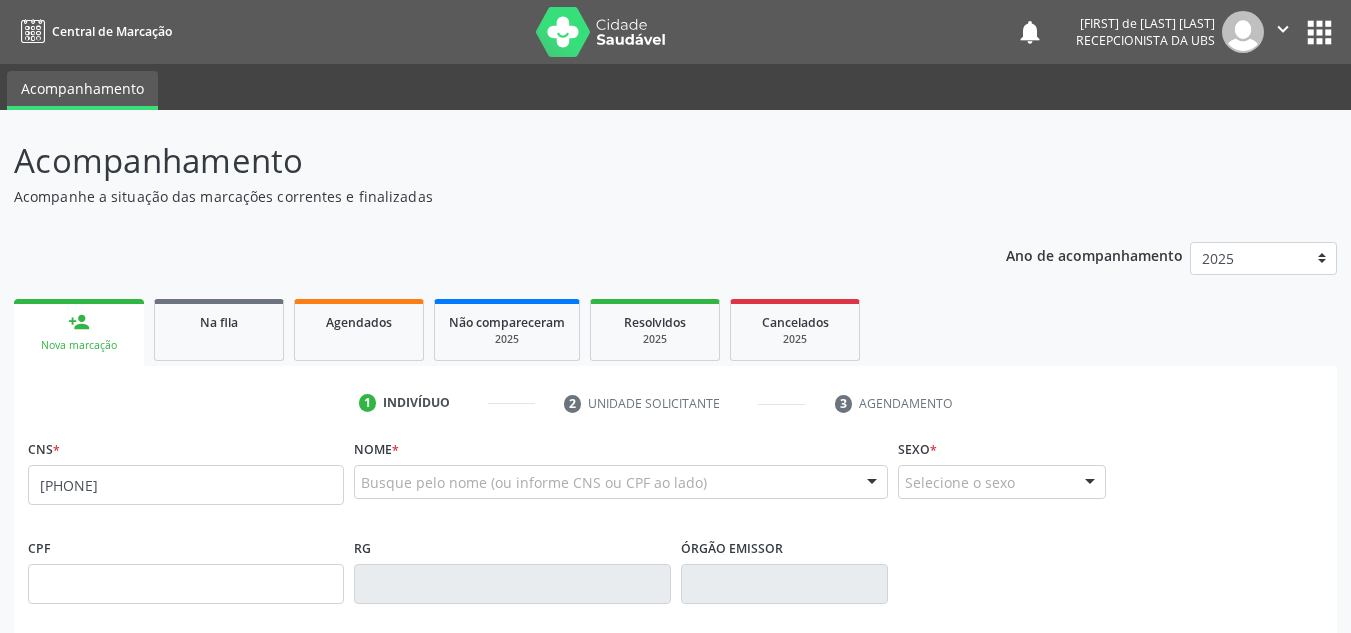type on "[PHONE]" 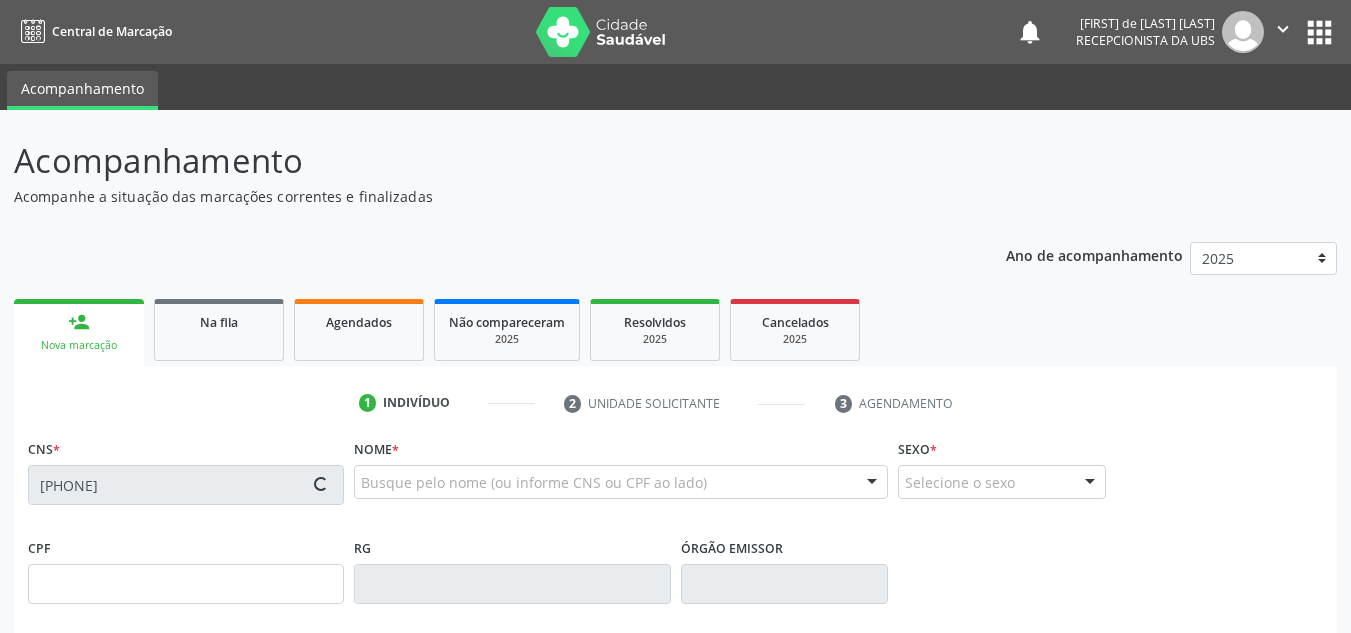 type on "[DATE]" 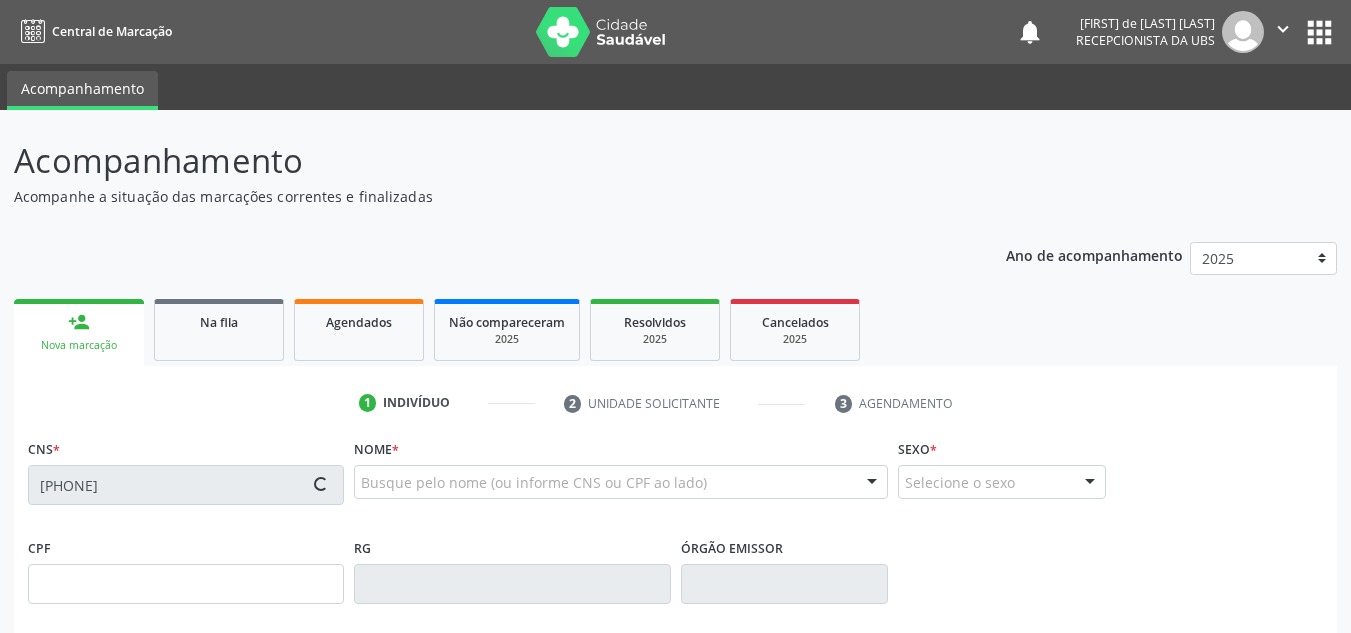 type on "[FIRST] [LAST] [LAST]" 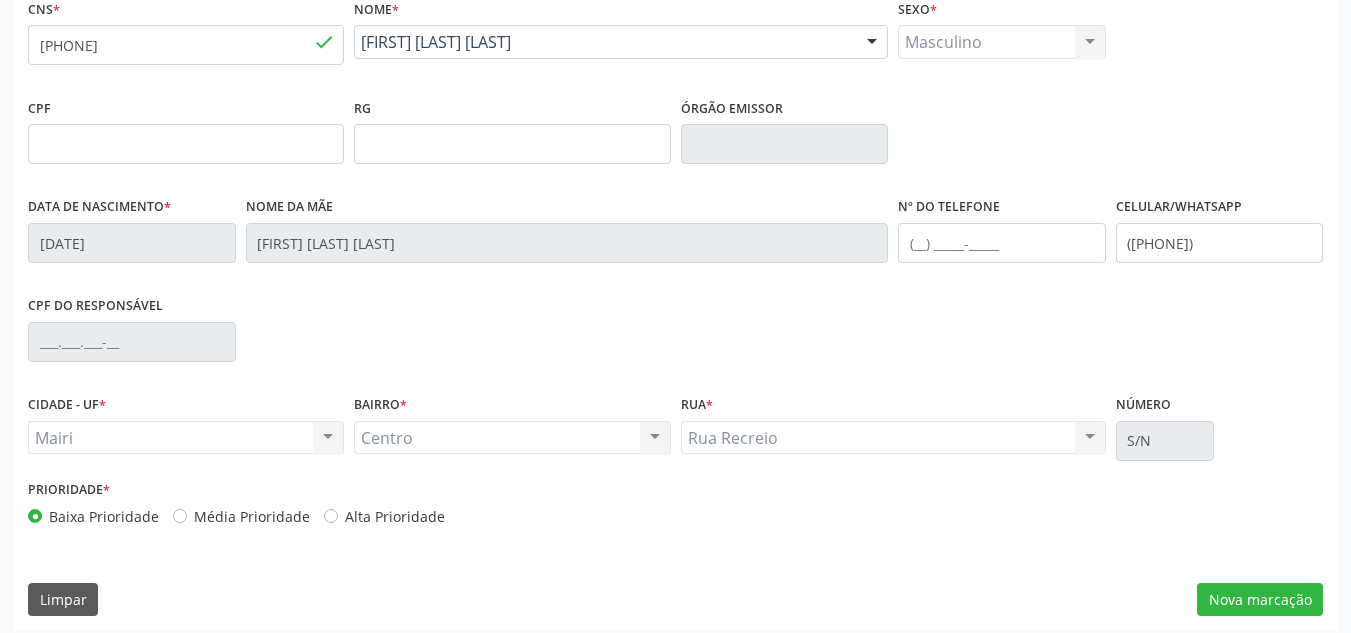 scroll, scrollTop: 451, scrollLeft: 0, axis: vertical 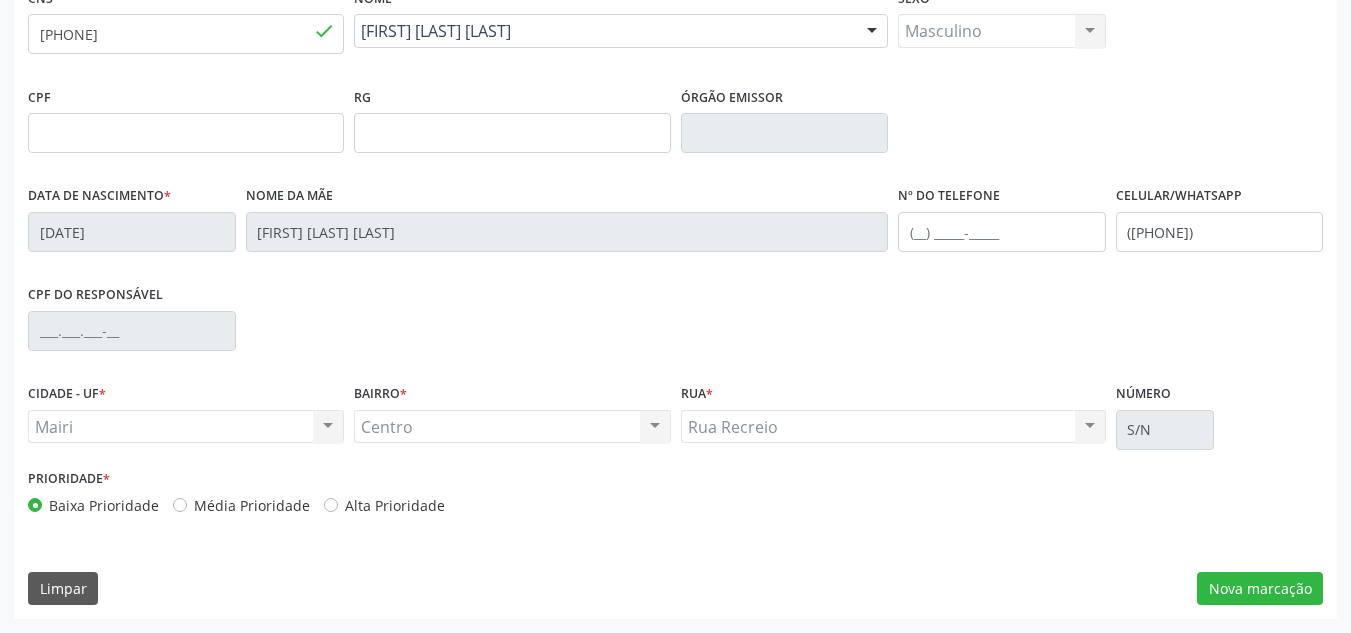click on "Média Prioridade" at bounding box center (252, 505) 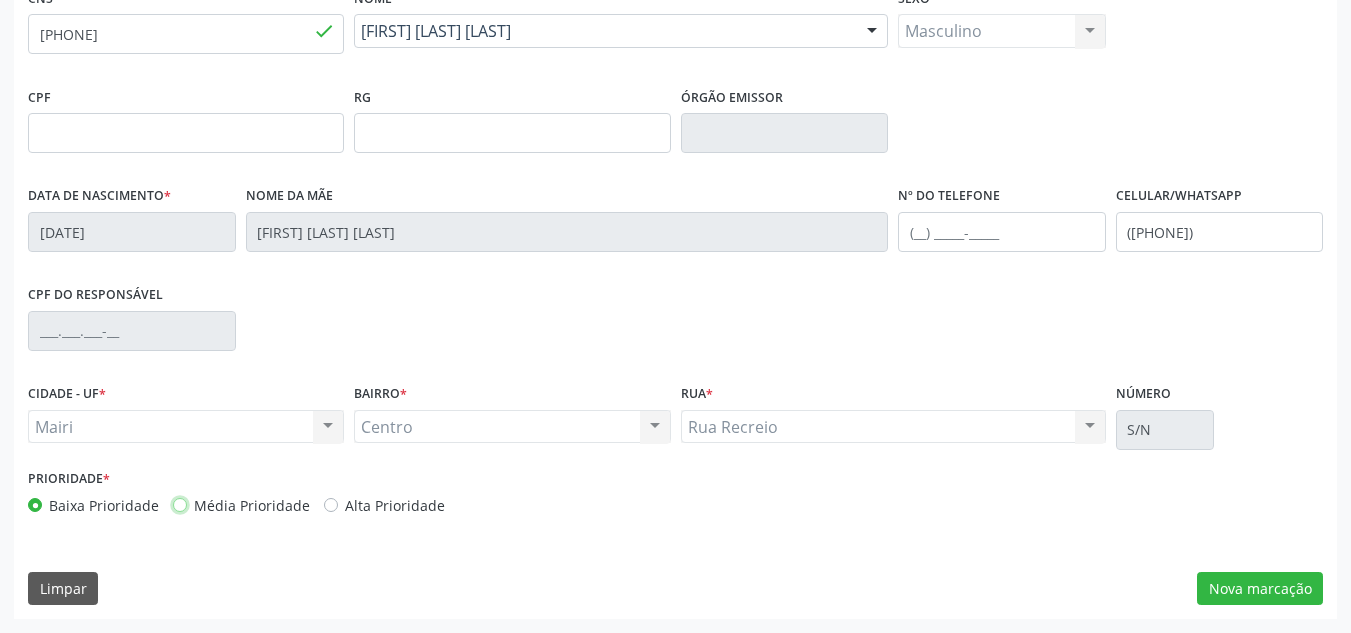 click on "Média Prioridade" at bounding box center [180, 504] 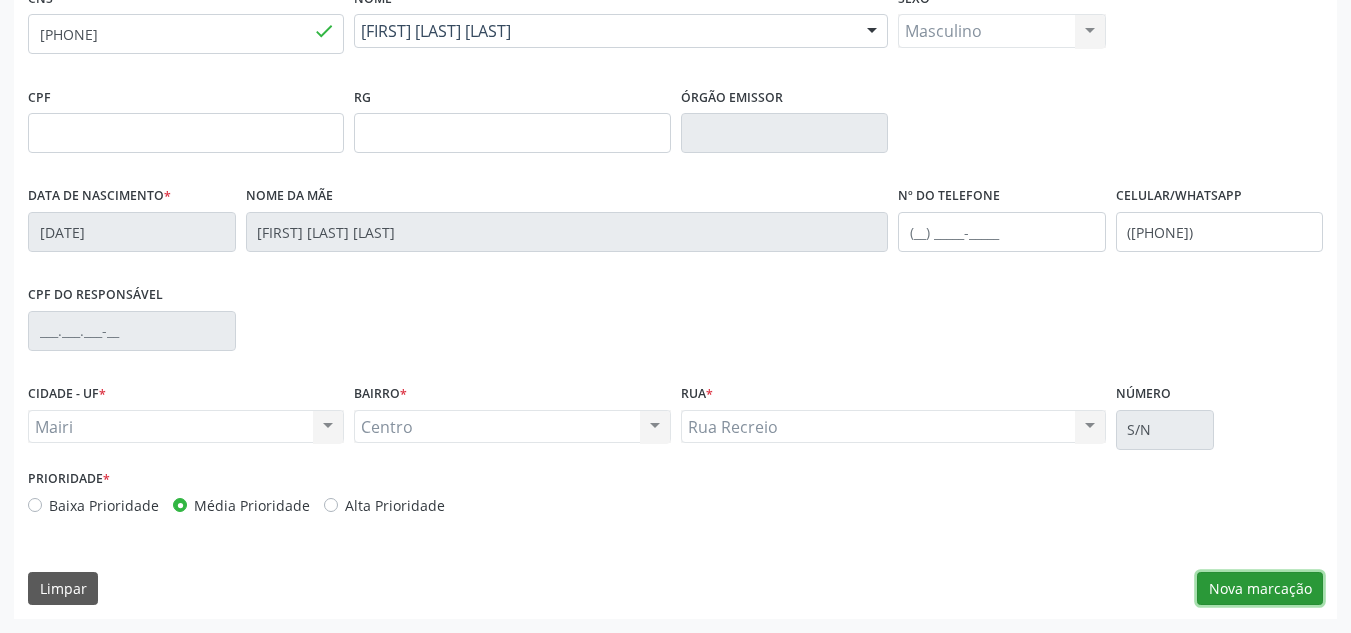 click on "Nova marcação" at bounding box center [1260, 589] 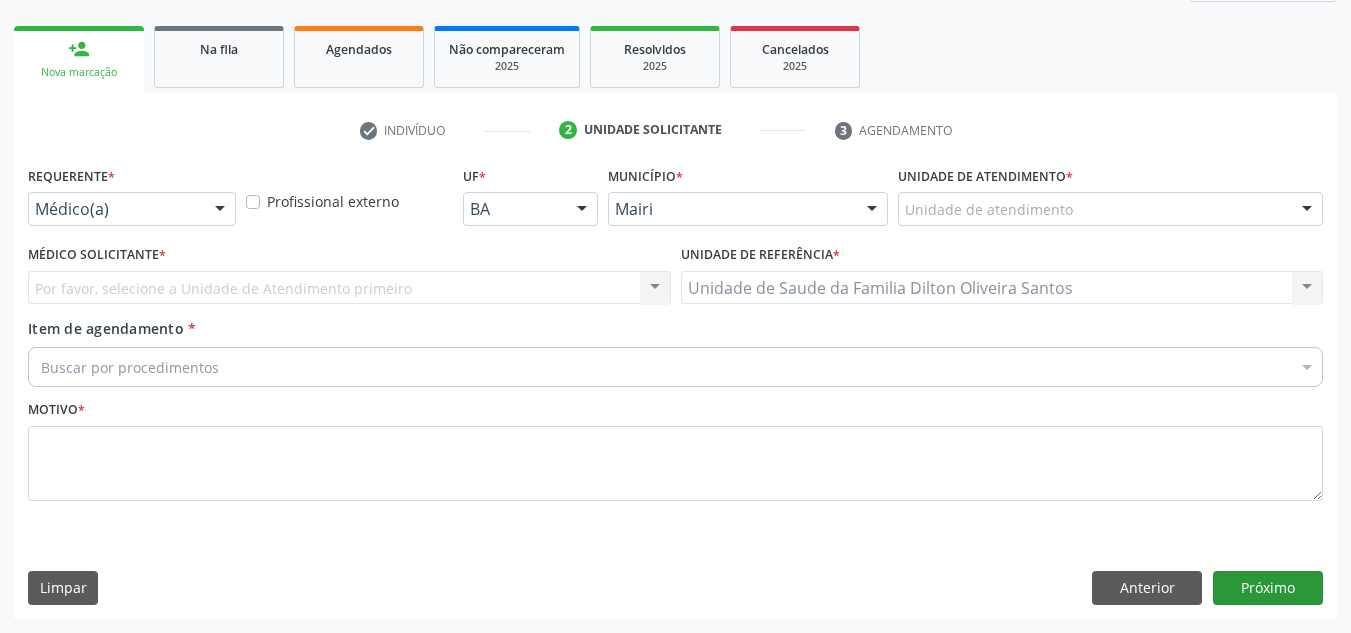 scroll, scrollTop: 273, scrollLeft: 0, axis: vertical 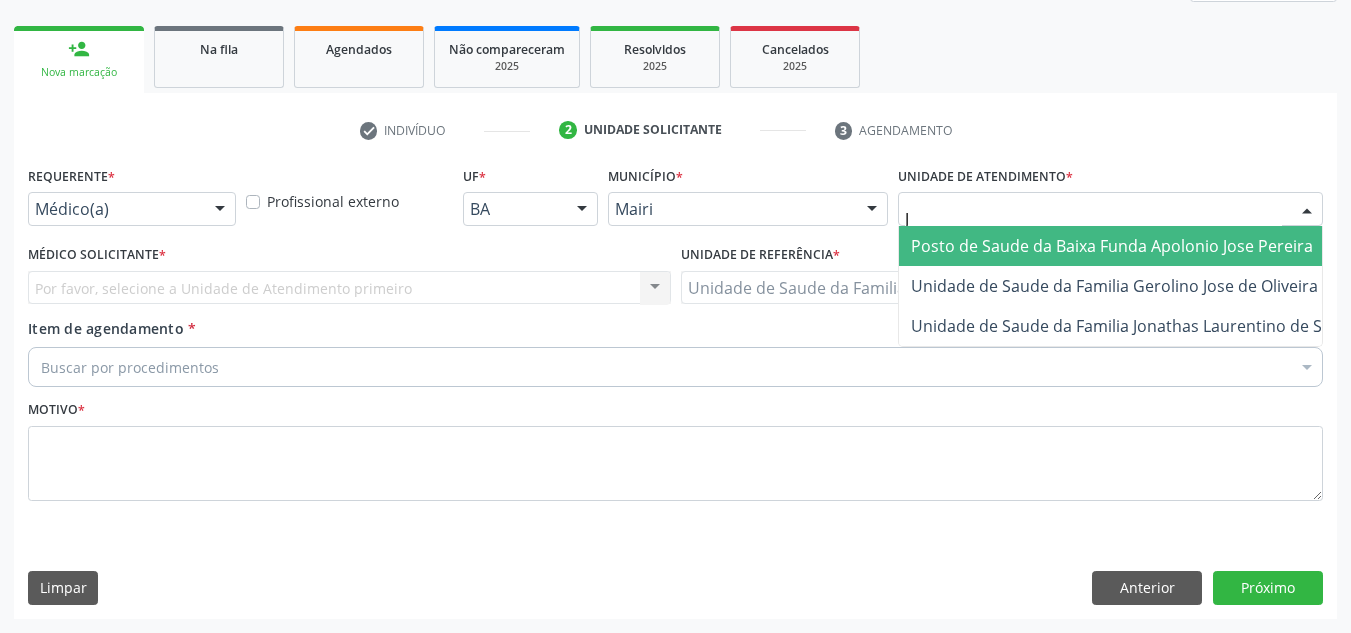 type on "JO" 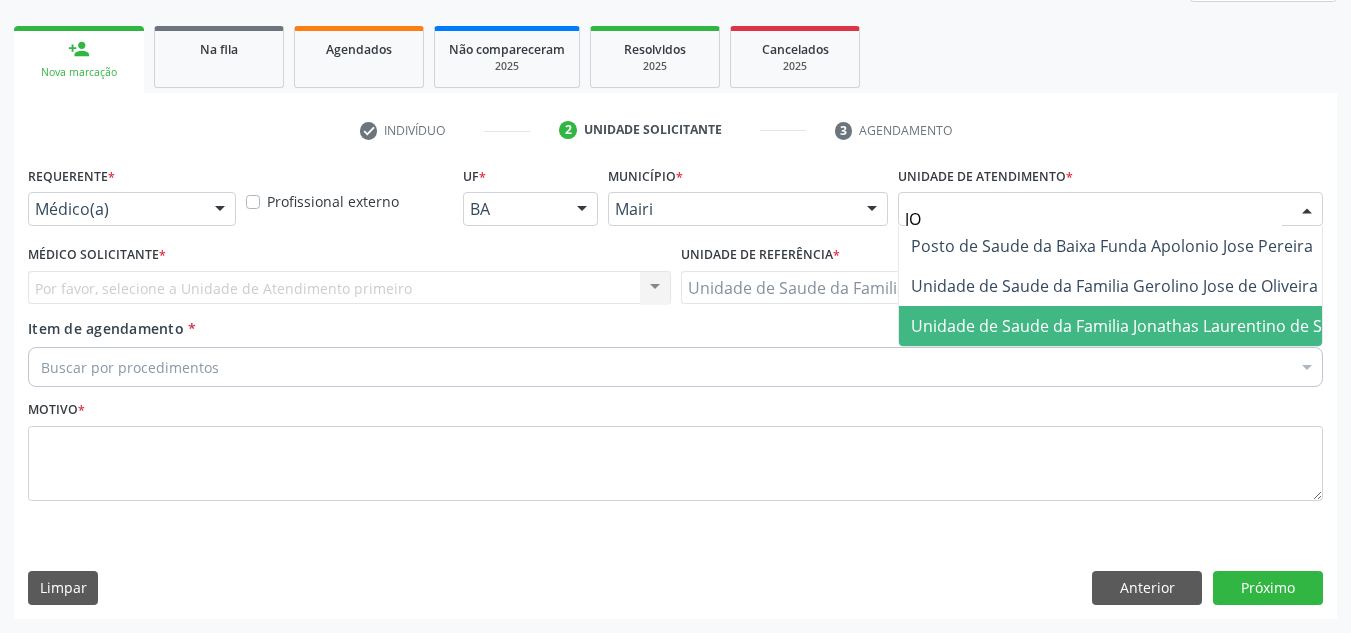 click on "Unidade de Saude da Familia Jonathas Laurentino de Santana" at bounding box center (1143, 326) 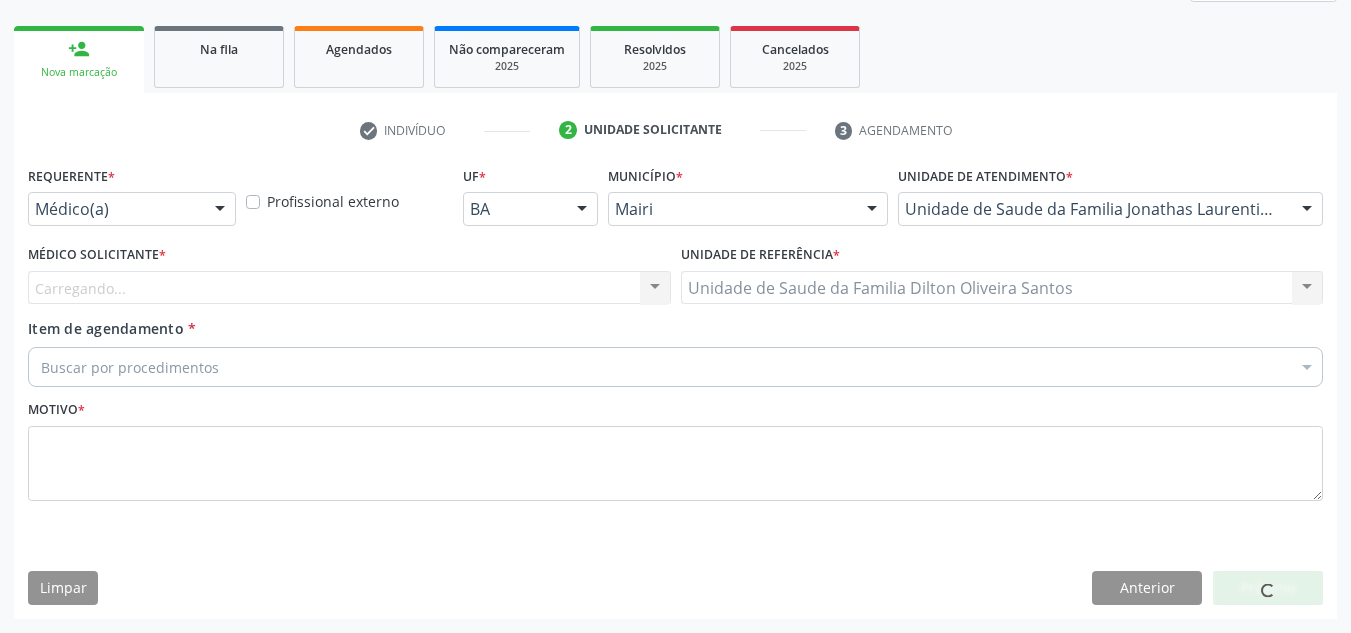click on "Carregando...
Nenhum resultado encontrado para: "   "
Não há nenhuma opção para ser exibida." at bounding box center [349, 288] 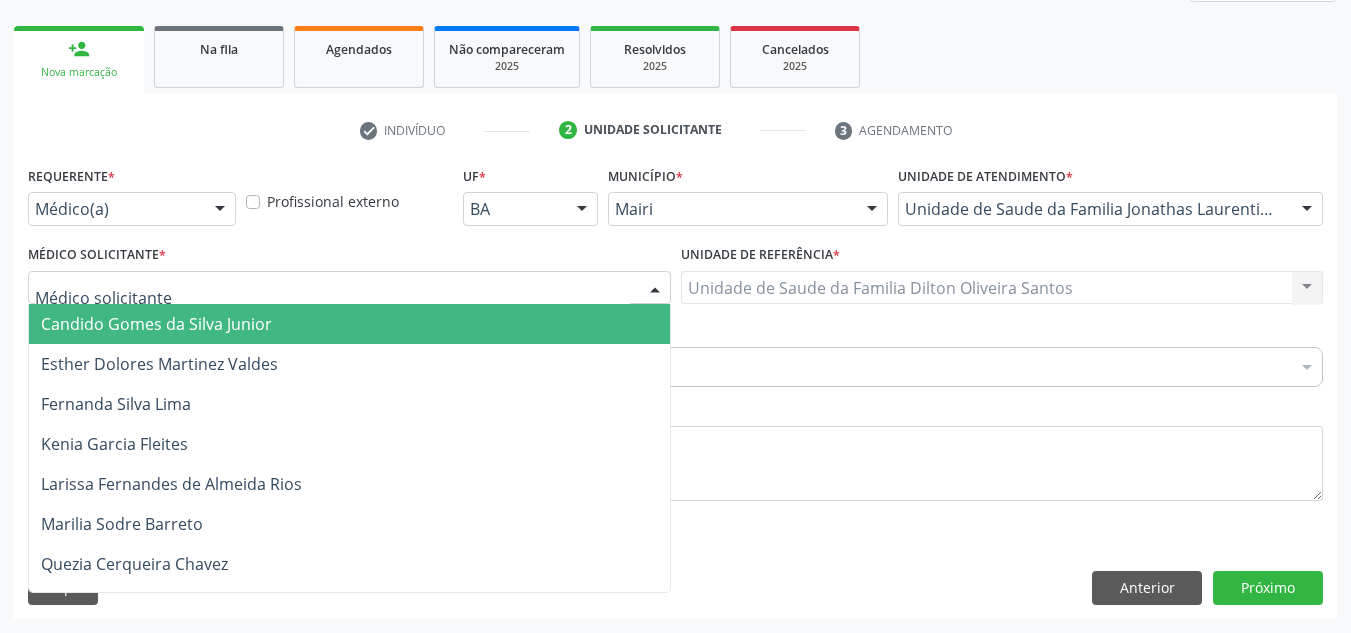click at bounding box center [349, 288] 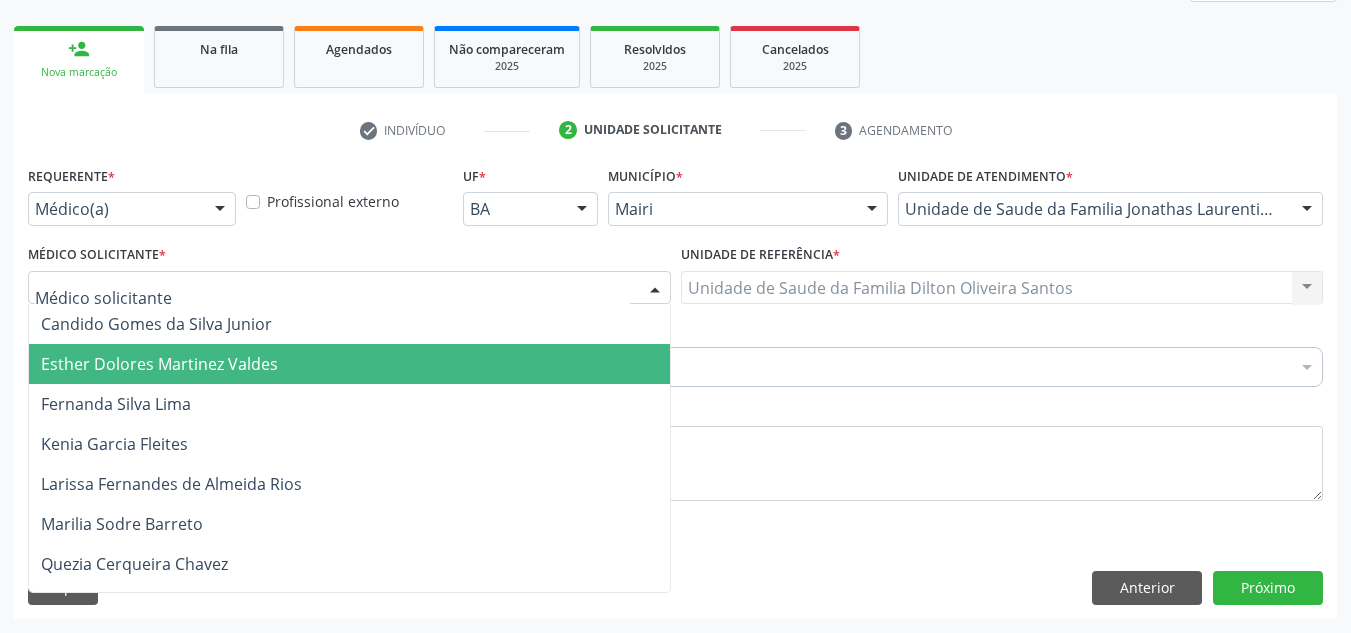 click on "Esther Dolores Martinez Valdes" at bounding box center (159, 364) 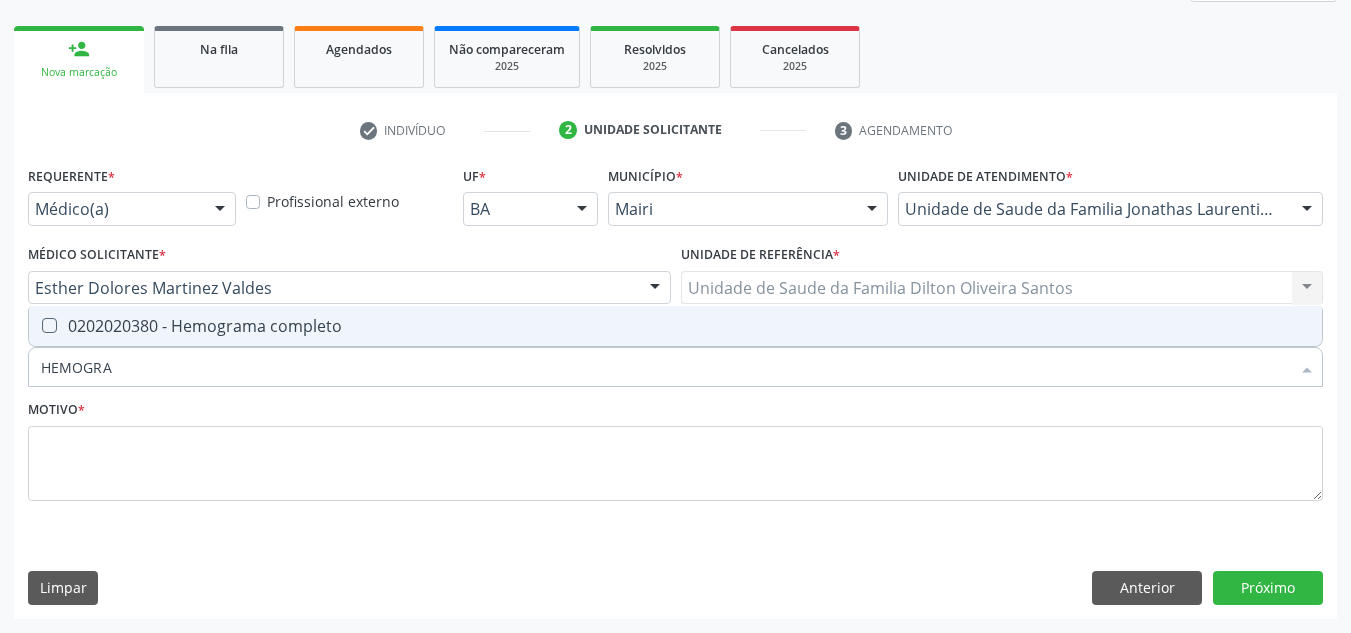 type on "HEMOGRAM" 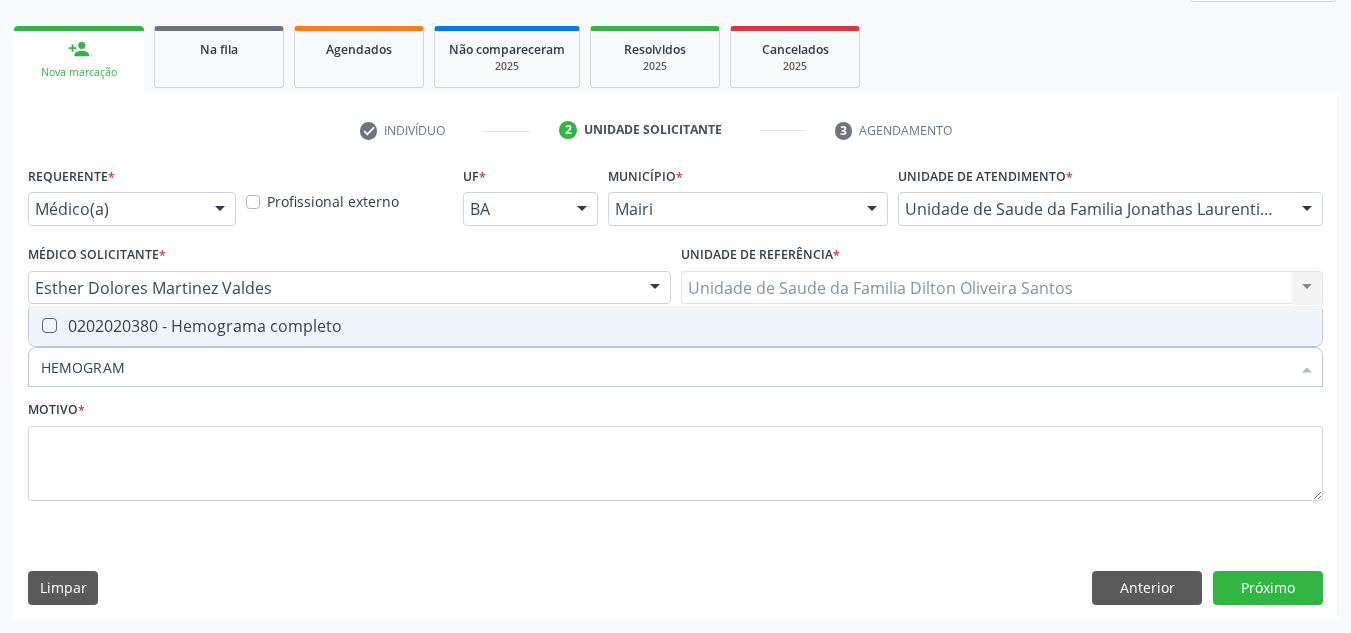 drag, startPoint x: 59, startPoint y: 325, endPoint x: 155, endPoint y: 363, distance: 103.24728 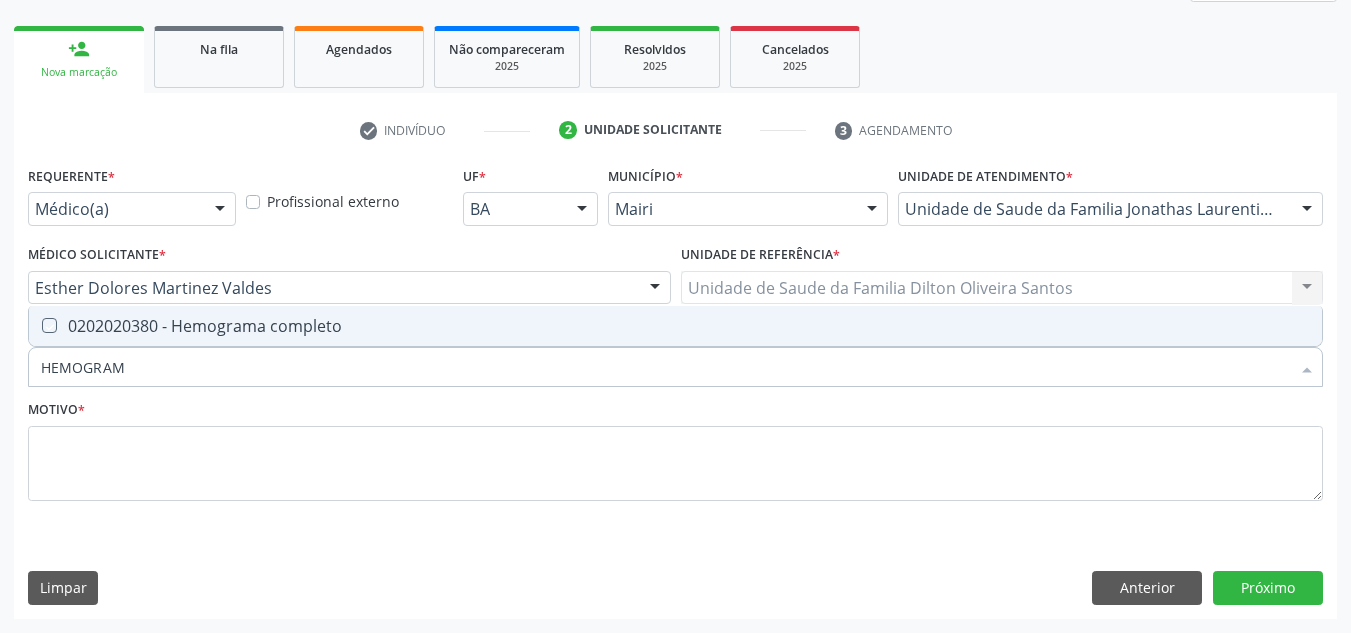 checkbox on "true" 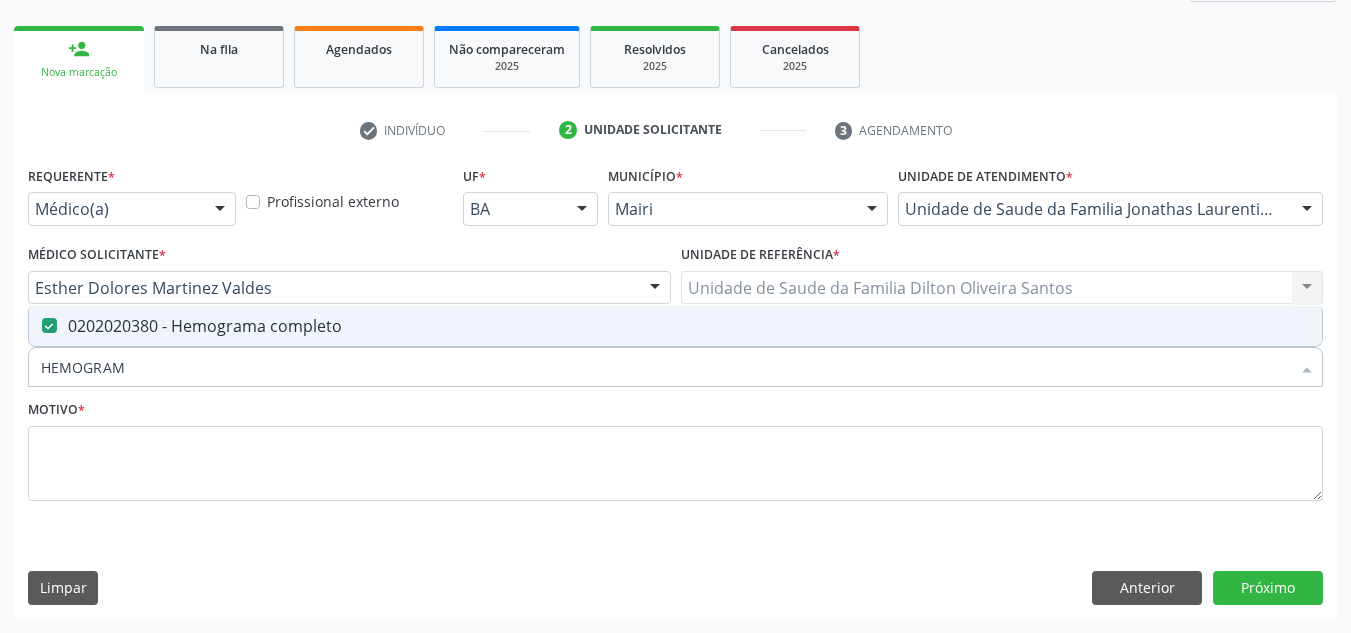 drag, startPoint x: 160, startPoint y: 364, endPoint x: 19, endPoint y: 371, distance: 141.17365 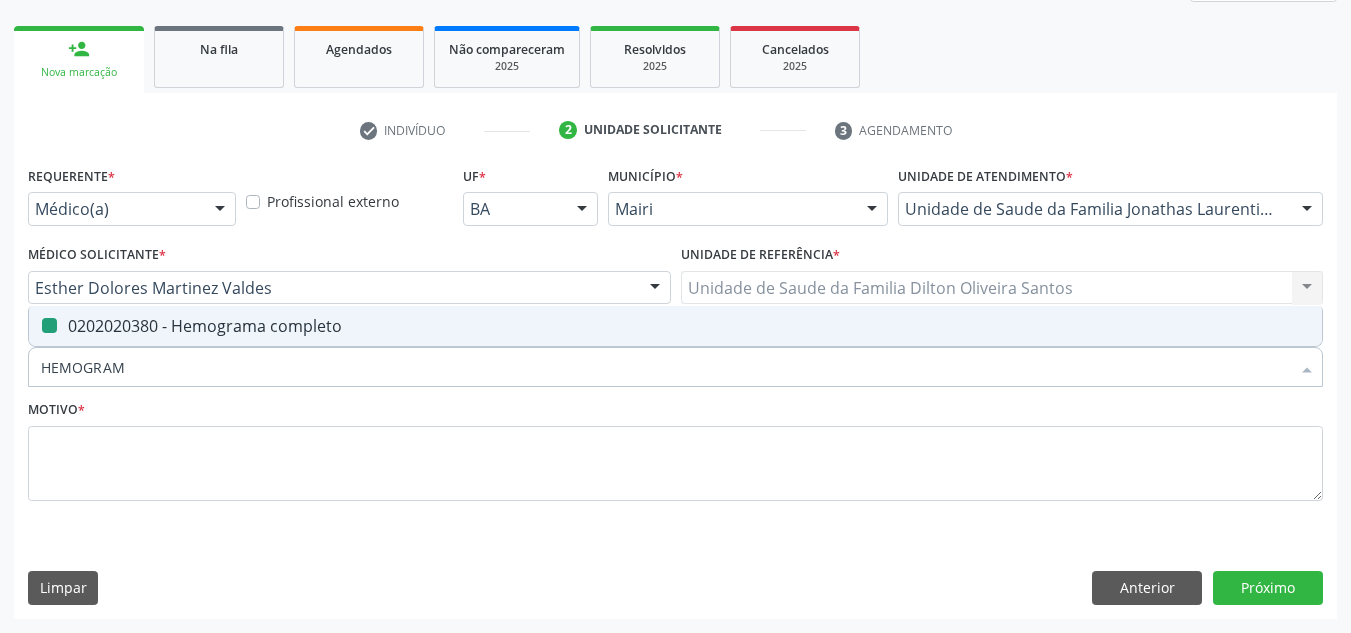 type 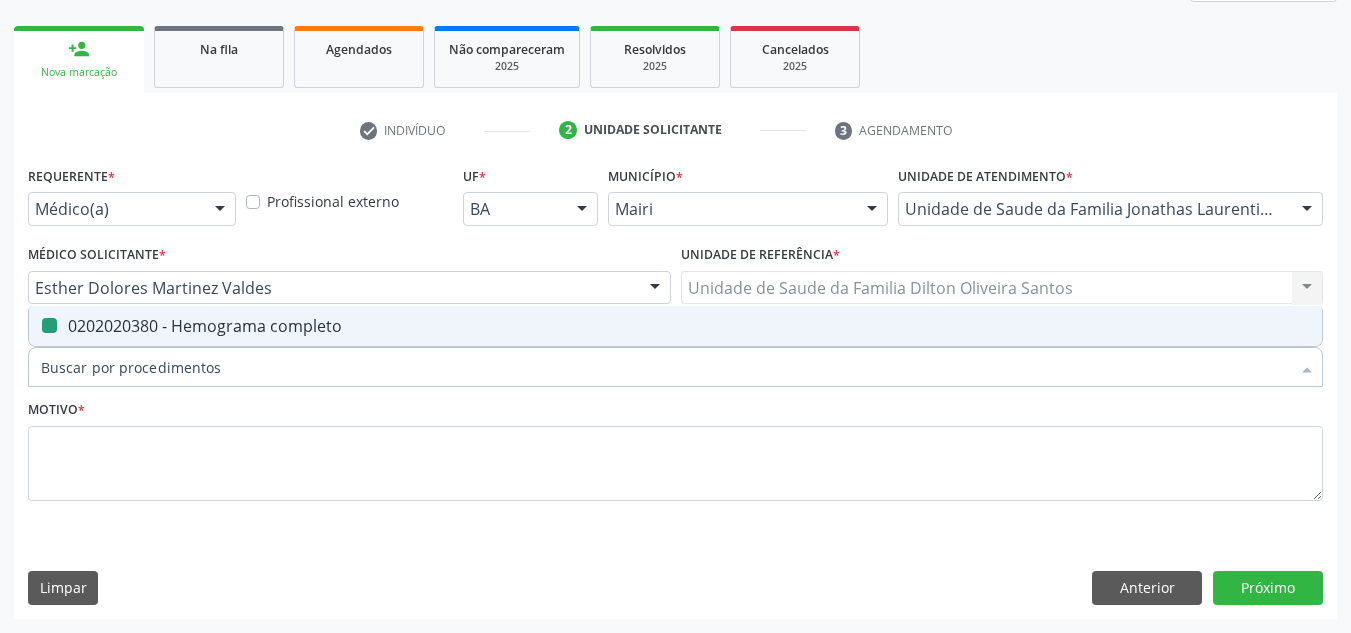 checkbox on "false" 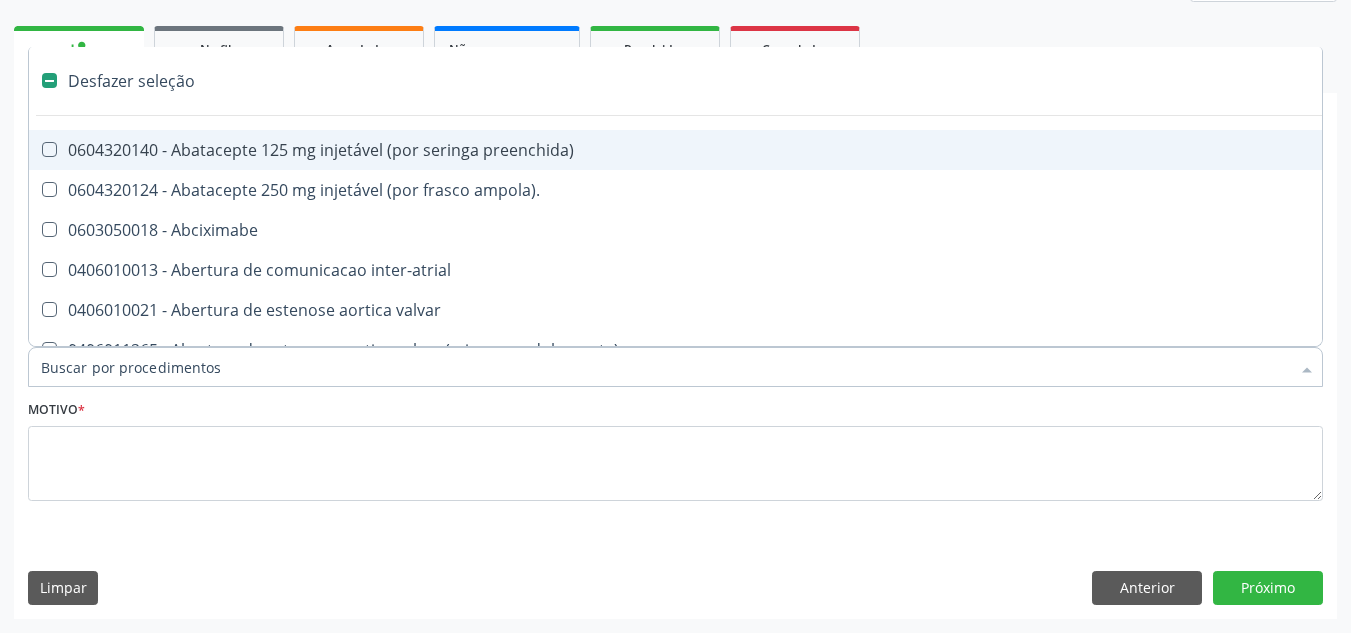 type on "G" 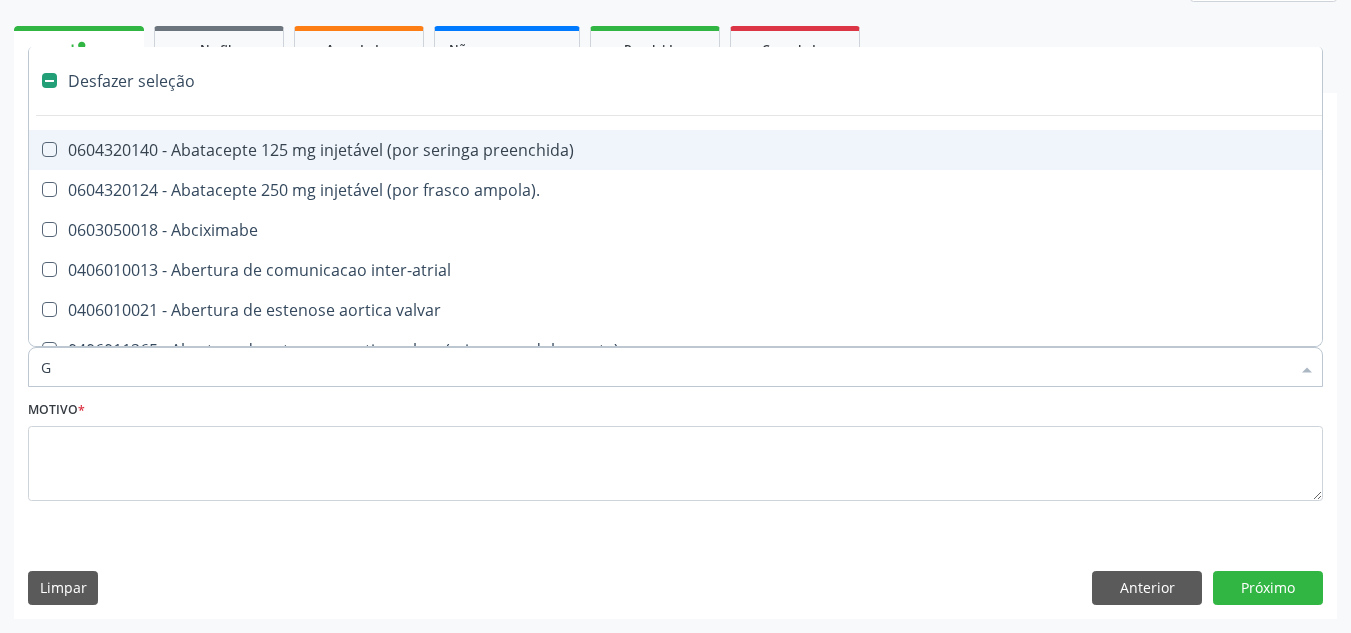 checkbox on "true" 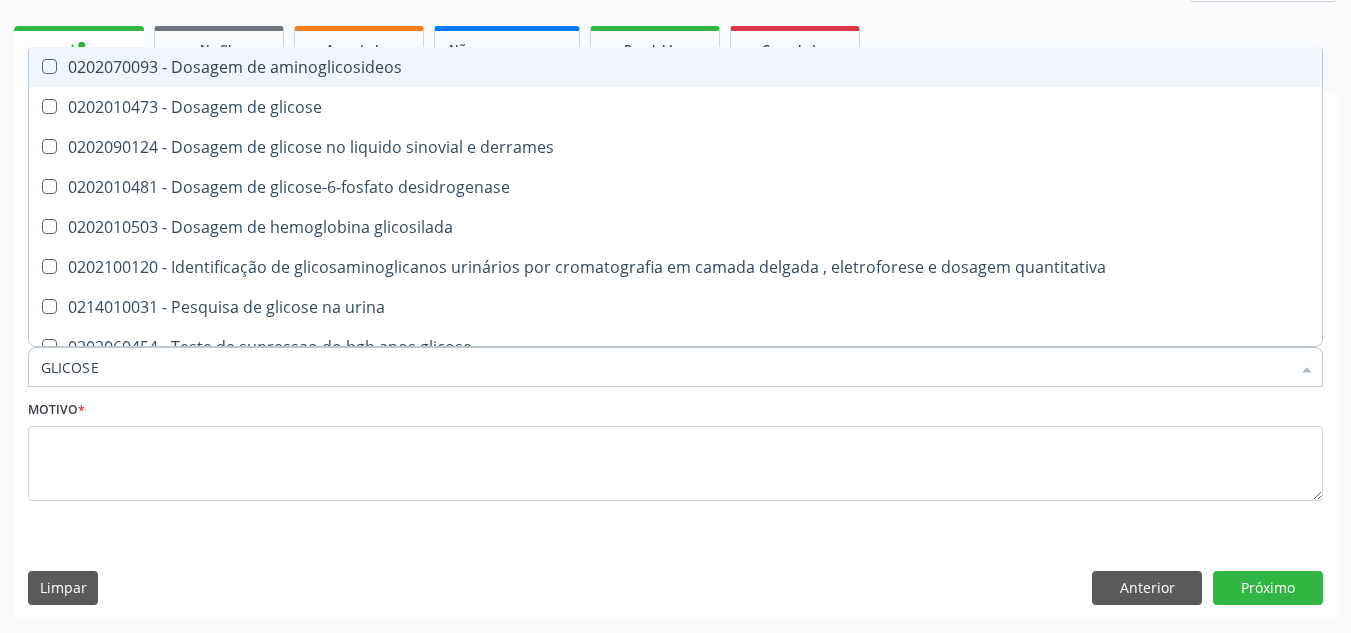 type on "GLICOSE" 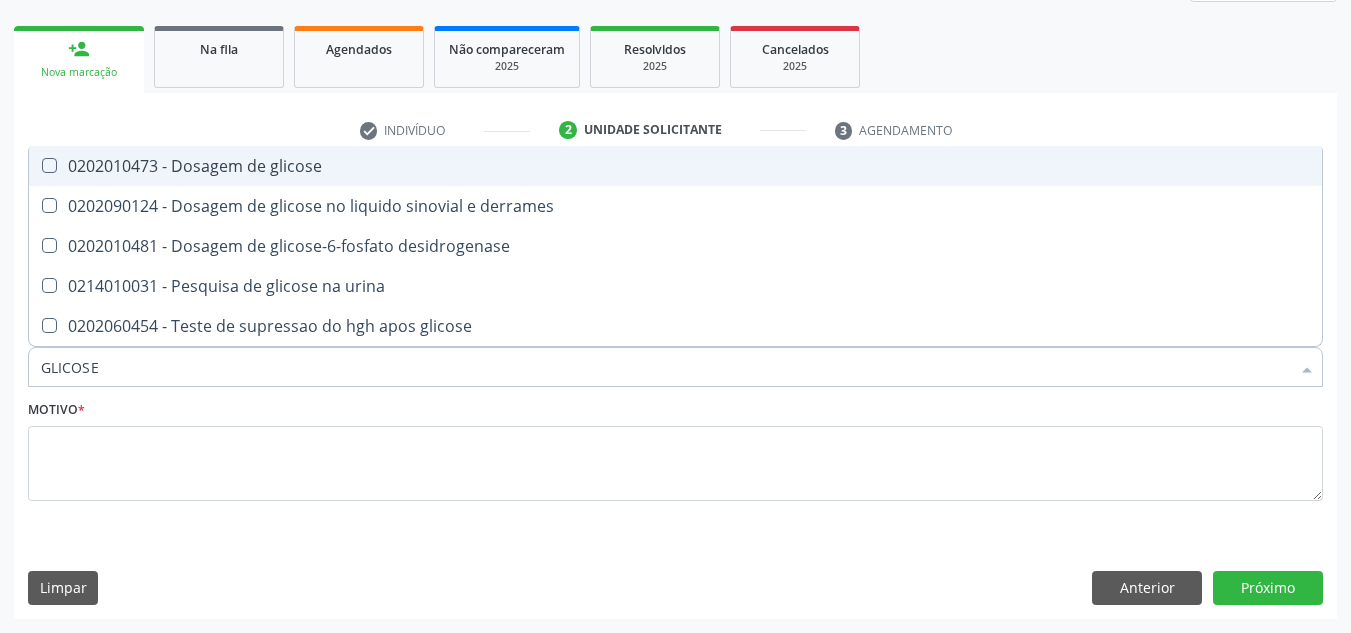 drag, startPoint x: 54, startPoint y: 159, endPoint x: 143, endPoint y: 345, distance: 206.1965 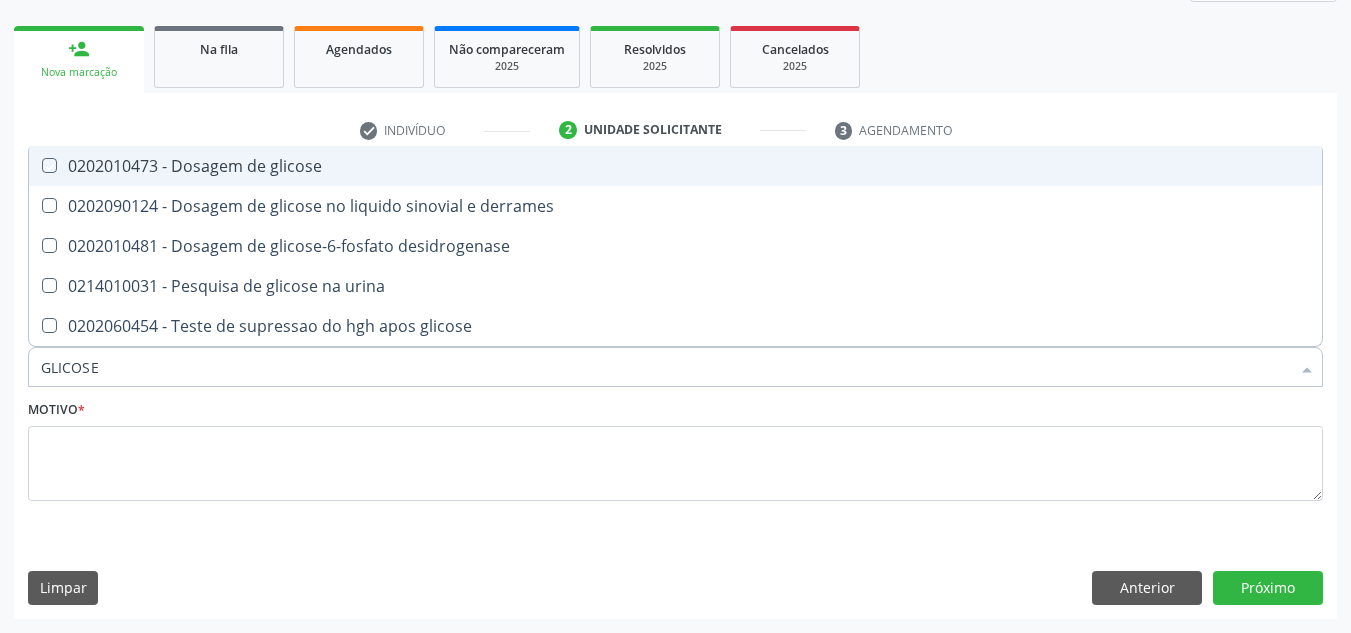 click at bounding box center [35, 165] 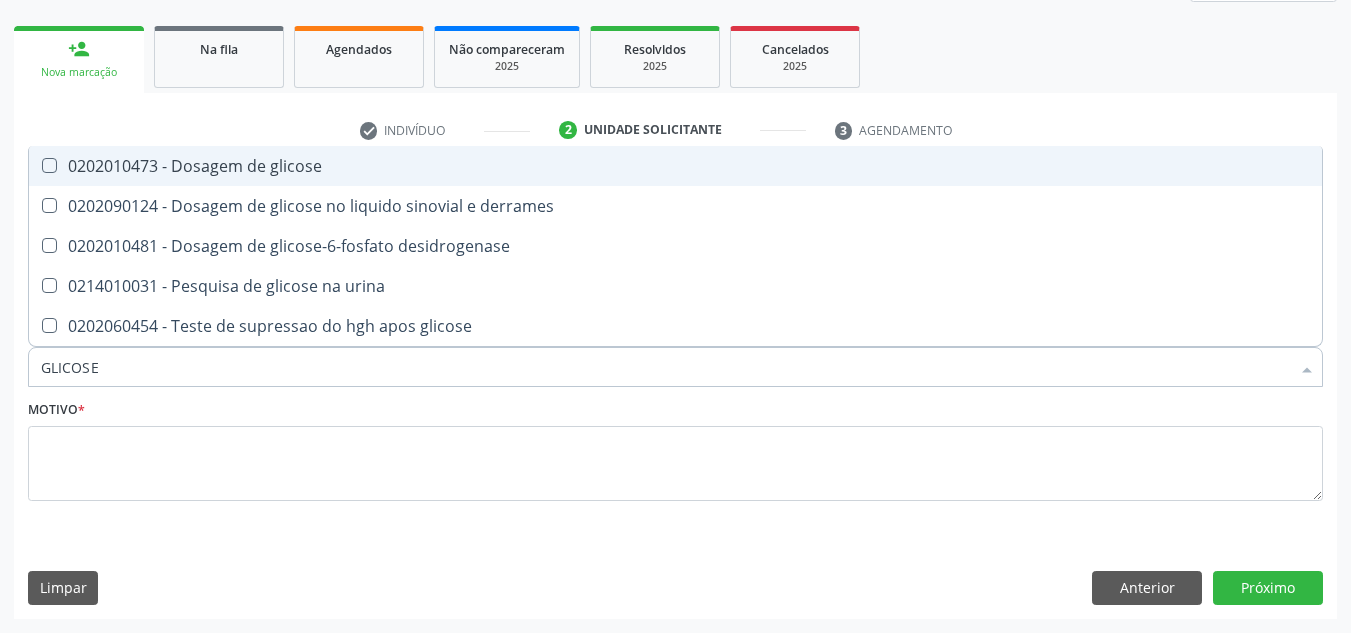 checkbox on "true" 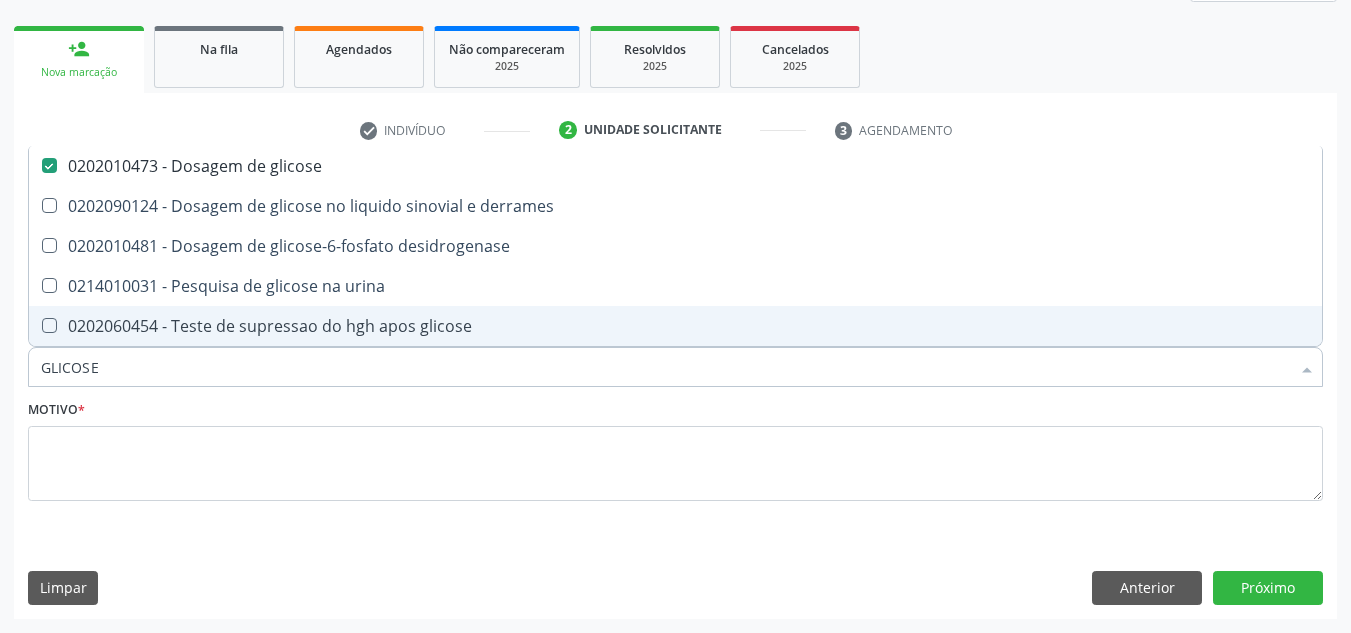 click on "GLICOSE" at bounding box center (665, 367) 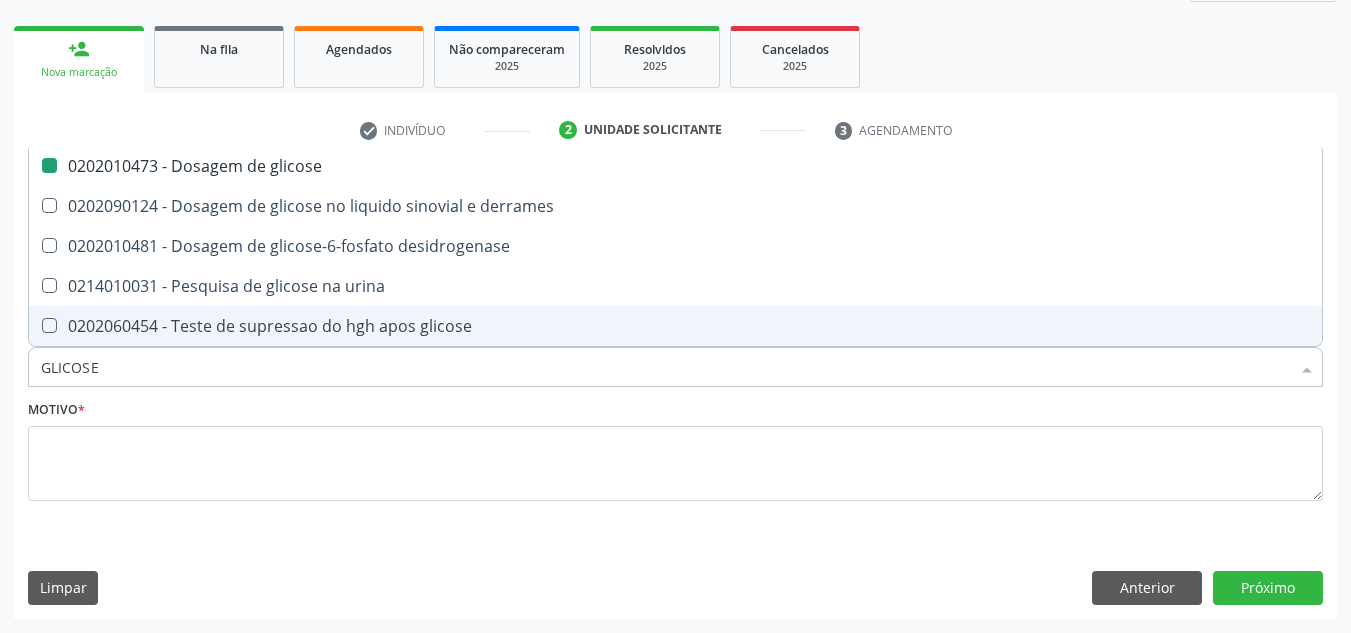 type on "G" 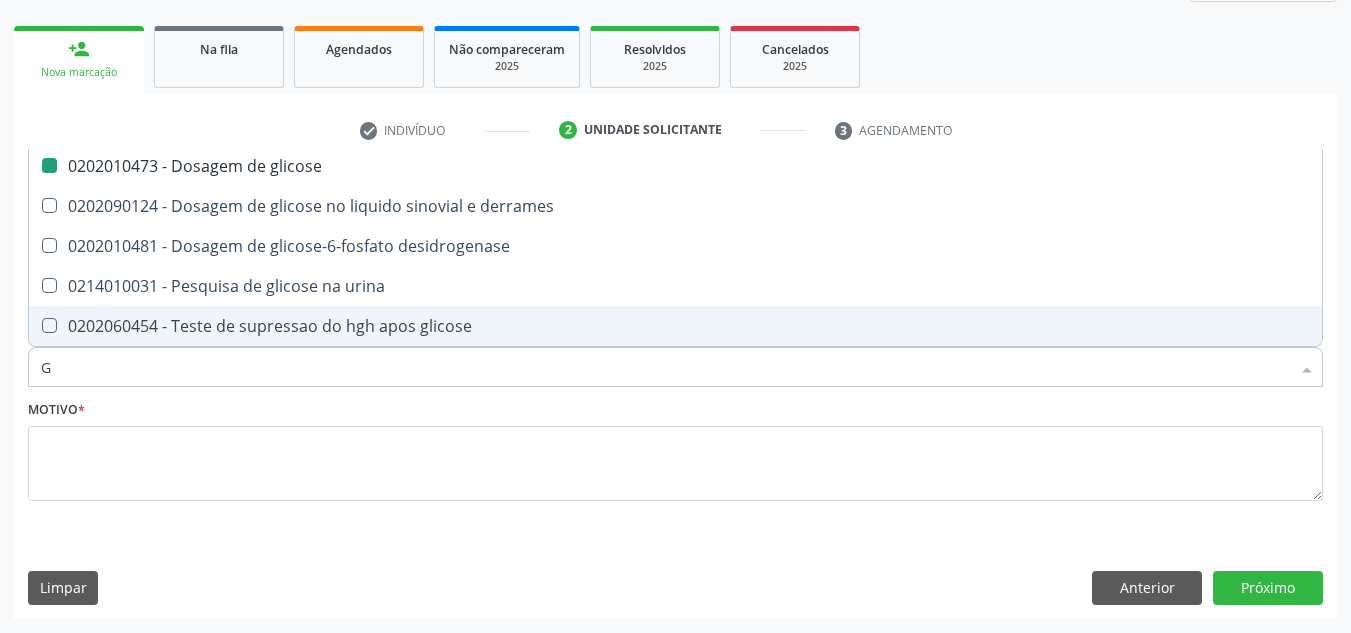 checkbox on "false" 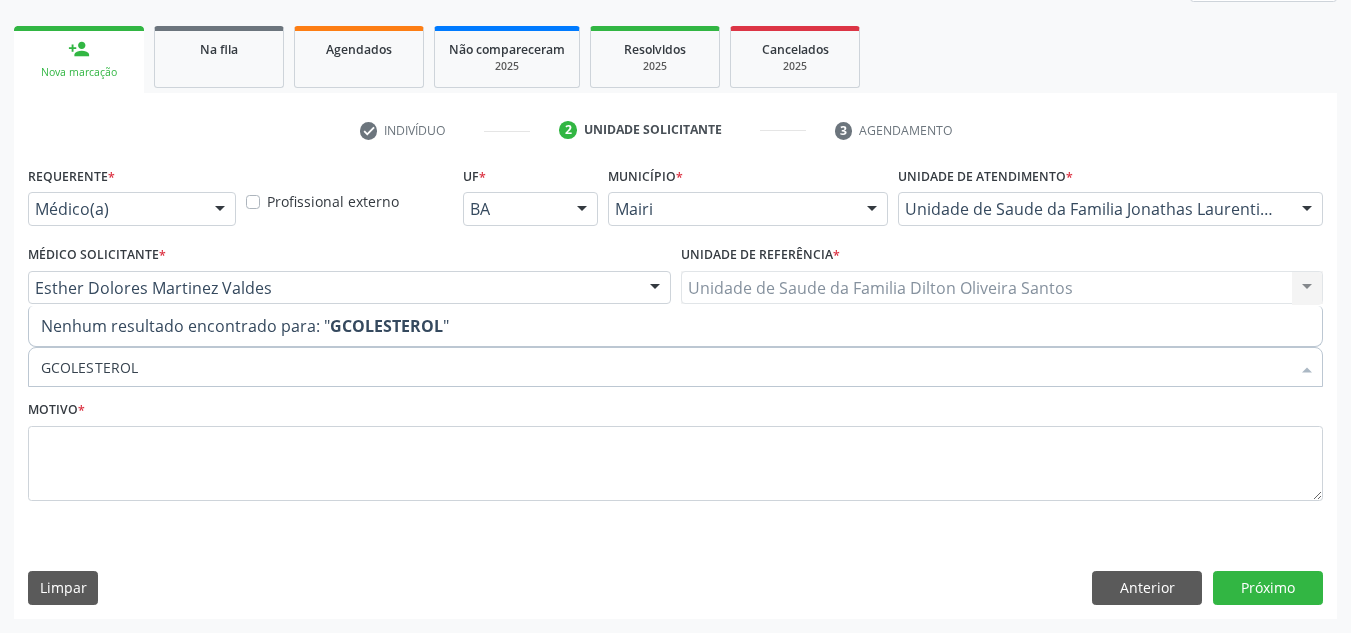 click on "GCOLESTEROL" at bounding box center (665, 367) 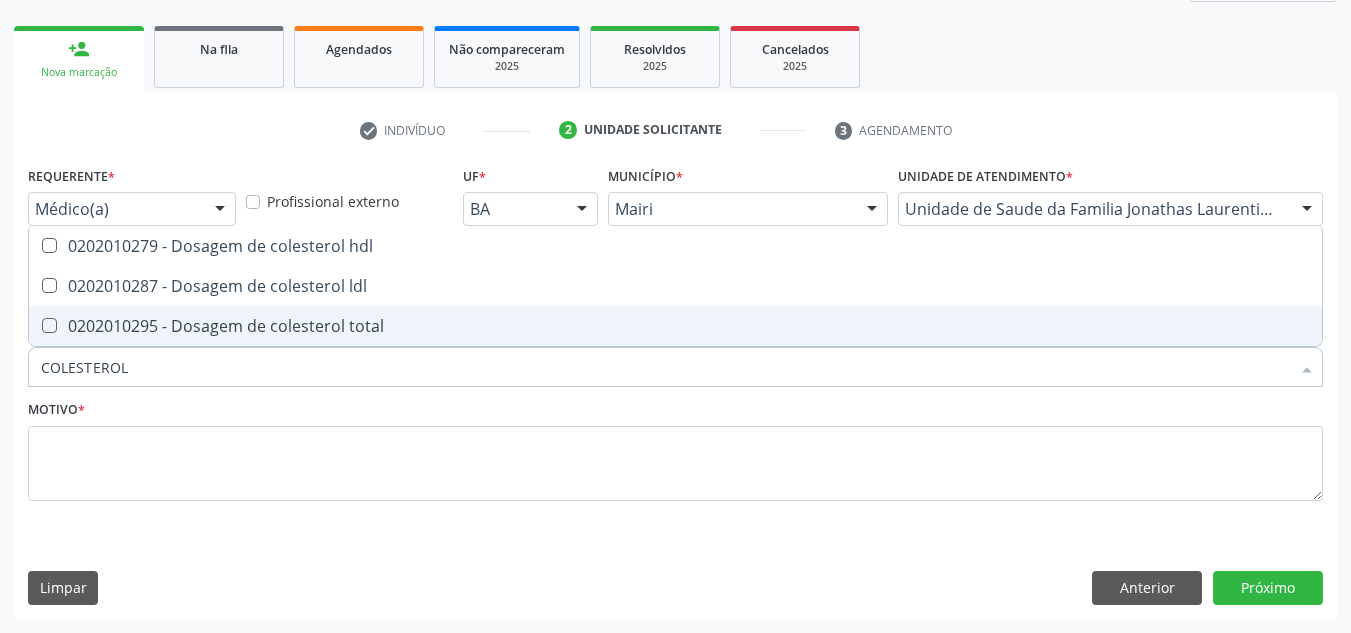drag, startPoint x: 62, startPoint y: 321, endPoint x: 54, endPoint y: 302, distance: 20.615528 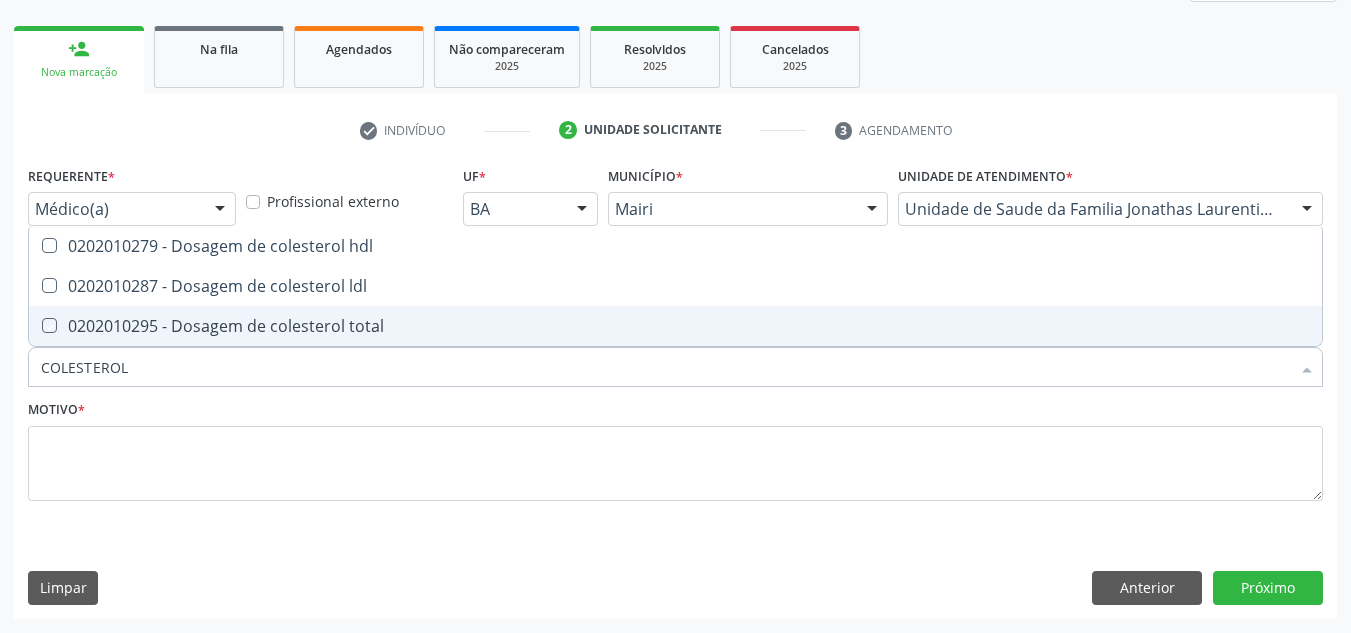 checkbox on "true" 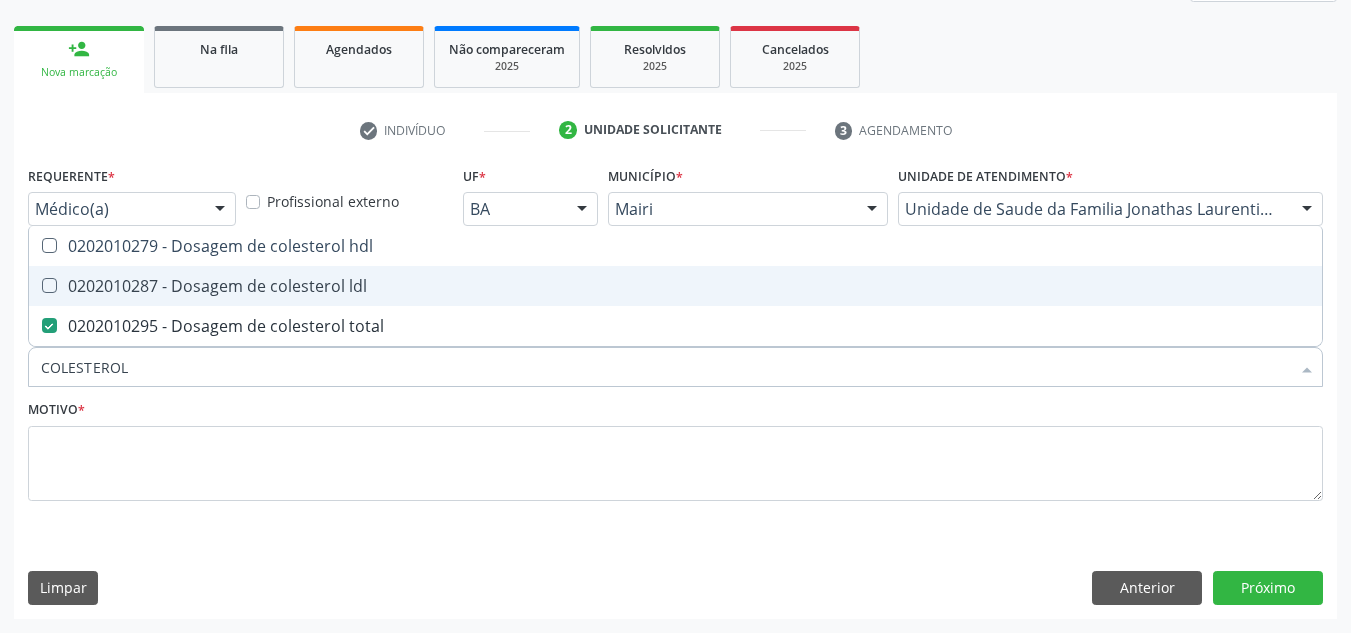 click at bounding box center (49, 285) 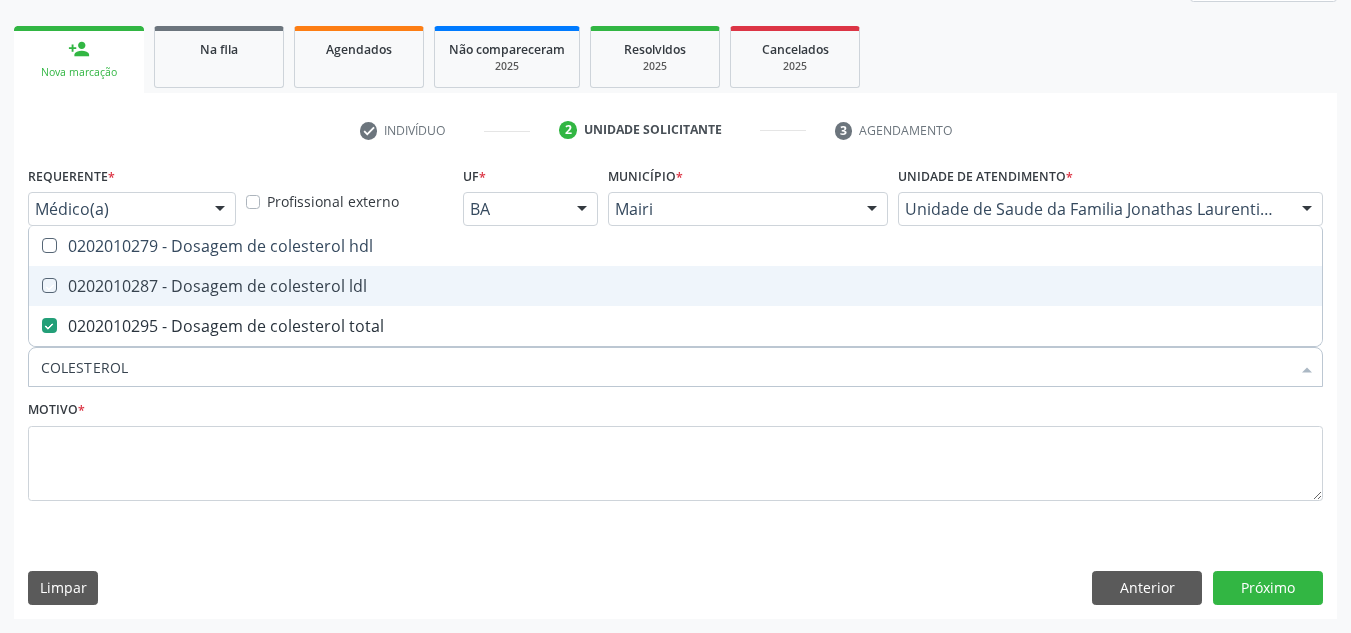 click at bounding box center (35, 285) 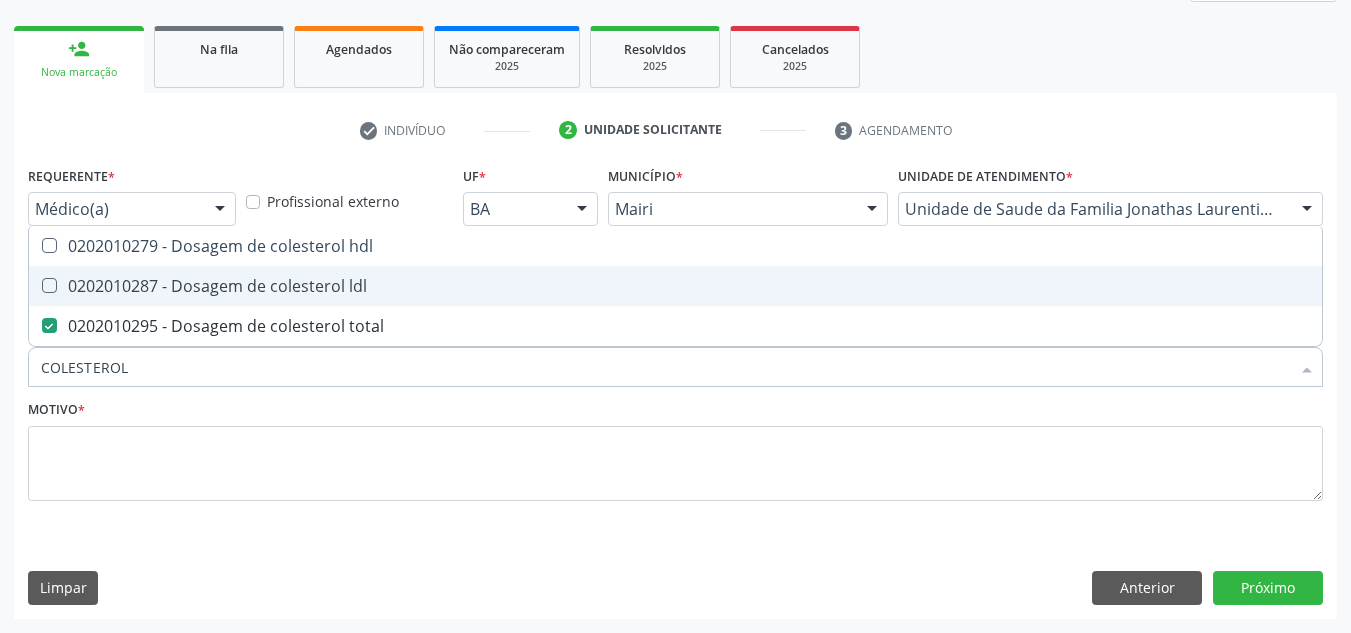 checkbox on "true" 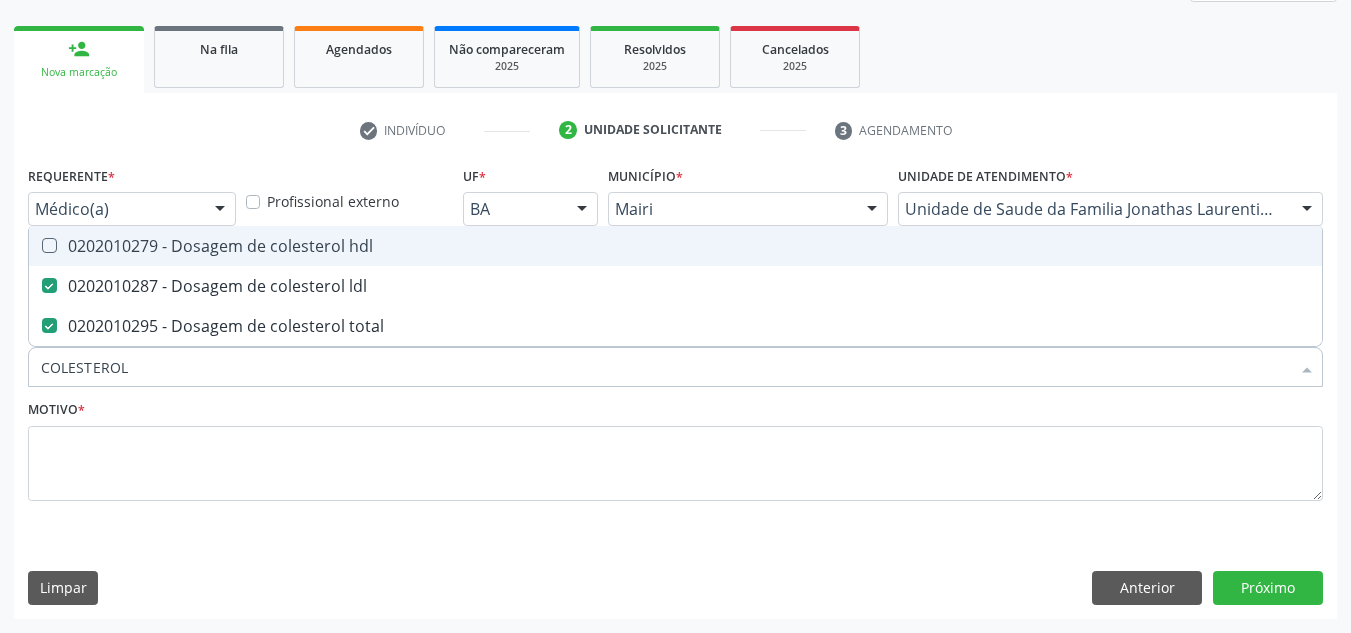 click on "0202010279 - Dosagem de colesterol hdl" at bounding box center (675, 246) 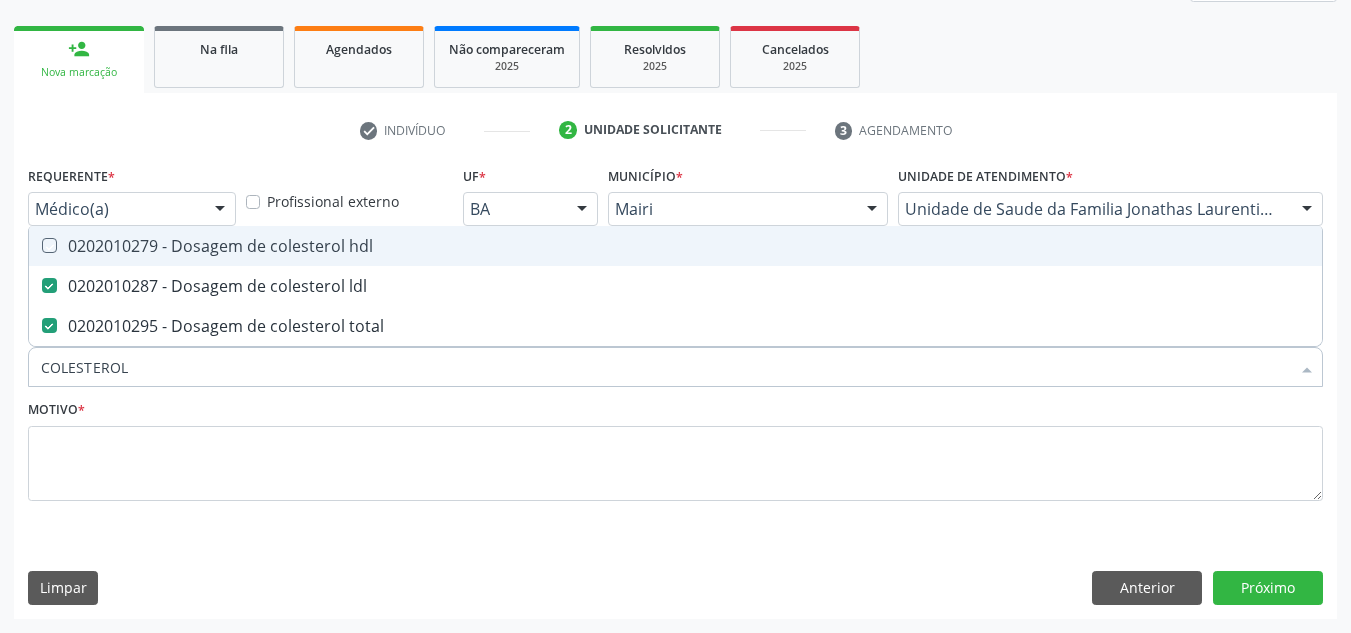 checkbox on "true" 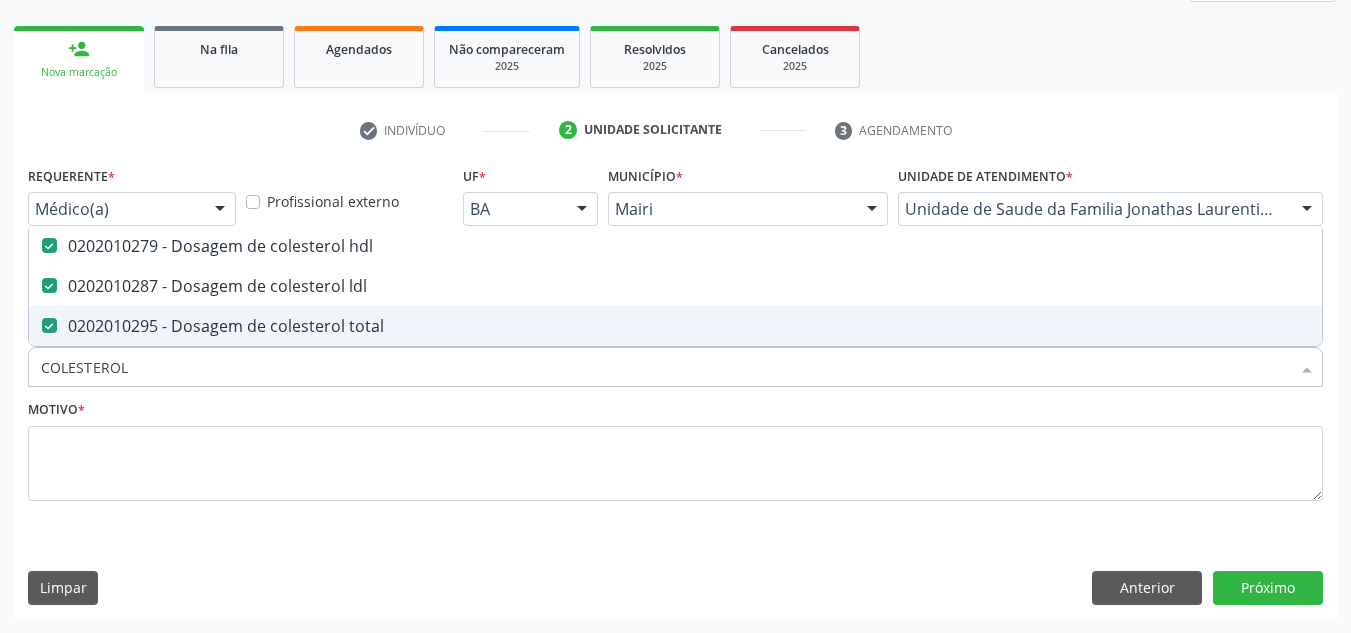 drag, startPoint x: 152, startPoint y: 374, endPoint x: 41, endPoint y: 345, distance: 114.72576 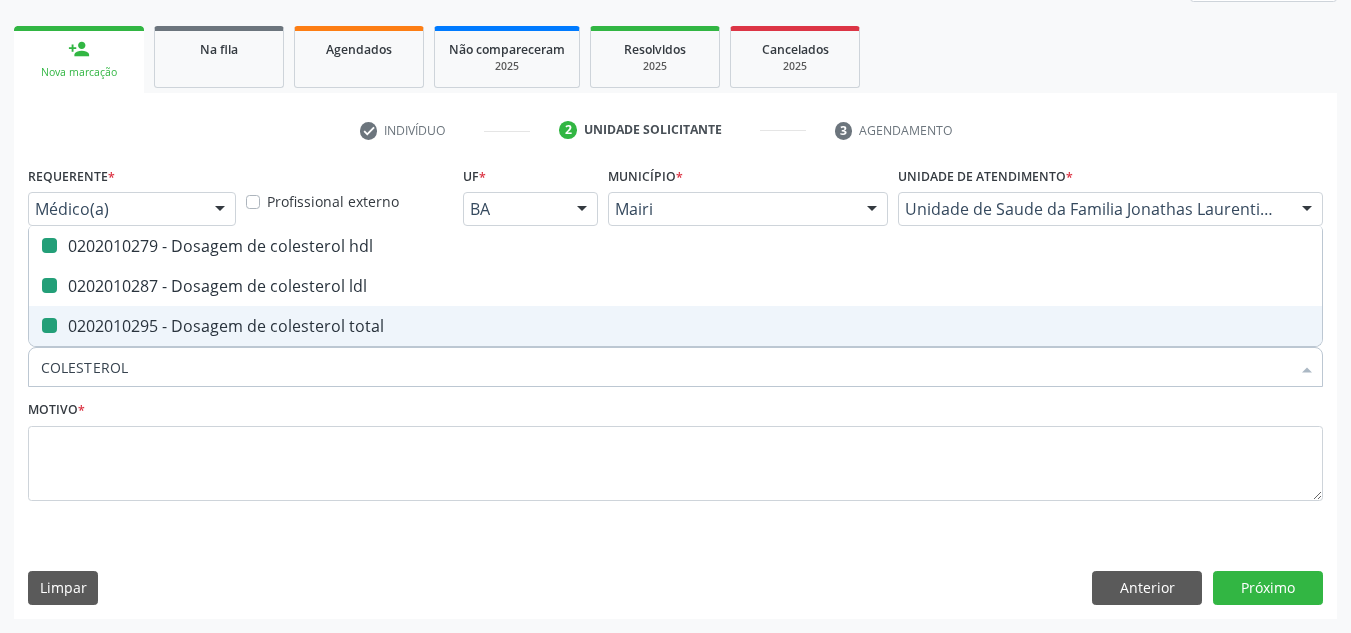 type 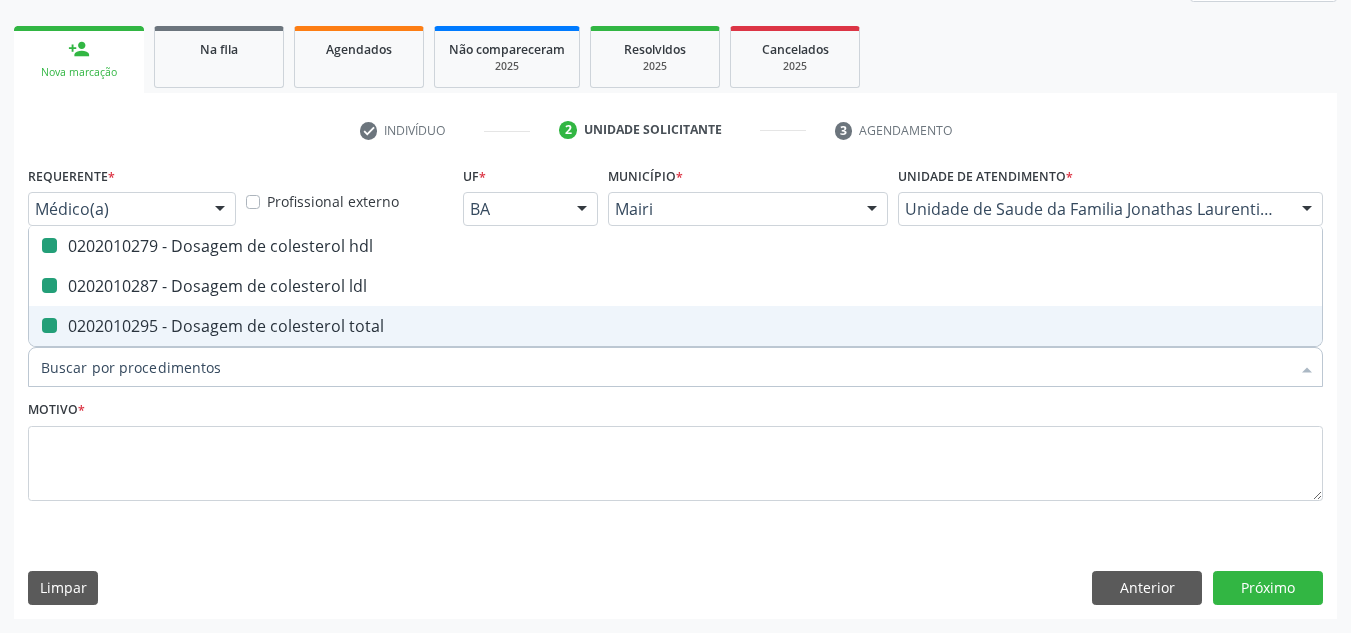 checkbox on "false" 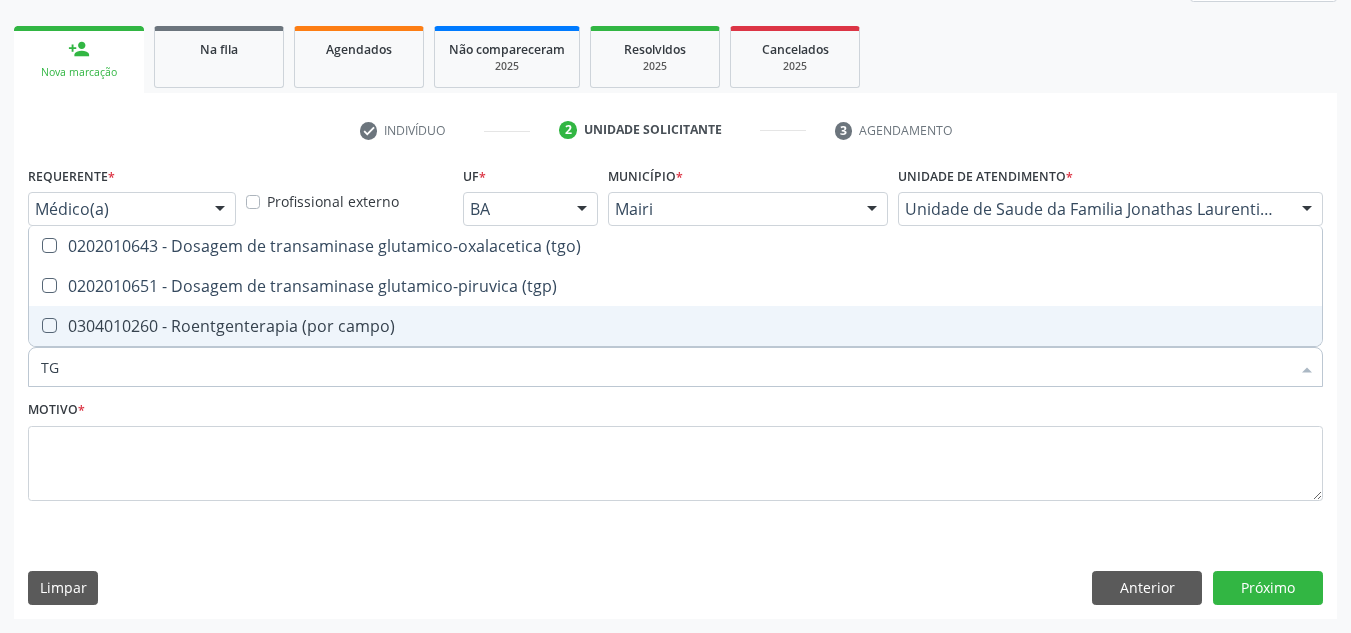type on "TGO" 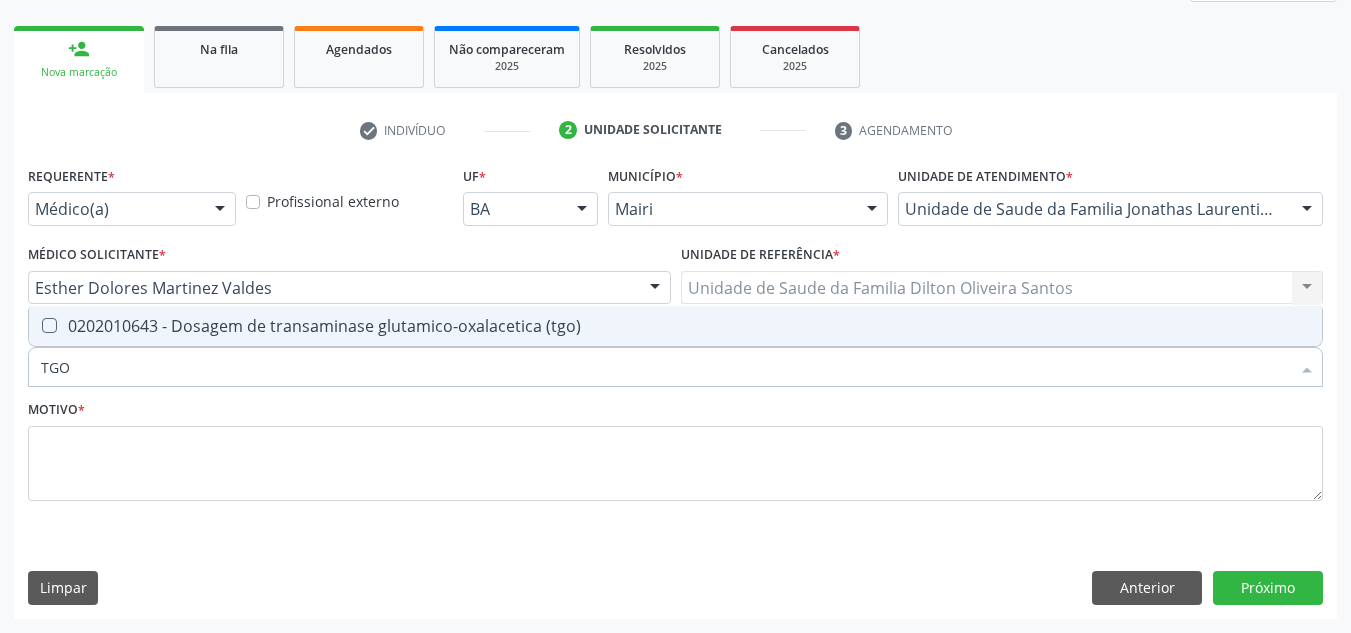click on "0202010643 - Dosagem de transaminase glutamico-oxalacetica (tgo)" at bounding box center [675, 326] 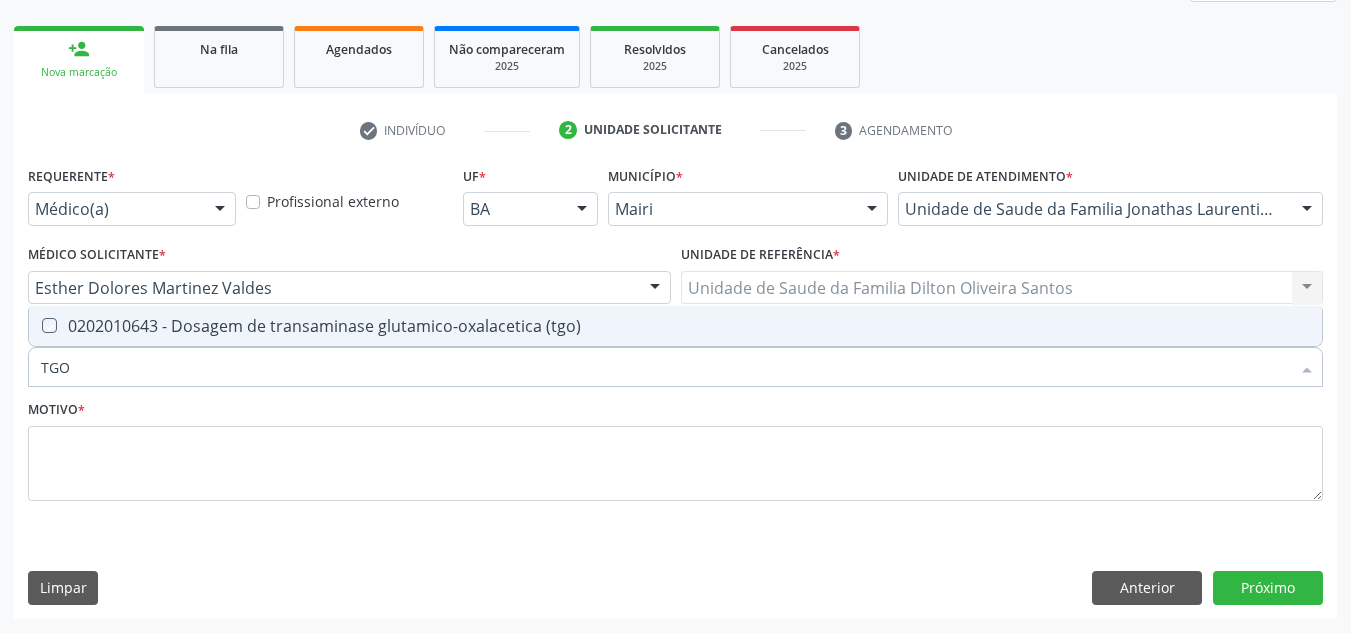 checkbox on "true" 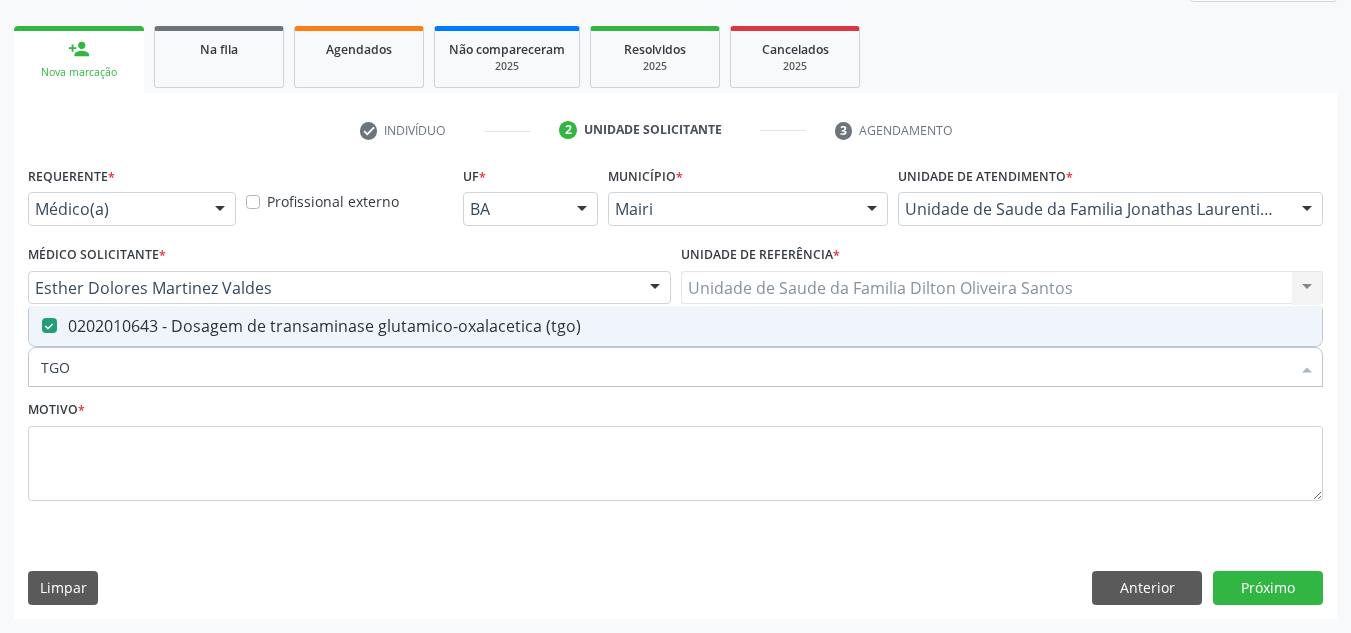 drag, startPoint x: 88, startPoint y: 361, endPoint x: 24, endPoint y: 355, distance: 64.28063 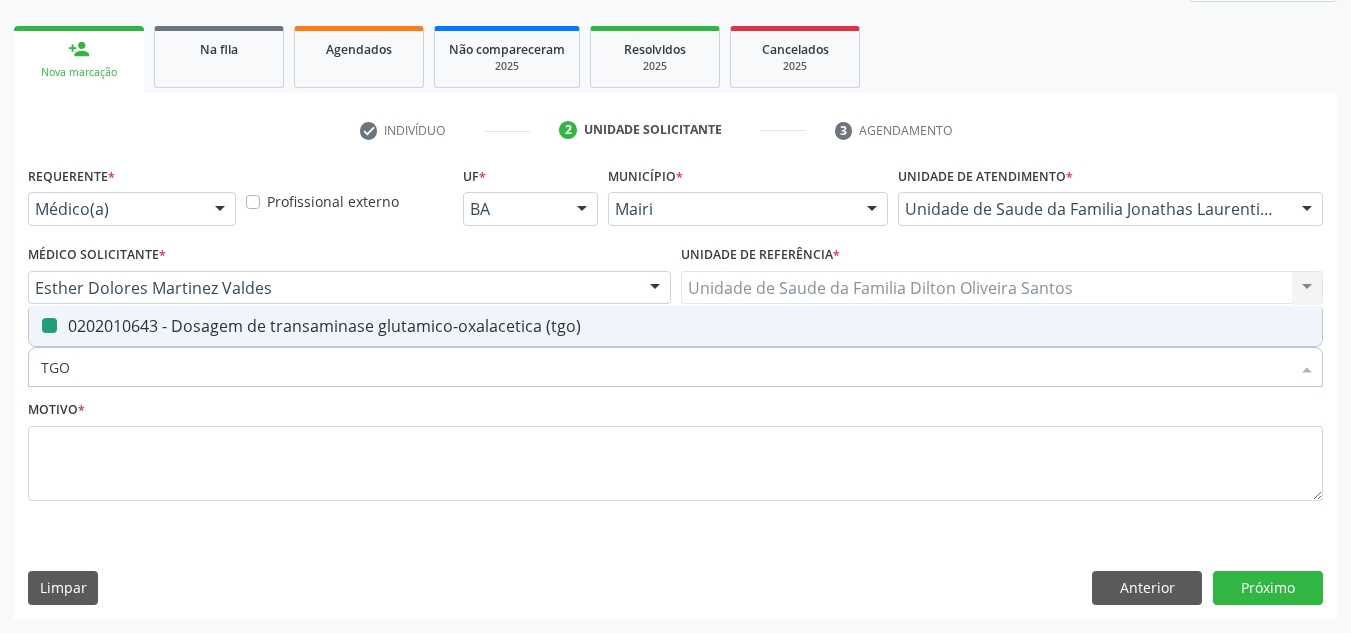 type 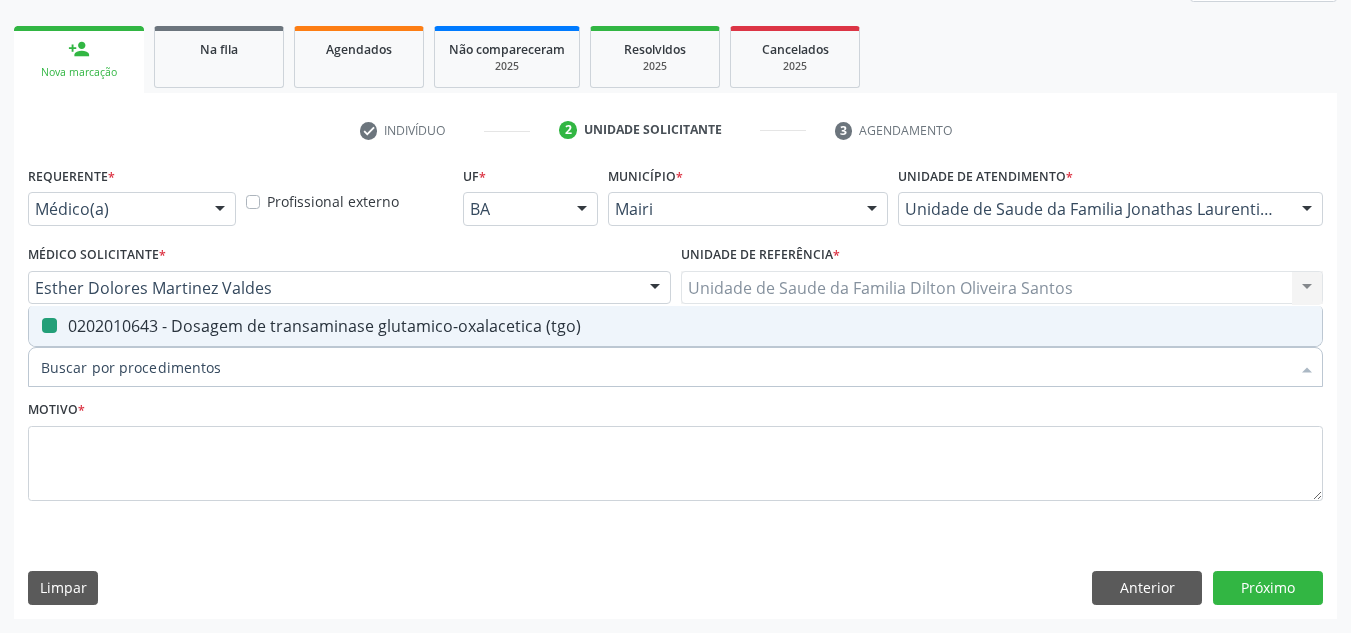 checkbox on "false" 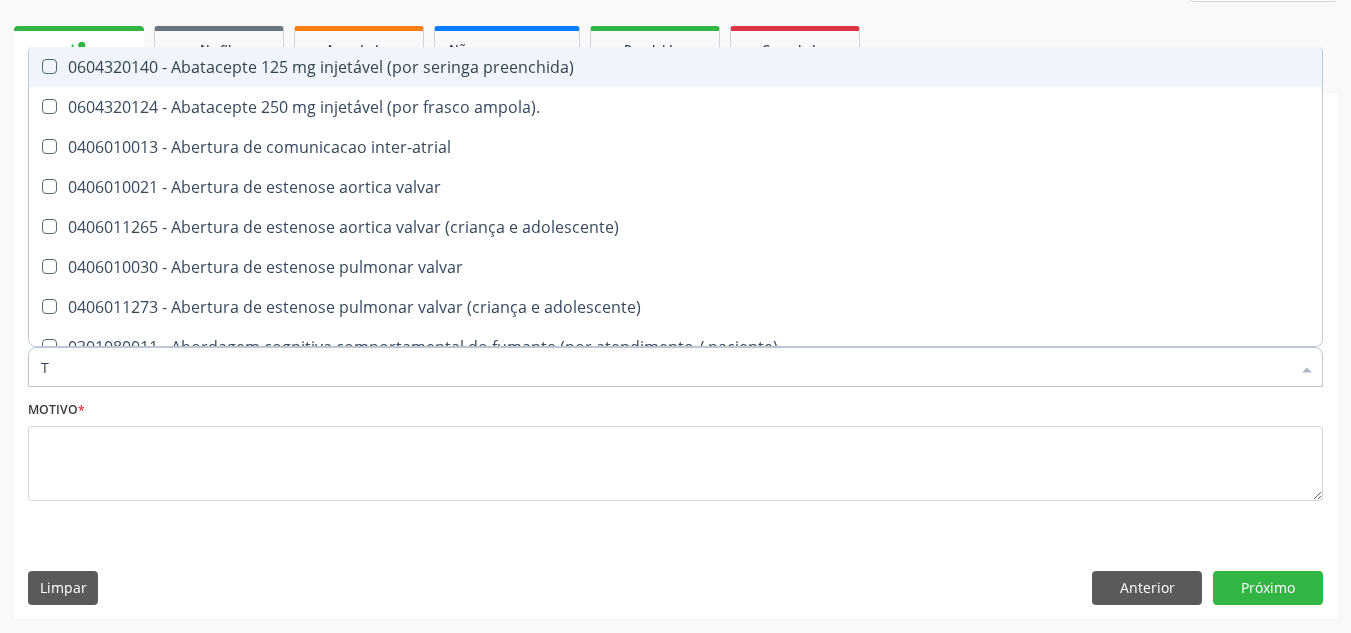type on "TG" 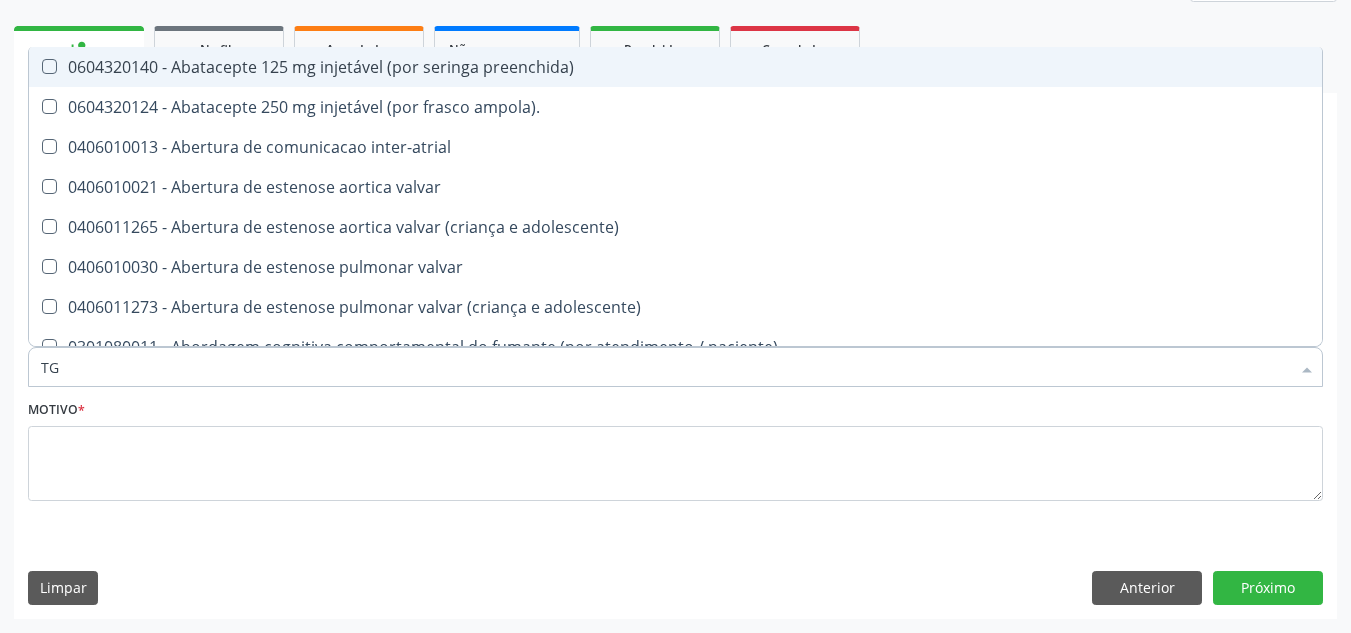 checkbox on "true" 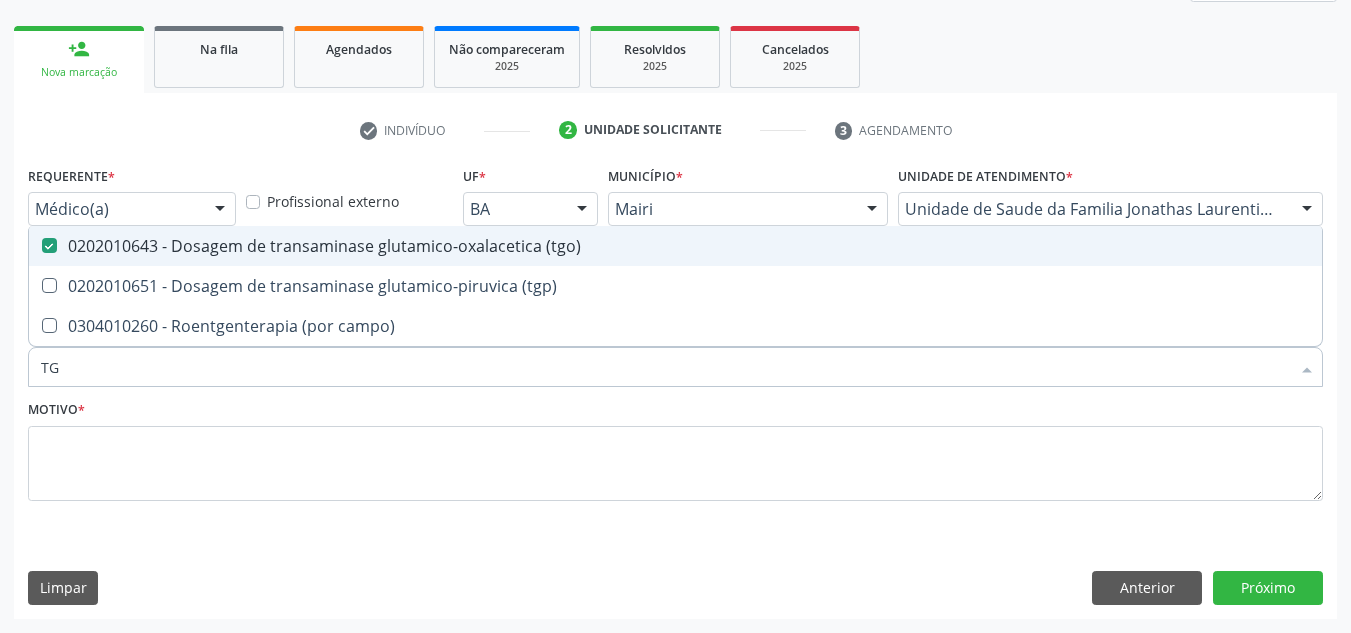type on "TGP" 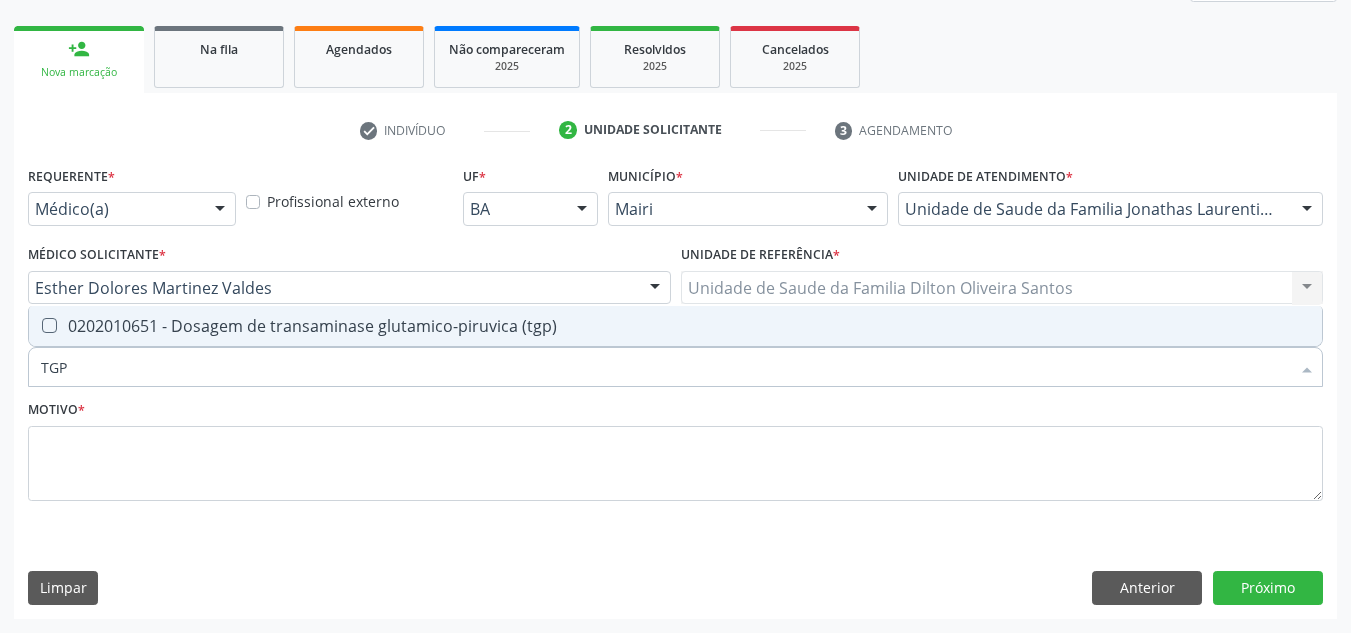 drag, startPoint x: 44, startPoint y: 322, endPoint x: 90, endPoint y: 351, distance: 54.378304 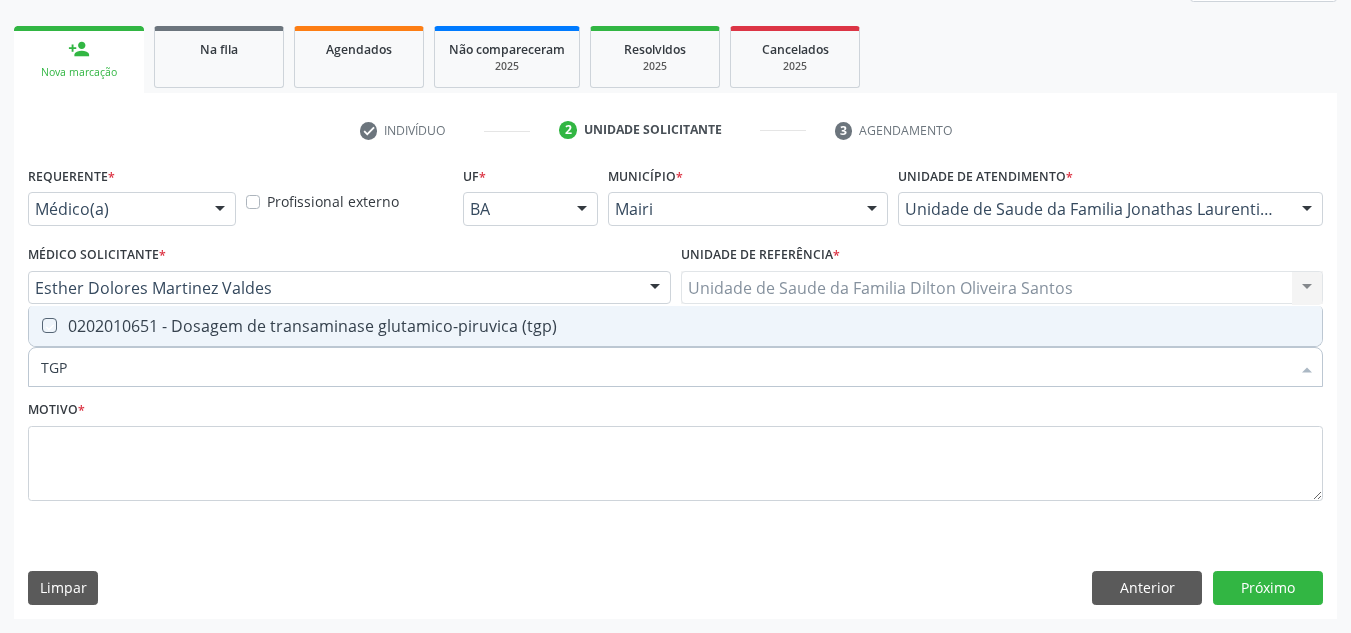 click at bounding box center (35, 325) 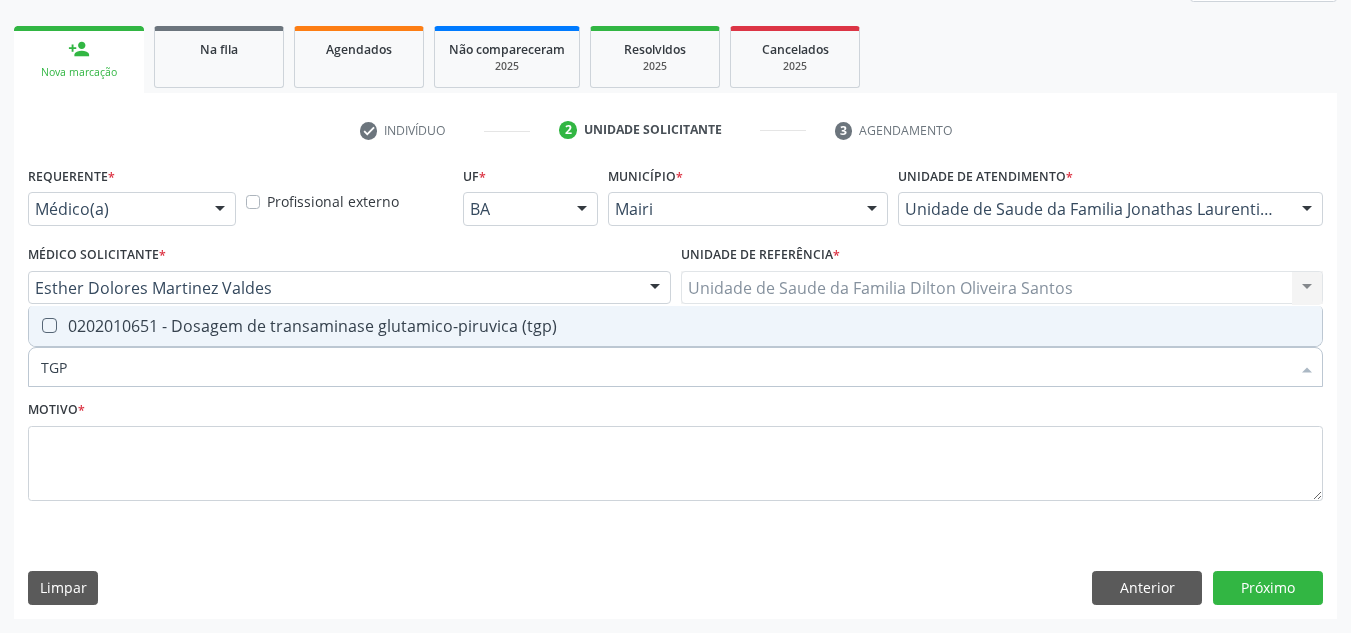 checkbox on "true" 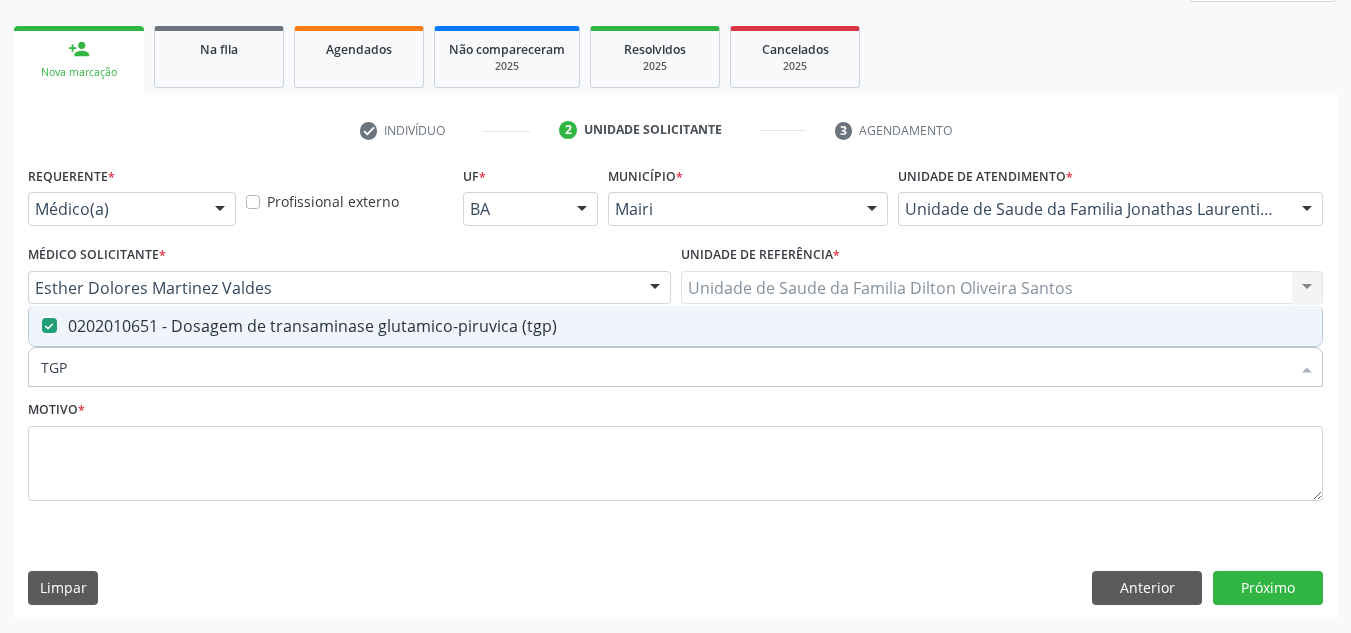 drag, startPoint x: 98, startPoint y: 359, endPoint x: 46, endPoint y: 372, distance: 53.600372 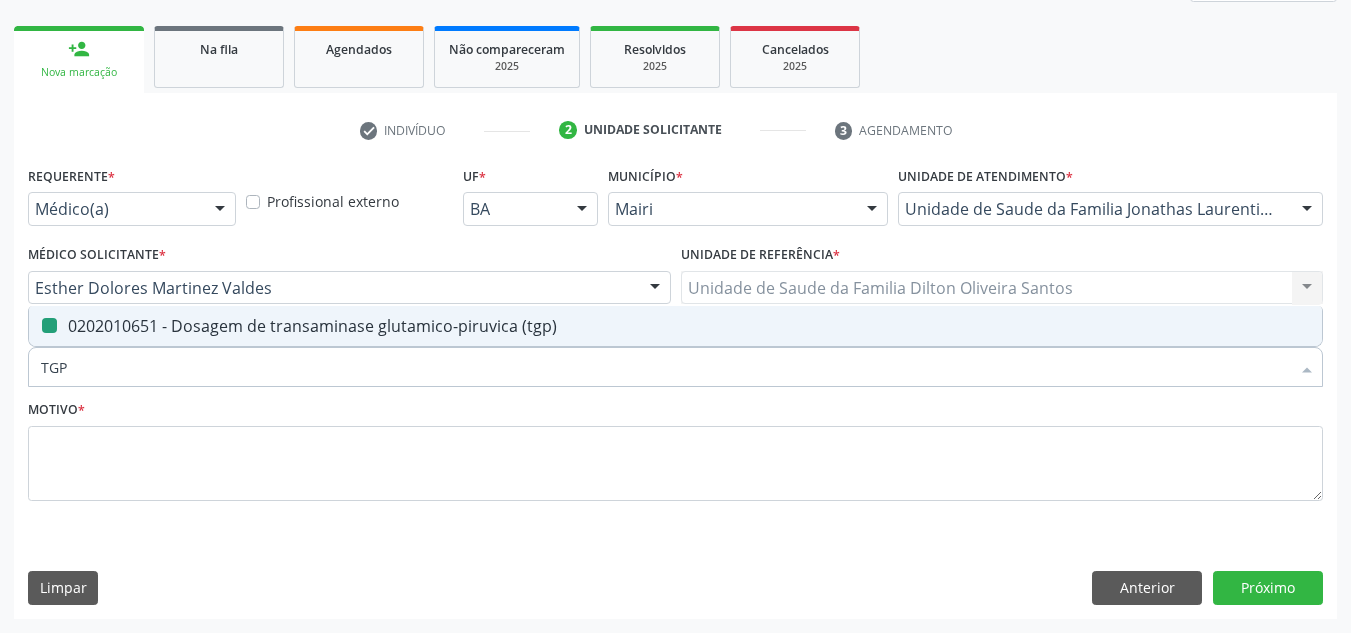 type on "T" 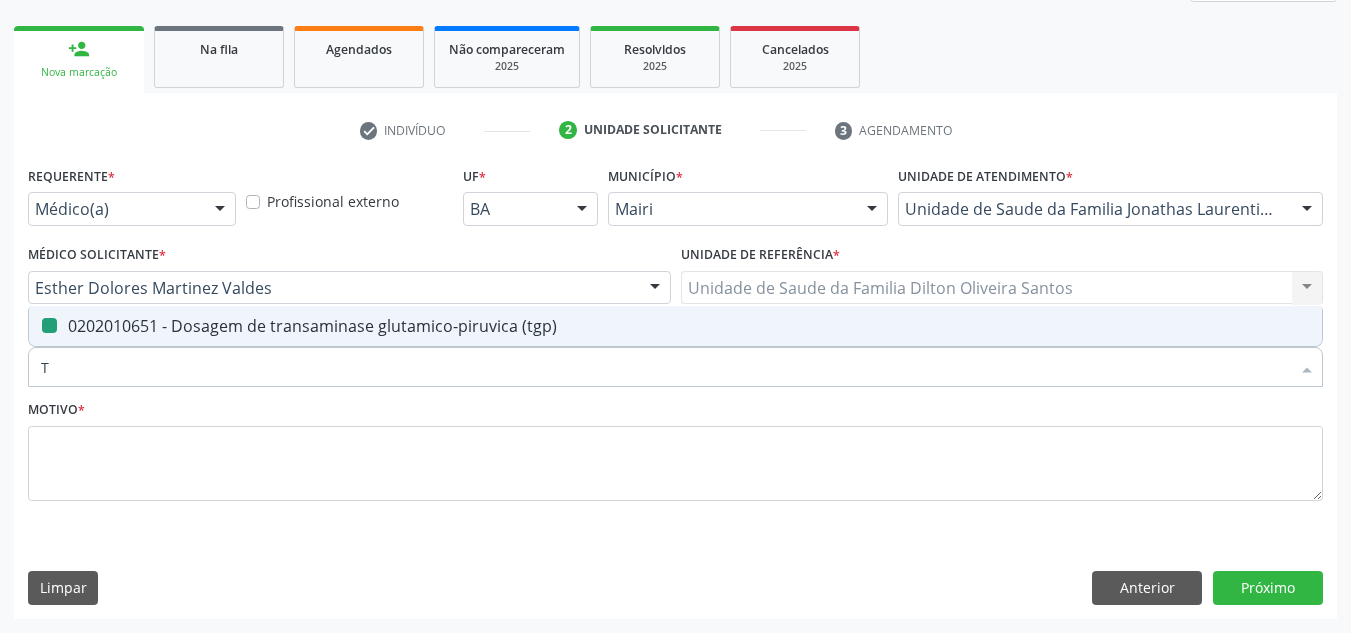 checkbox on "false" 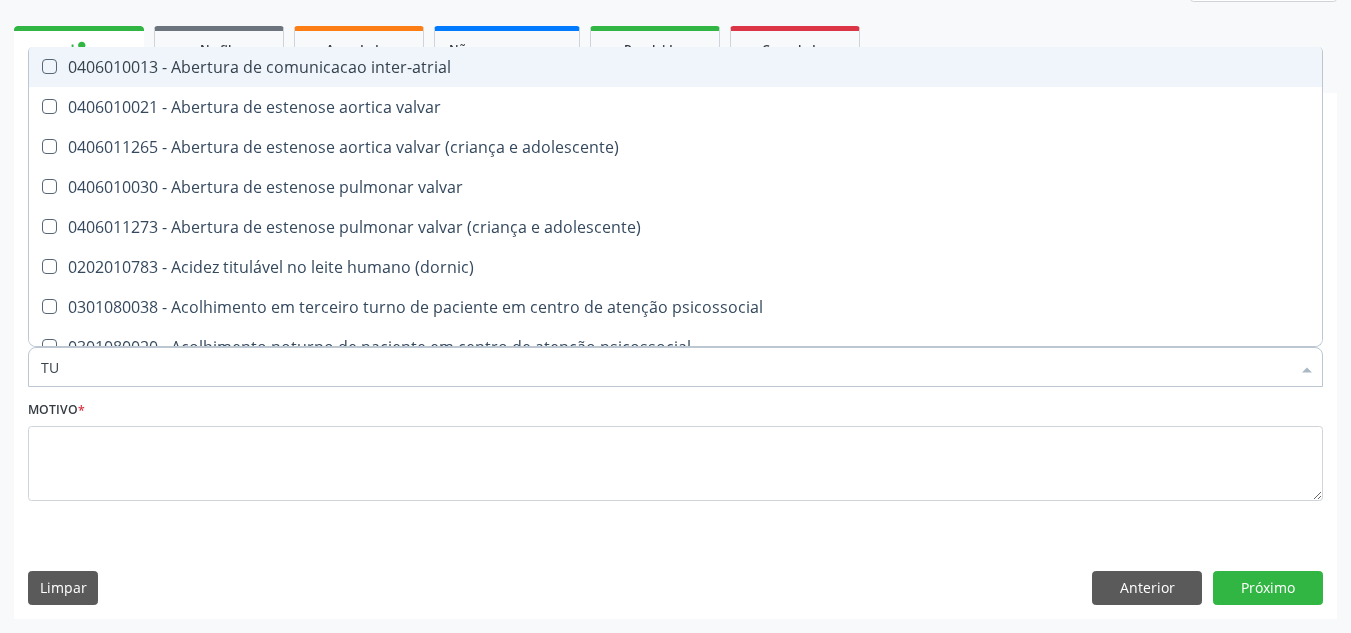 type on "T" 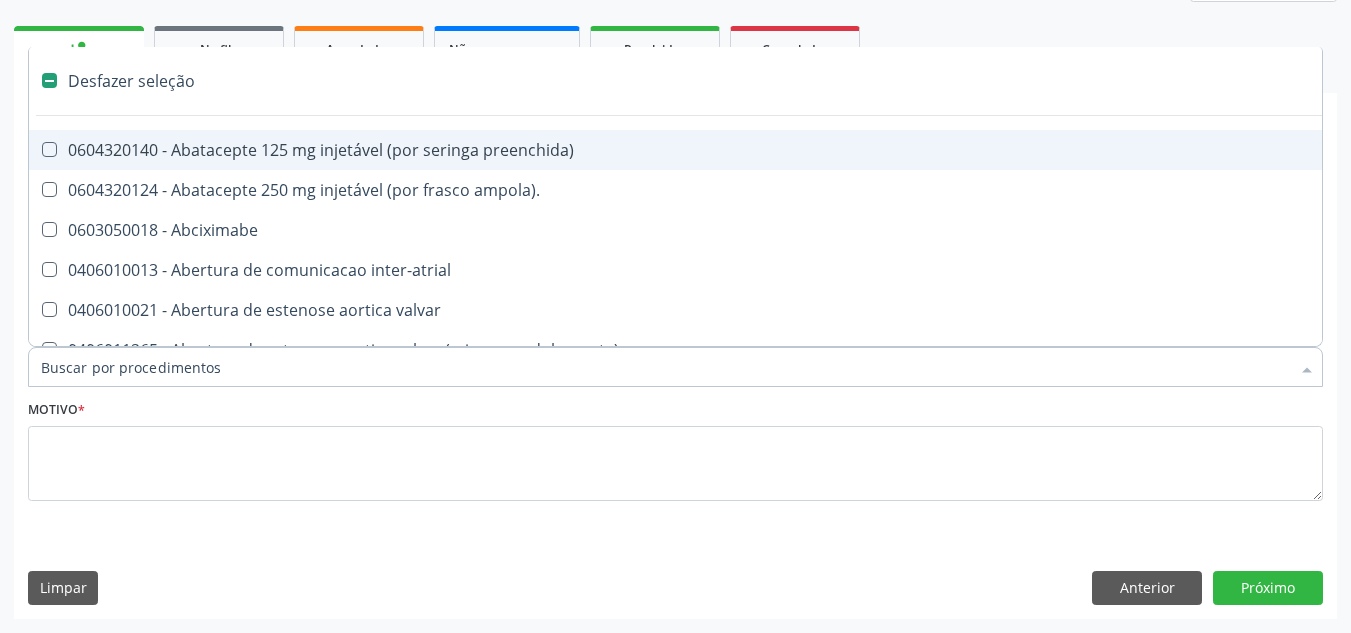 type on "U" 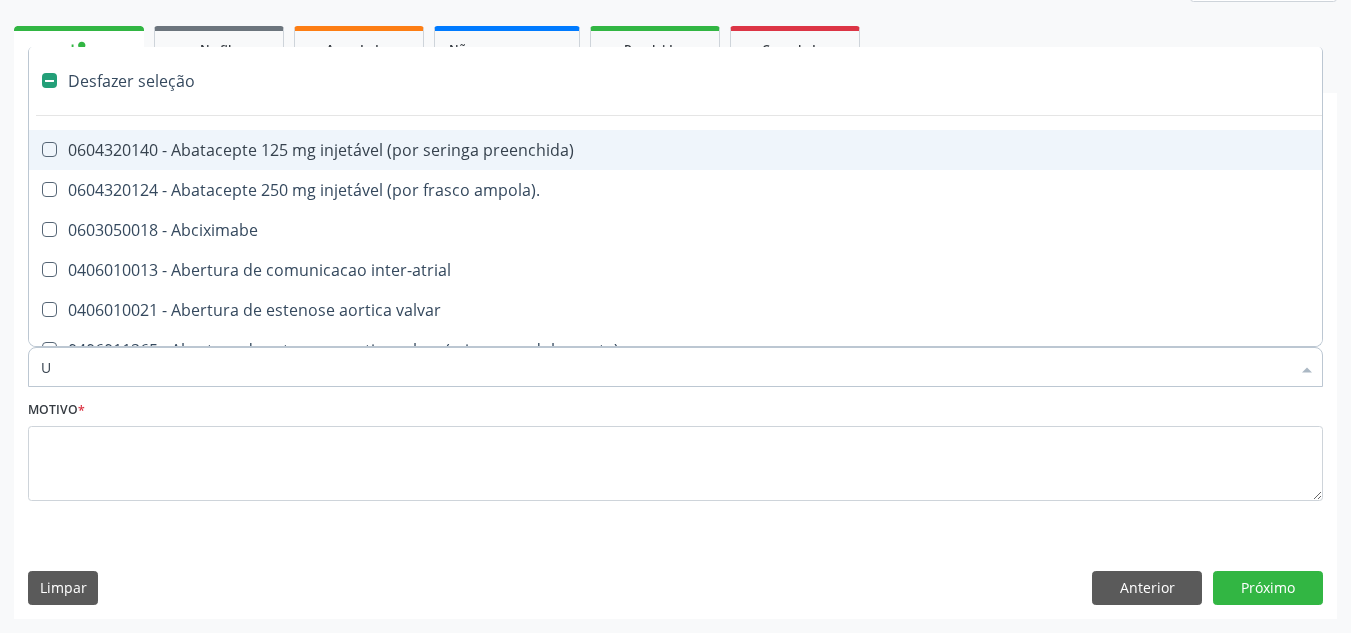 checkbox on "true" 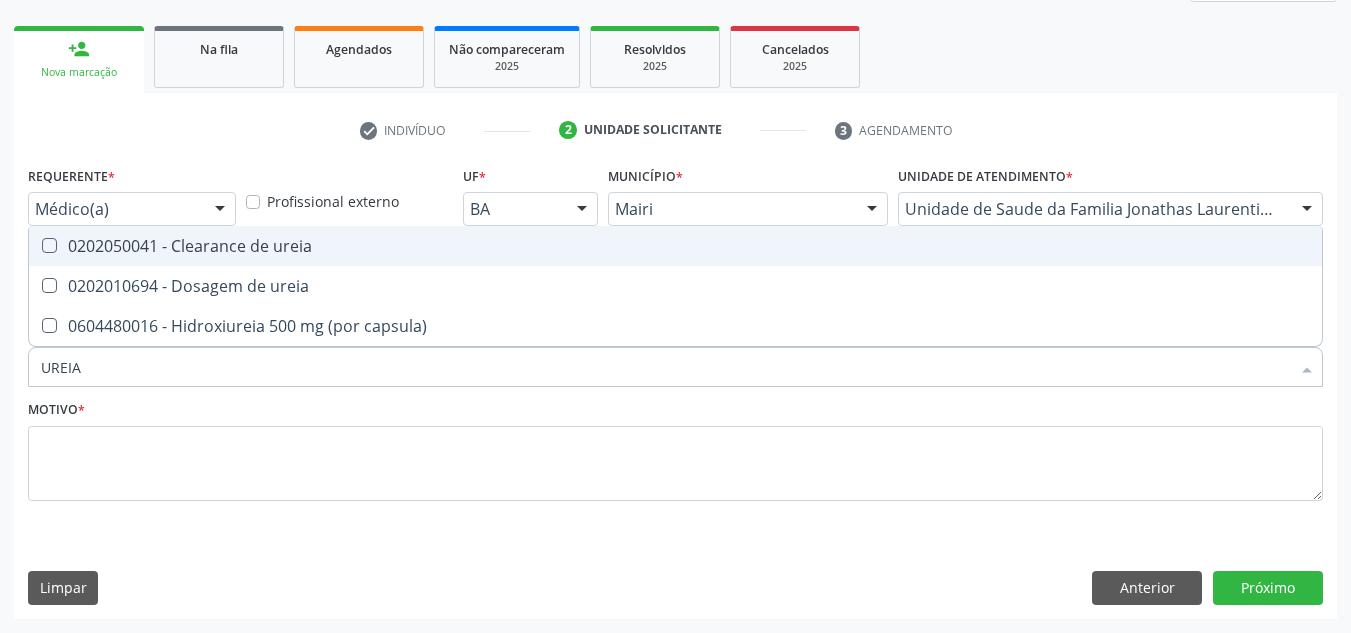 type on "UREIA" 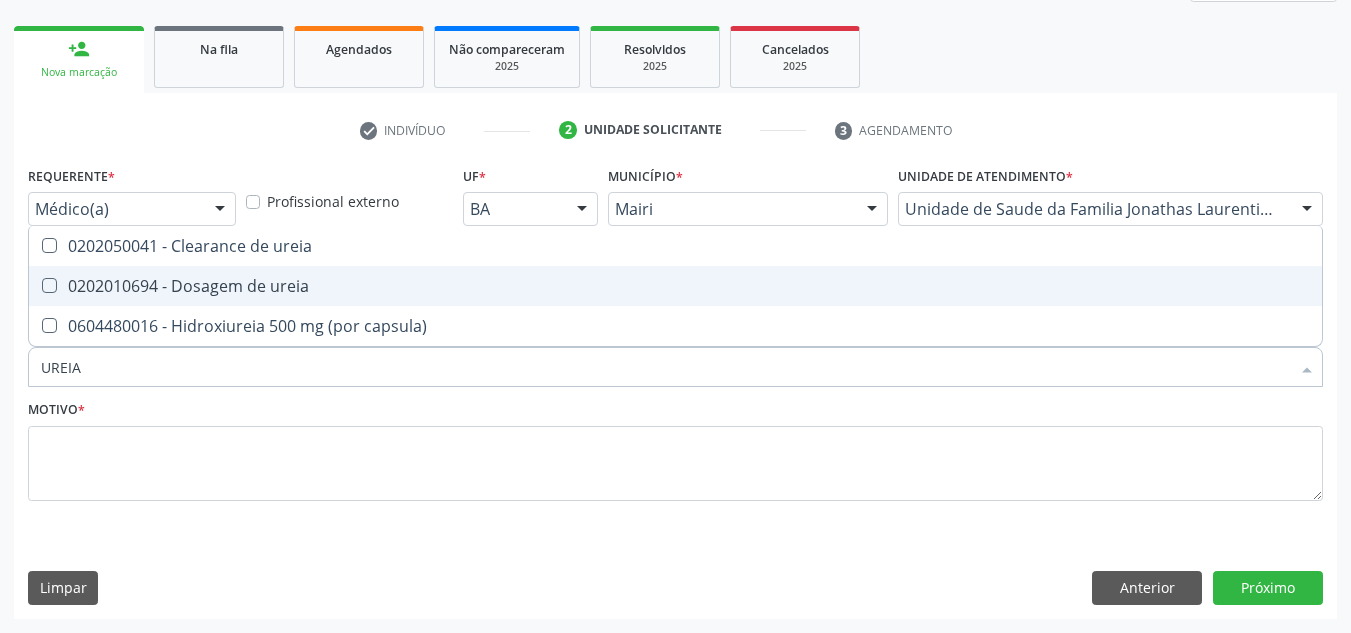 drag, startPoint x: 57, startPoint y: 284, endPoint x: 86, endPoint y: 324, distance: 49.40648 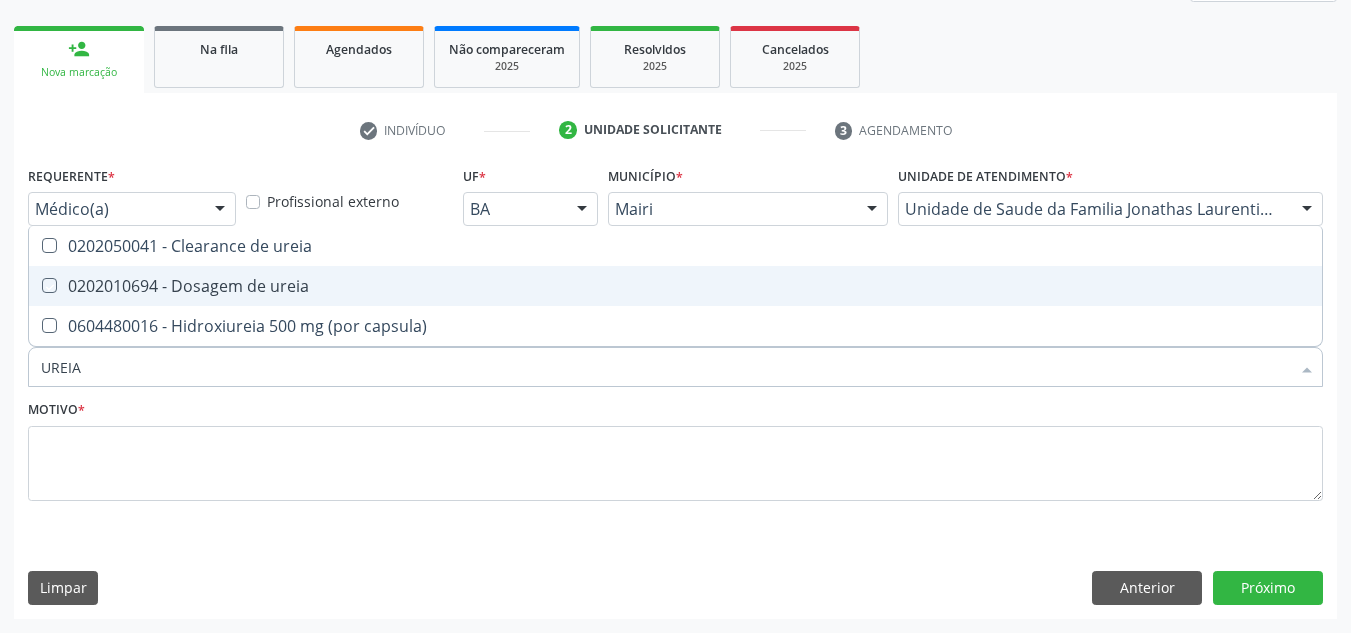 checkbox on "true" 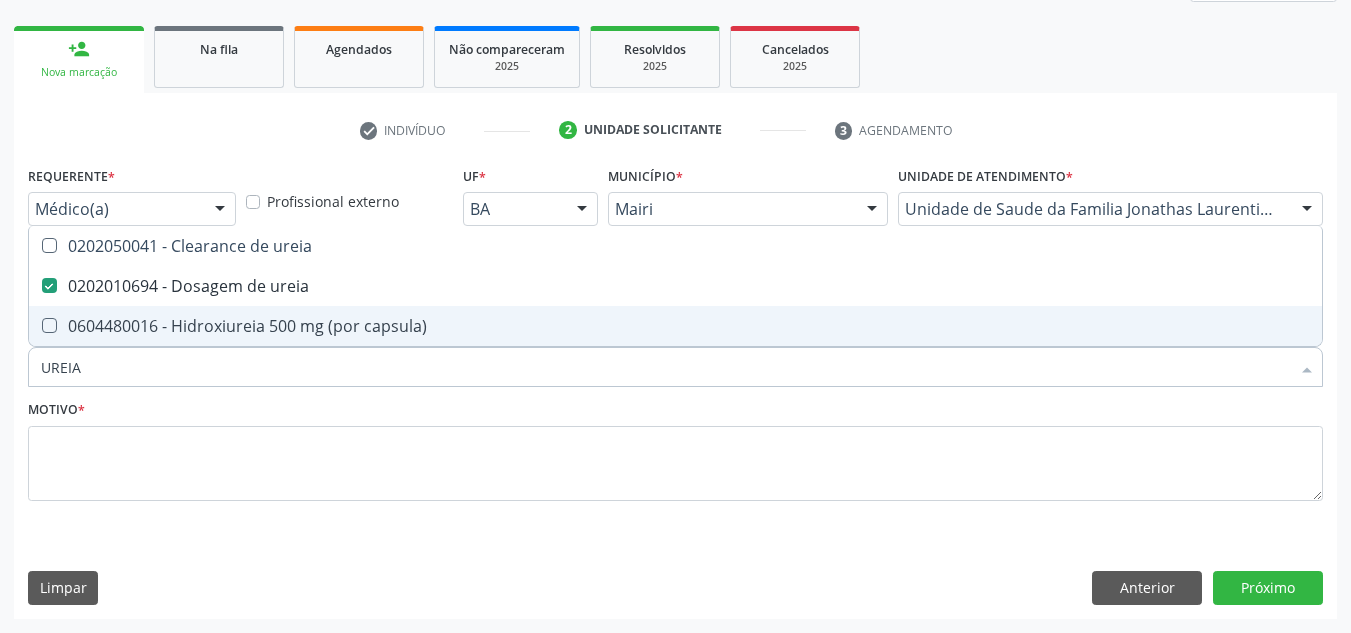 drag, startPoint x: 118, startPoint y: 368, endPoint x: 12, endPoint y: 367, distance: 106.004715 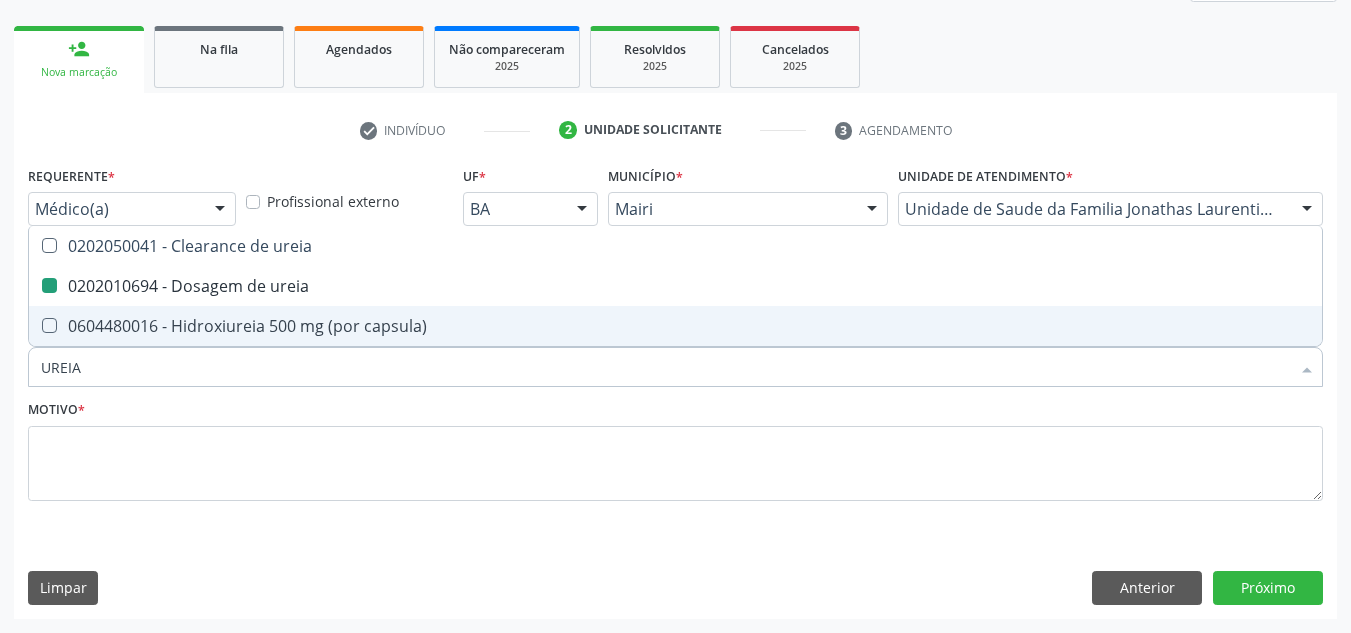 type 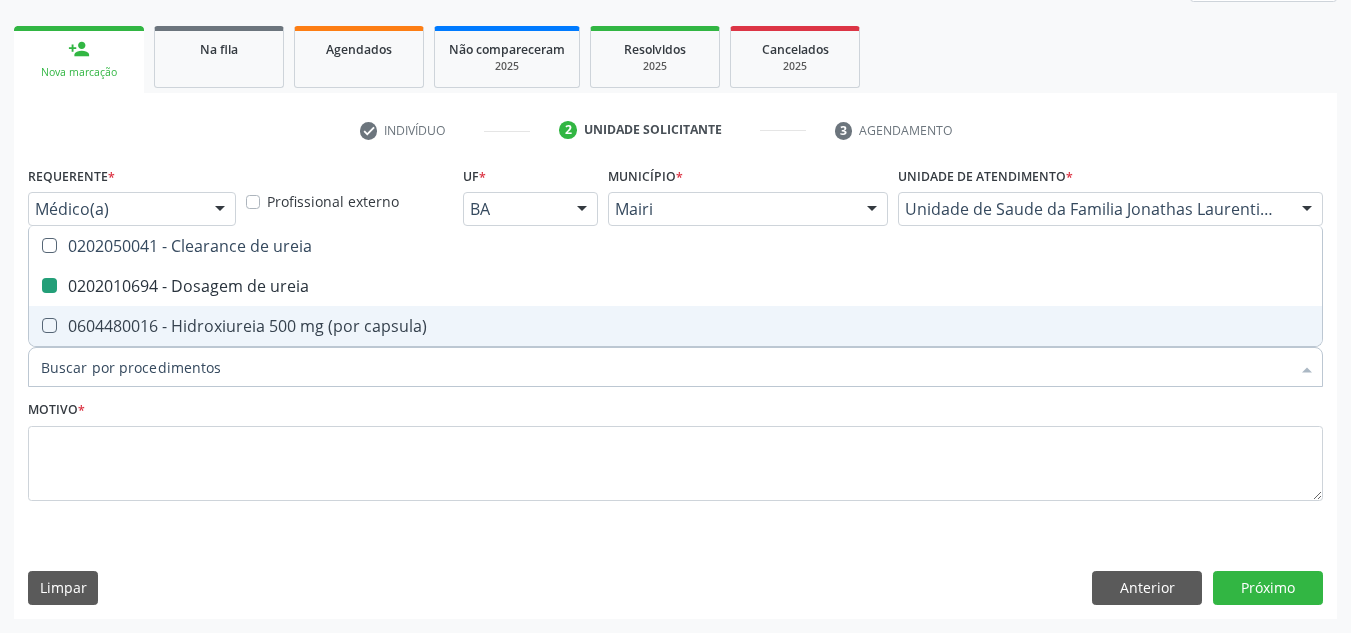 checkbox on "false" 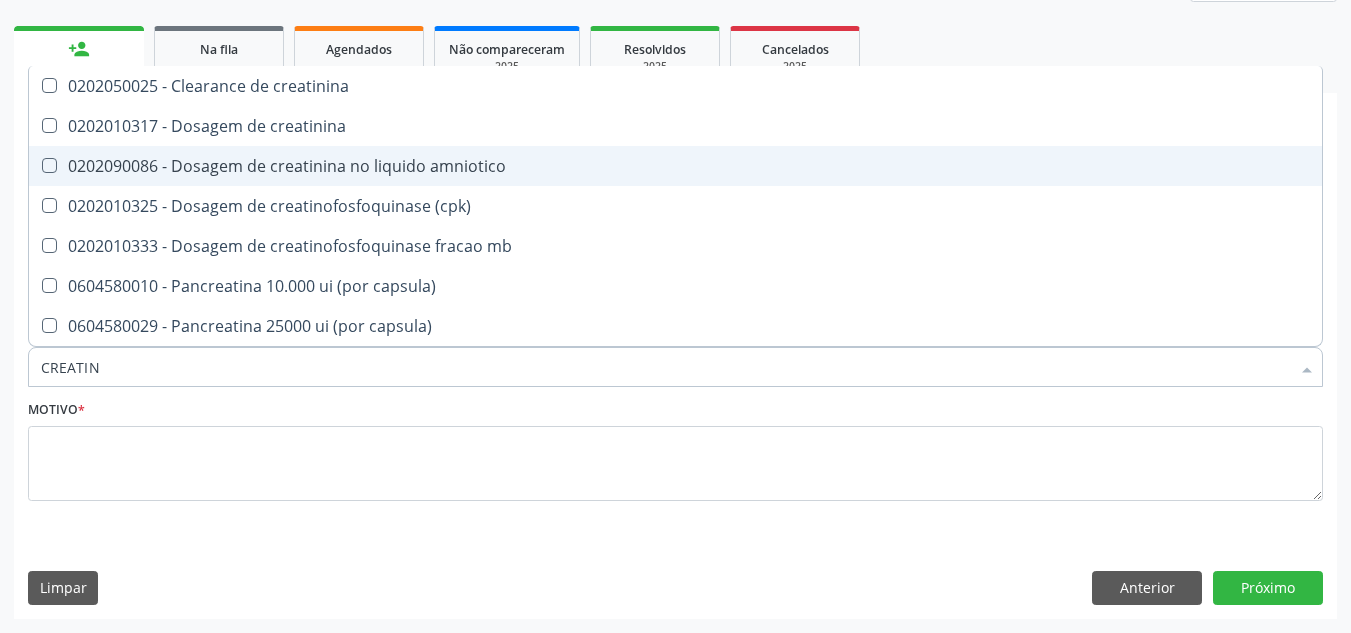 type on "CREATINI" 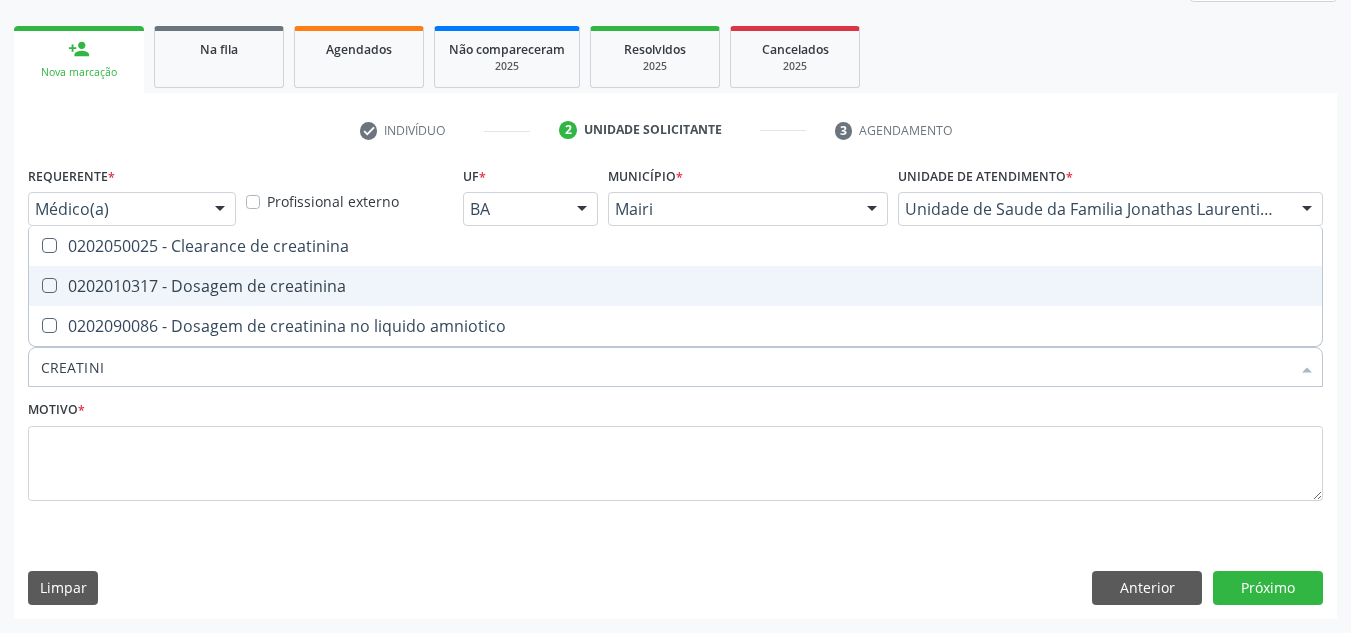 click on "0202010317 - Dosagem de creatinina" at bounding box center [675, 286] 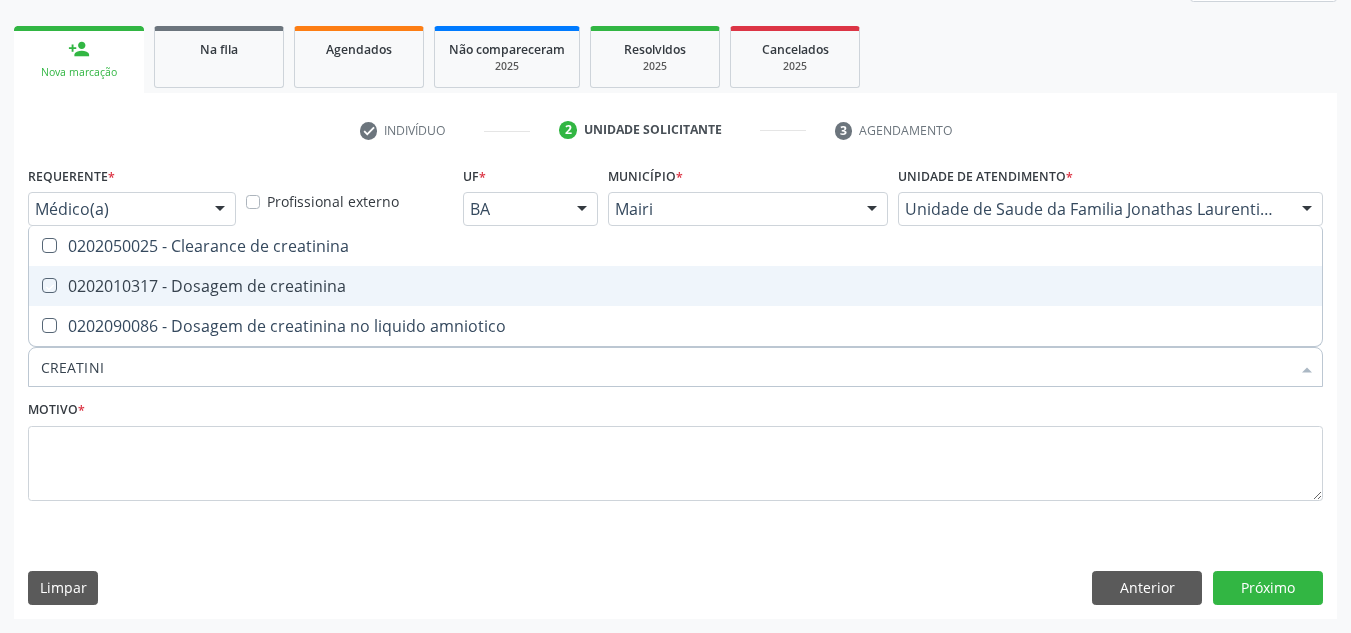 checkbox on "true" 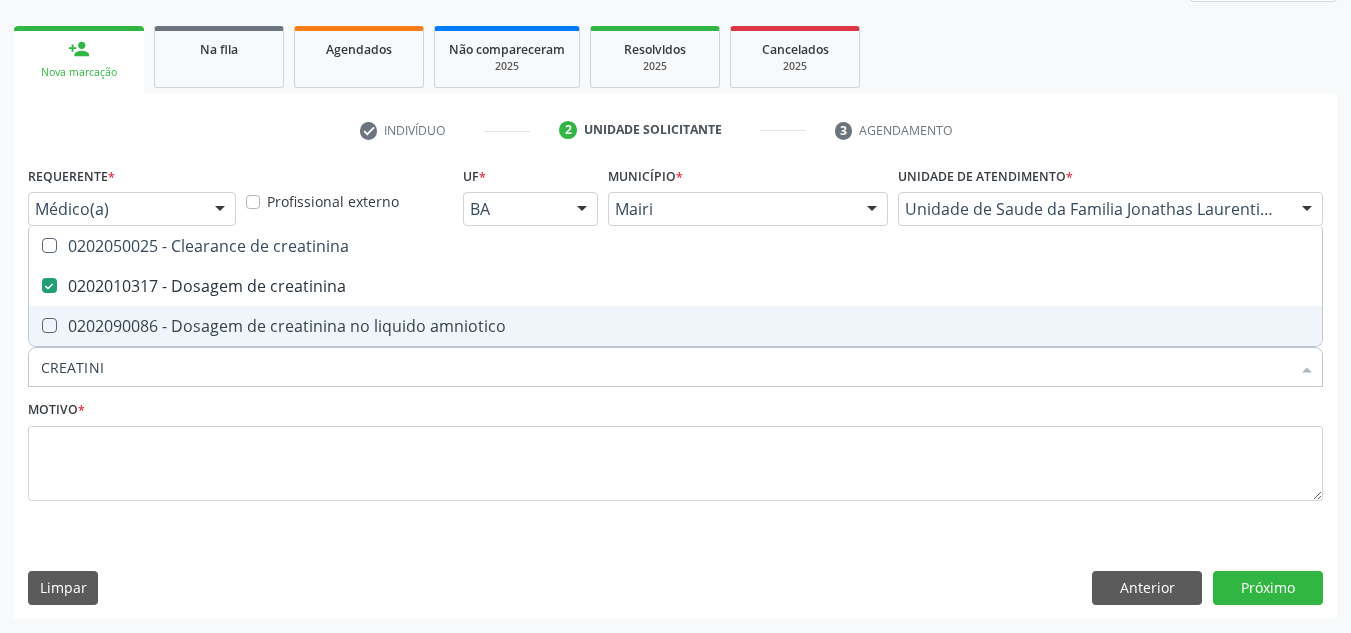 drag, startPoint x: 119, startPoint y: 370, endPoint x: 35, endPoint y: 374, distance: 84.095184 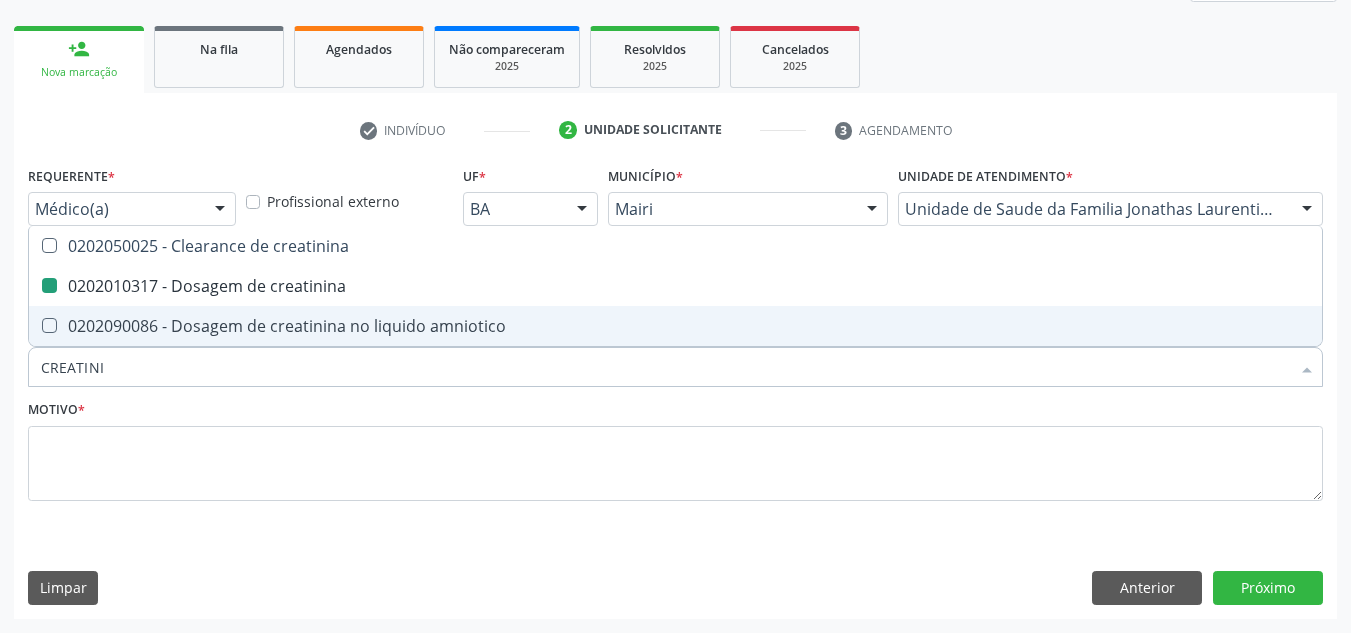 type 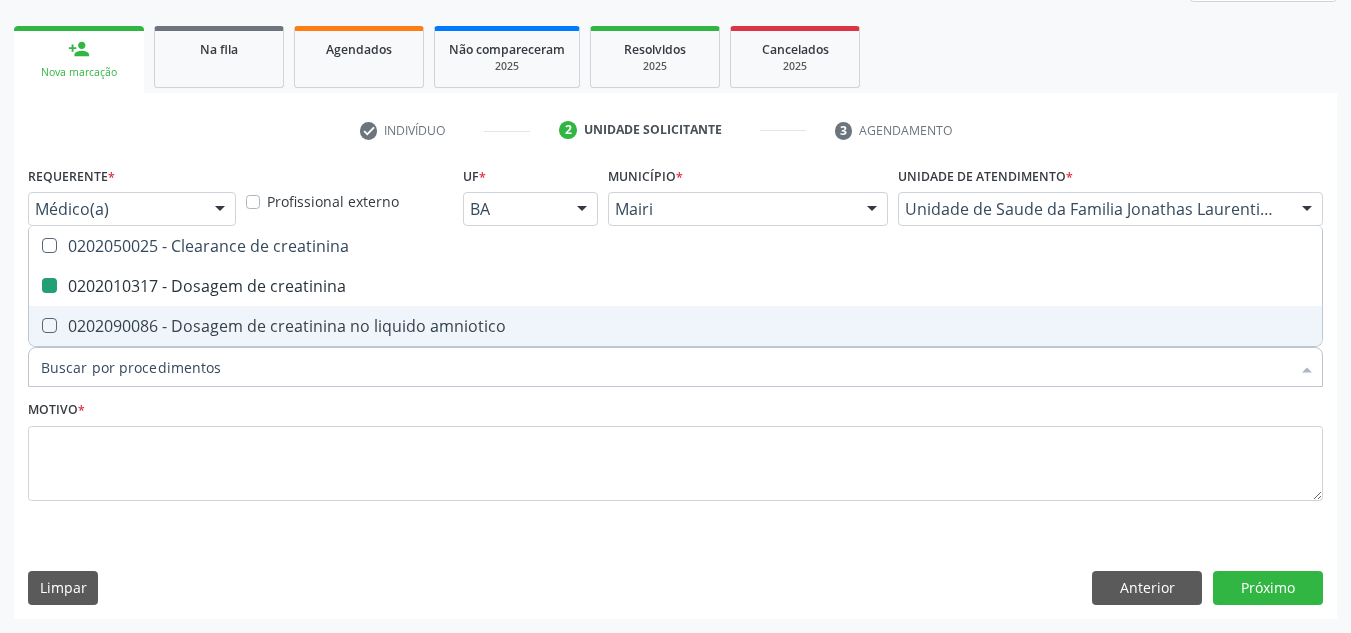 checkbox on "false" 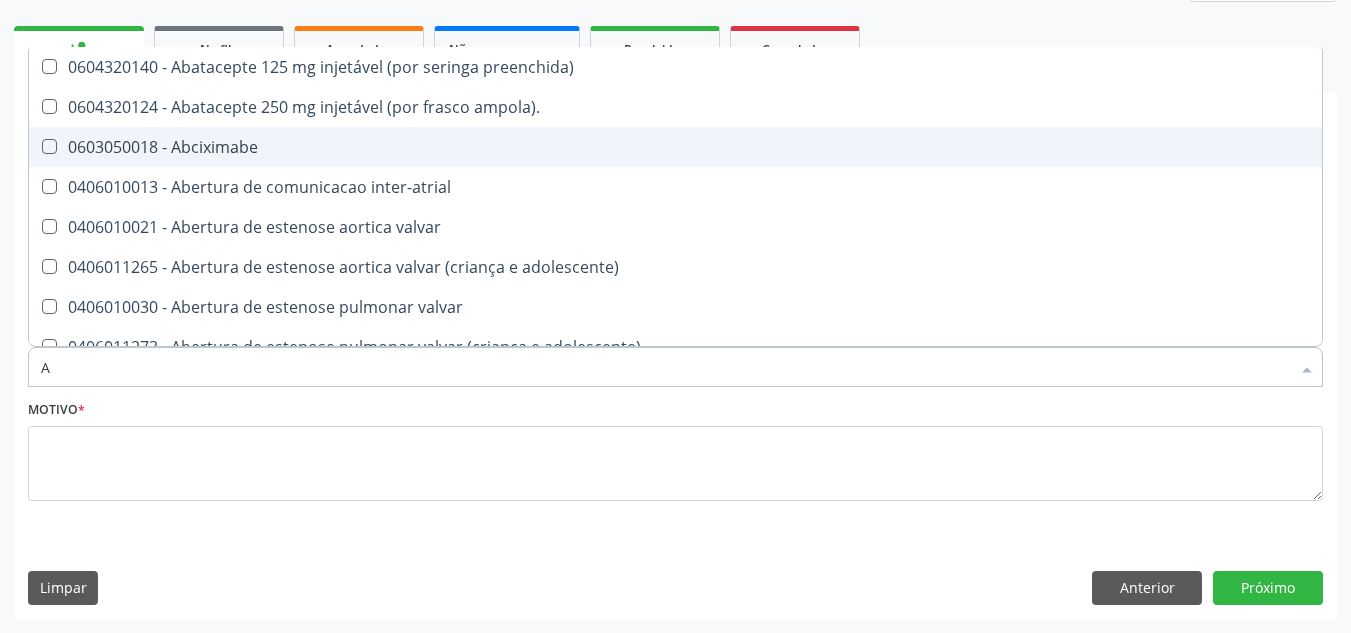 type on "AC" 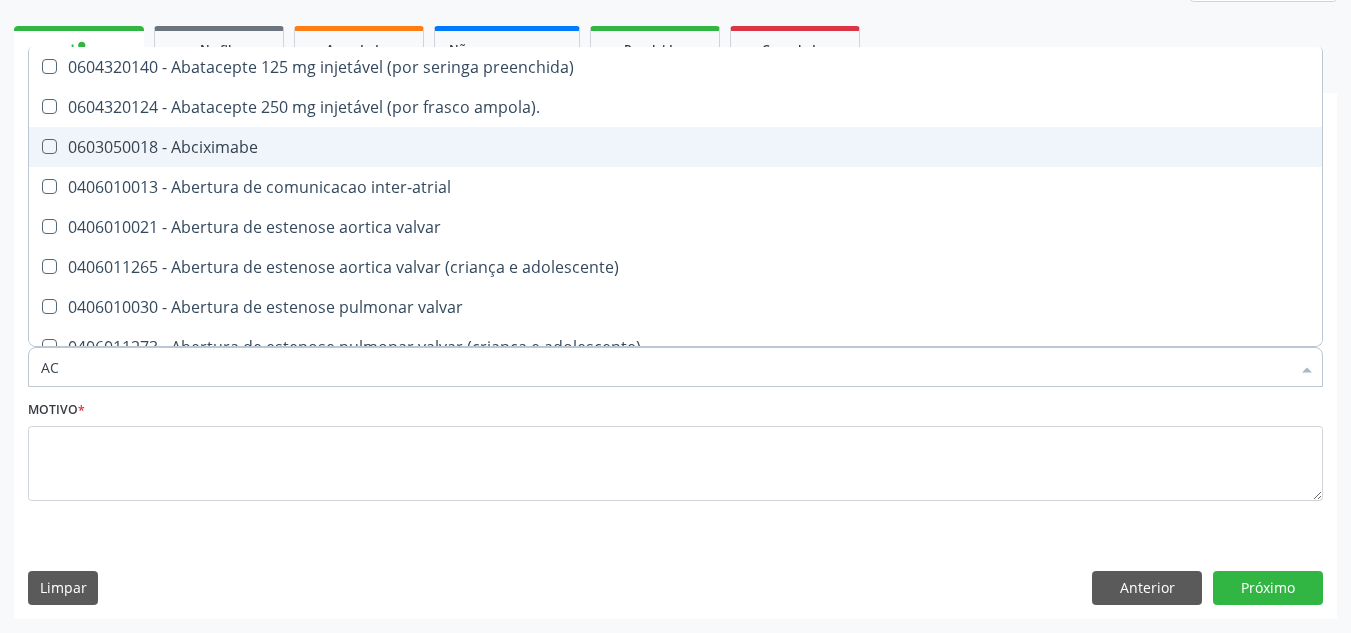 checkbox on "true" 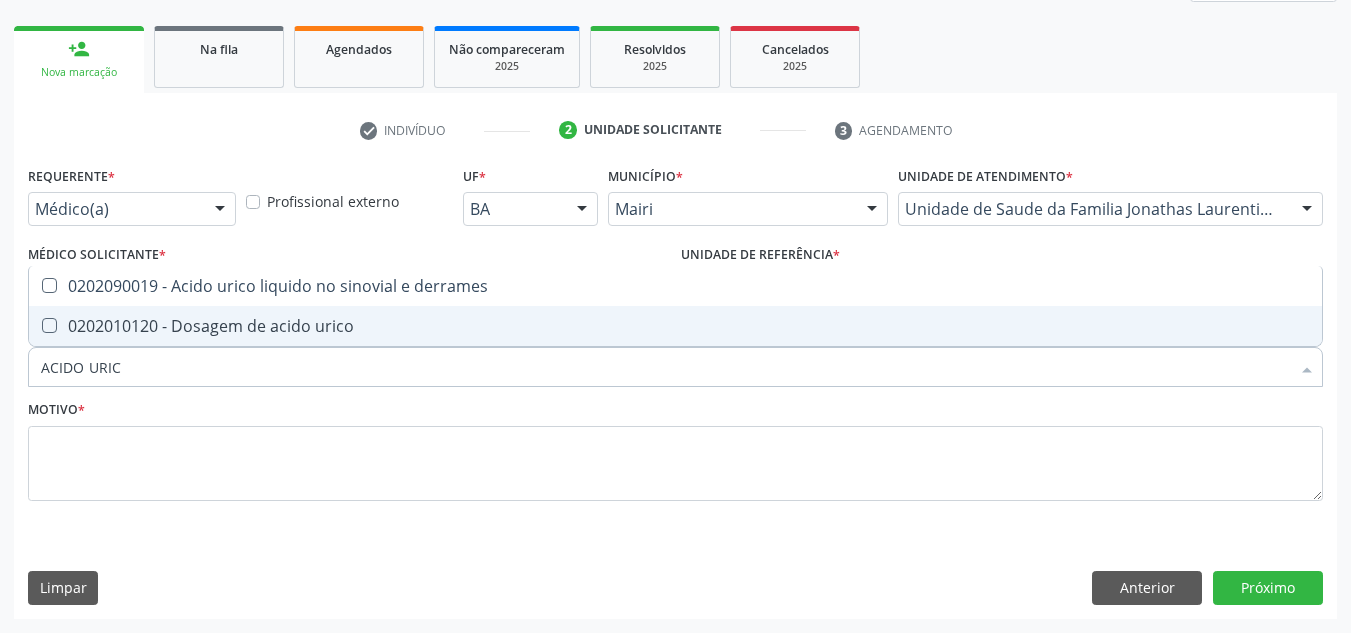 type on "ACIDO URICO" 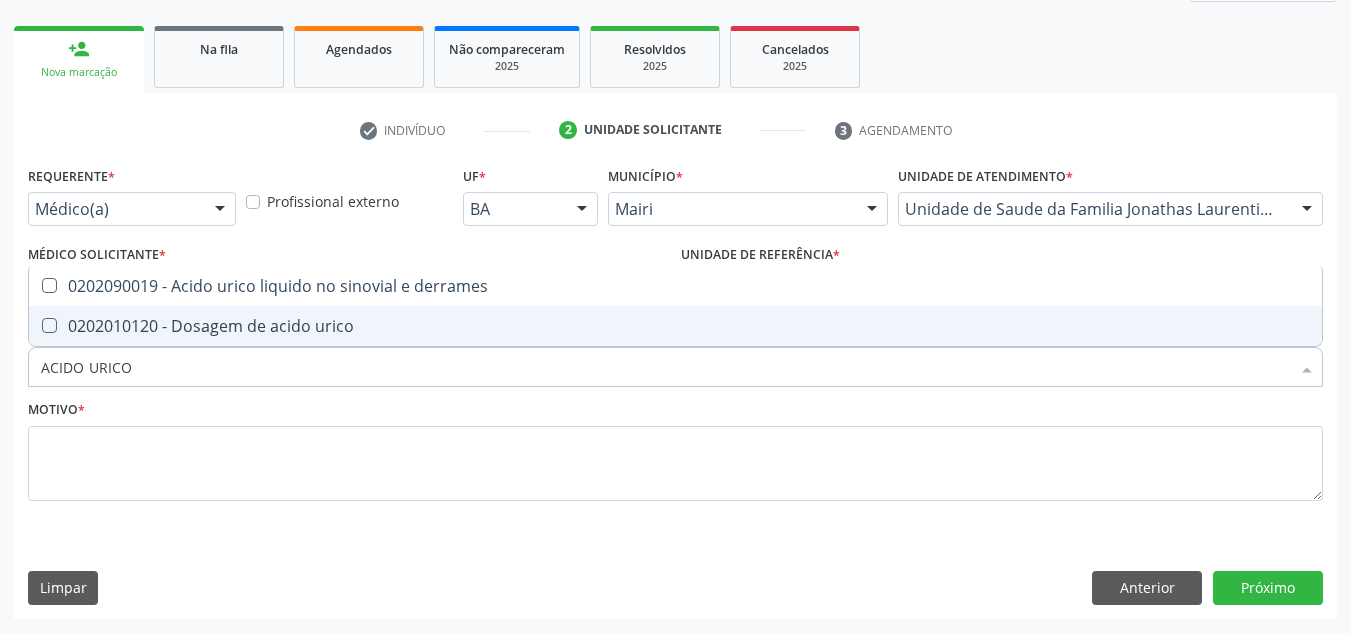 drag, startPoint x: 58, startPoint y: 322, endPoint x: 161, endPoint y: 356, distance: 108.46658 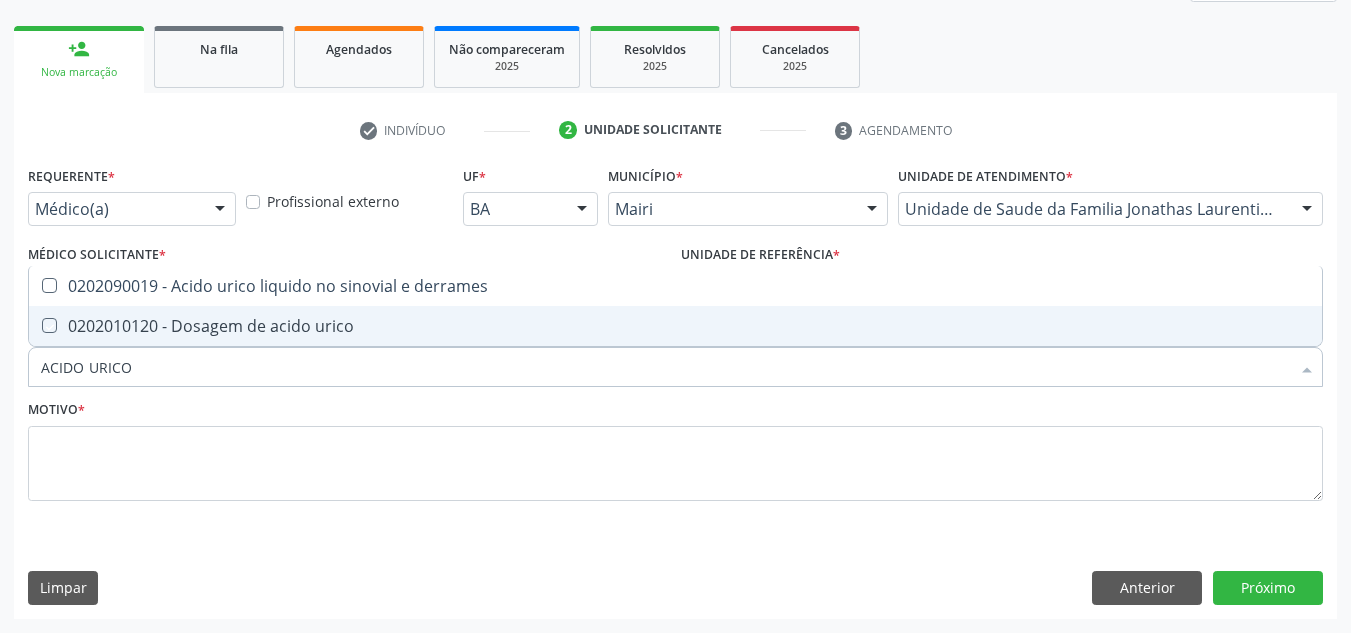 checkbox on "true" 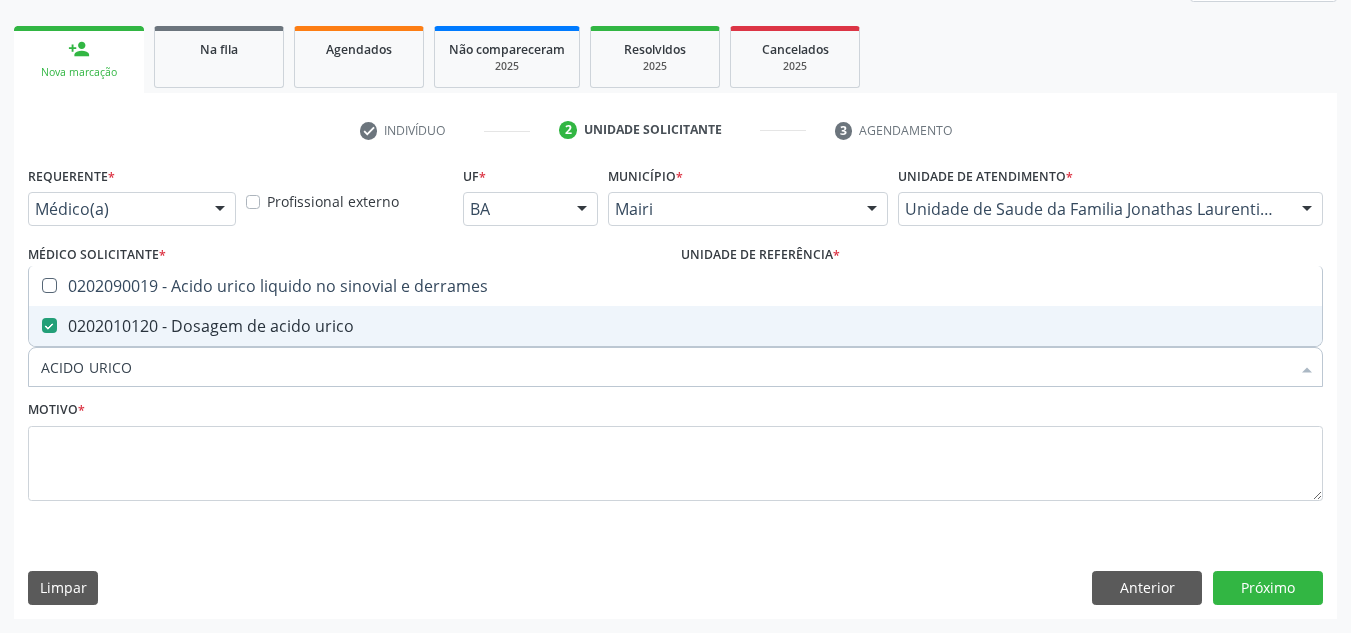 drag, startPoint x: 83, startPoint y: 381, endPoint x: 39, endPoint y: 380, distance: 44.011364 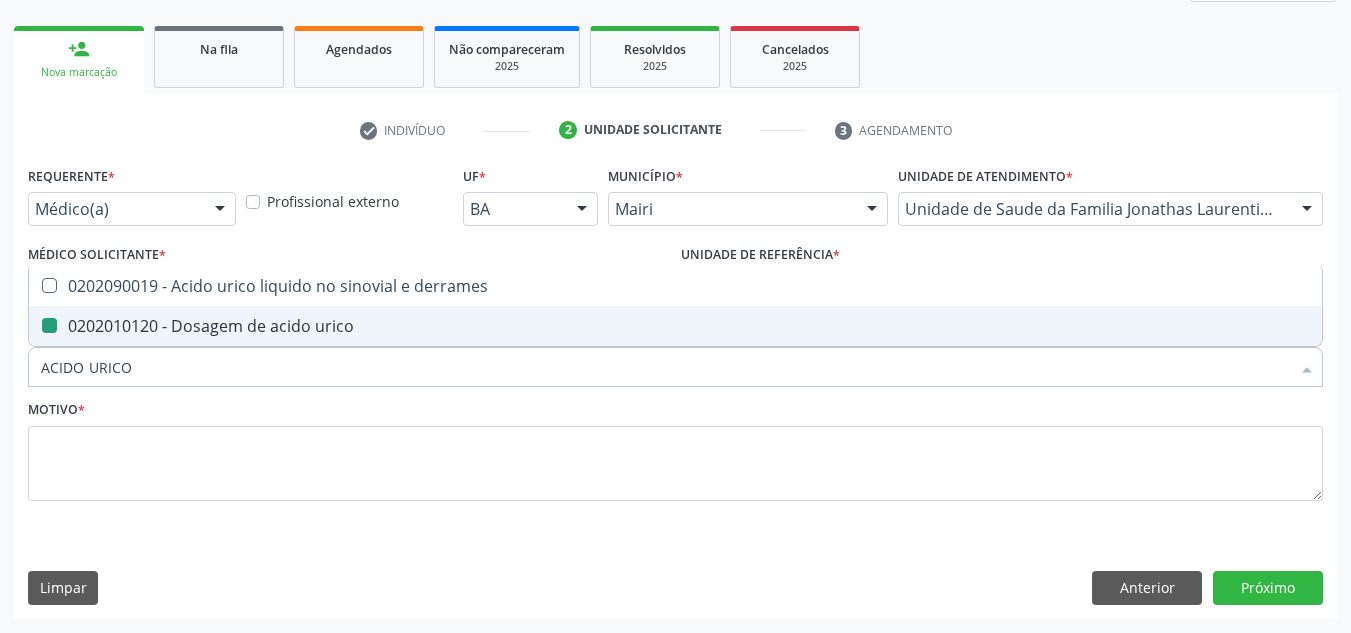 type 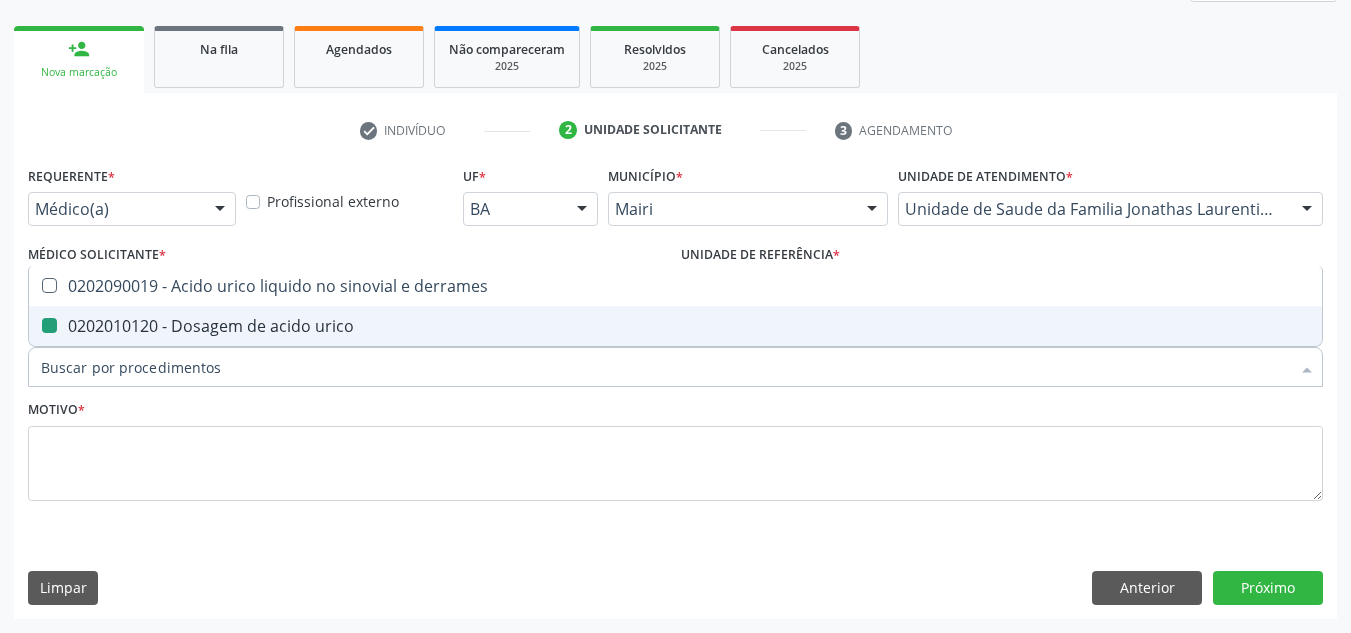 checkbox on "false" 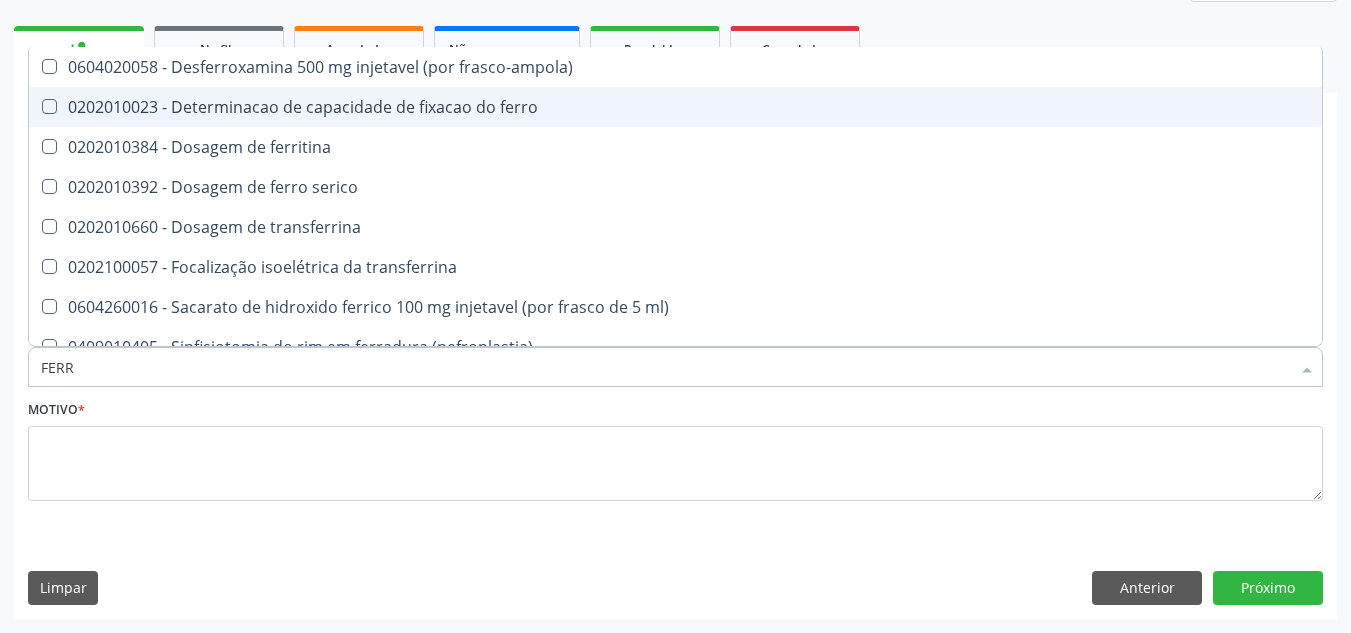 type on "FERRO" 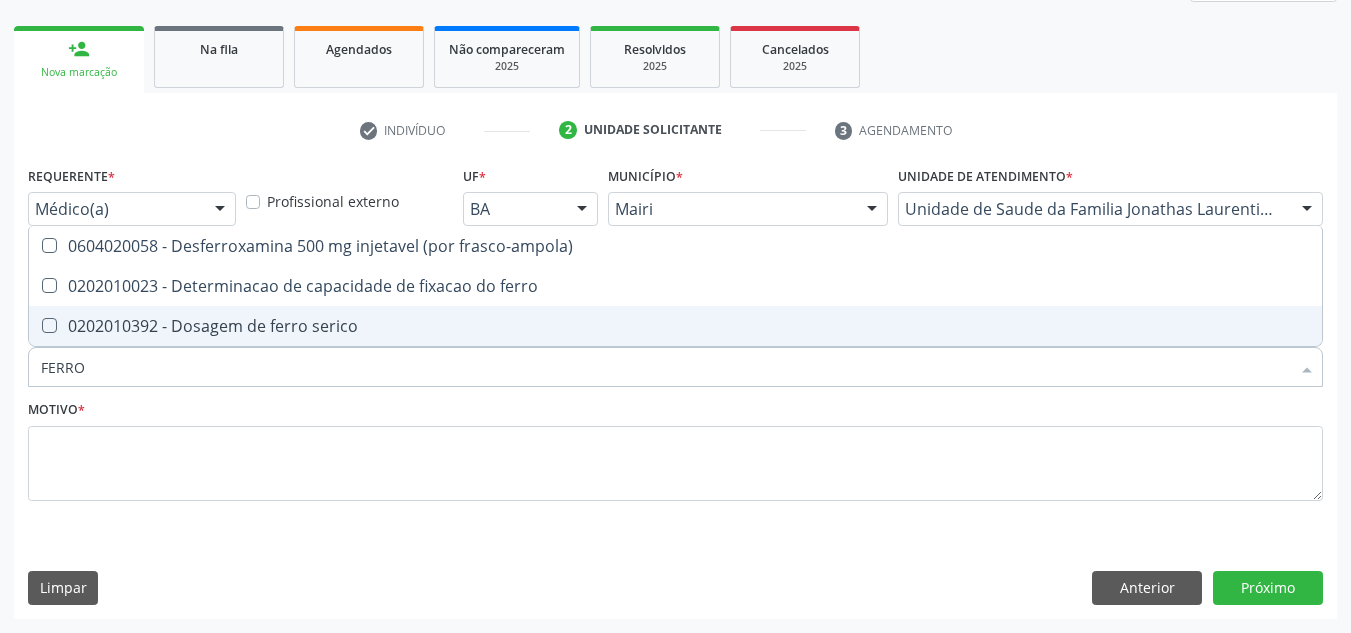 drag, startPoint x: 86, startPoint y: 329, endPoint x: 118, endPoint y: 359, distance: 43.863426 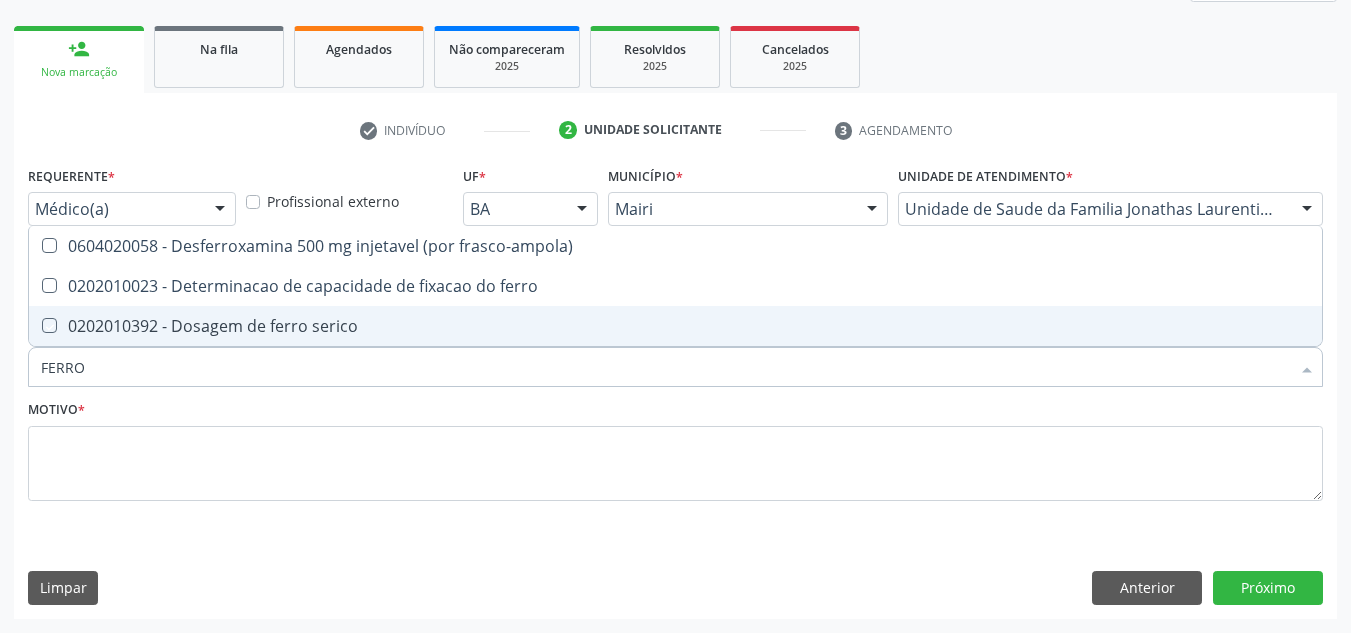 checkbox on "true" 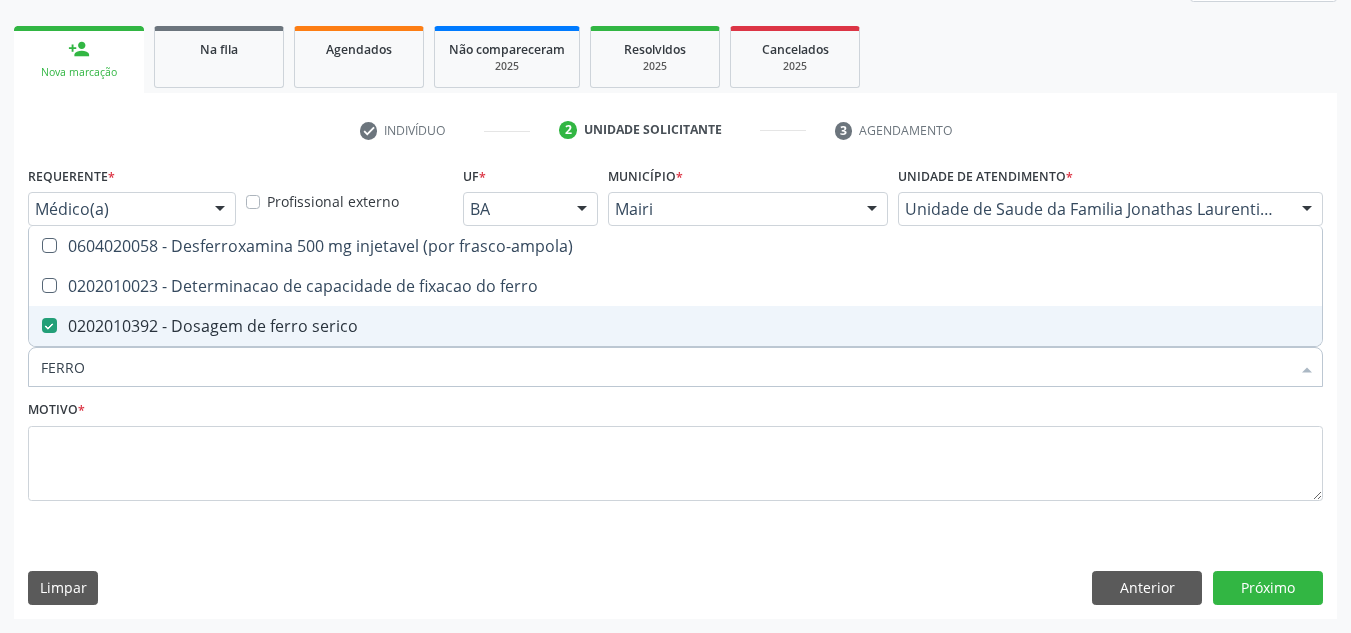 drag, startPoint x: 124, startPoint y: 381, endPoint x: 21, endPoint y: 384, distance: 103.04368 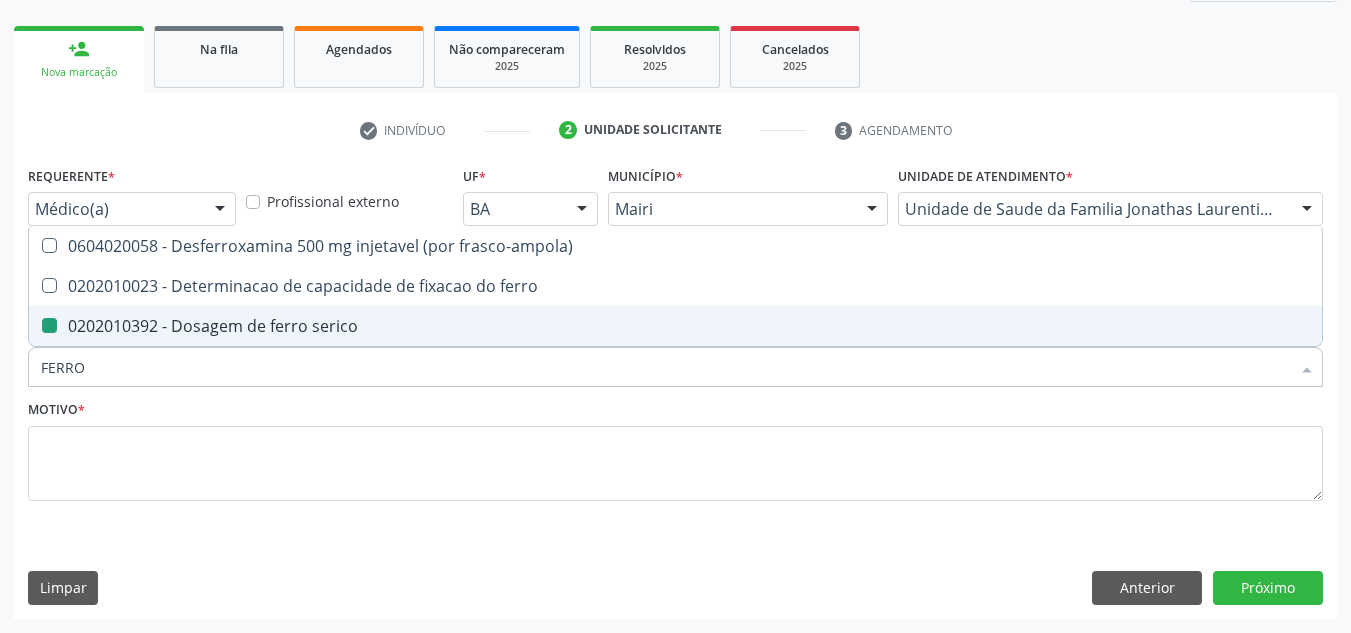 type 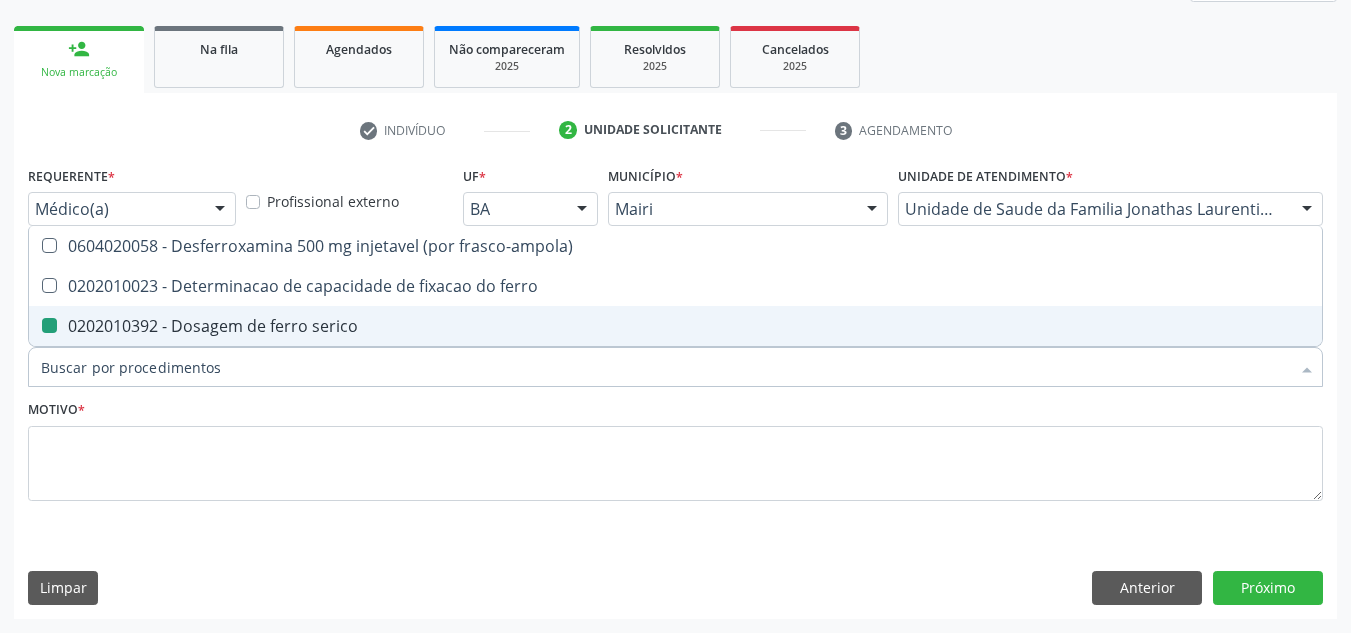 checkbox on "false" 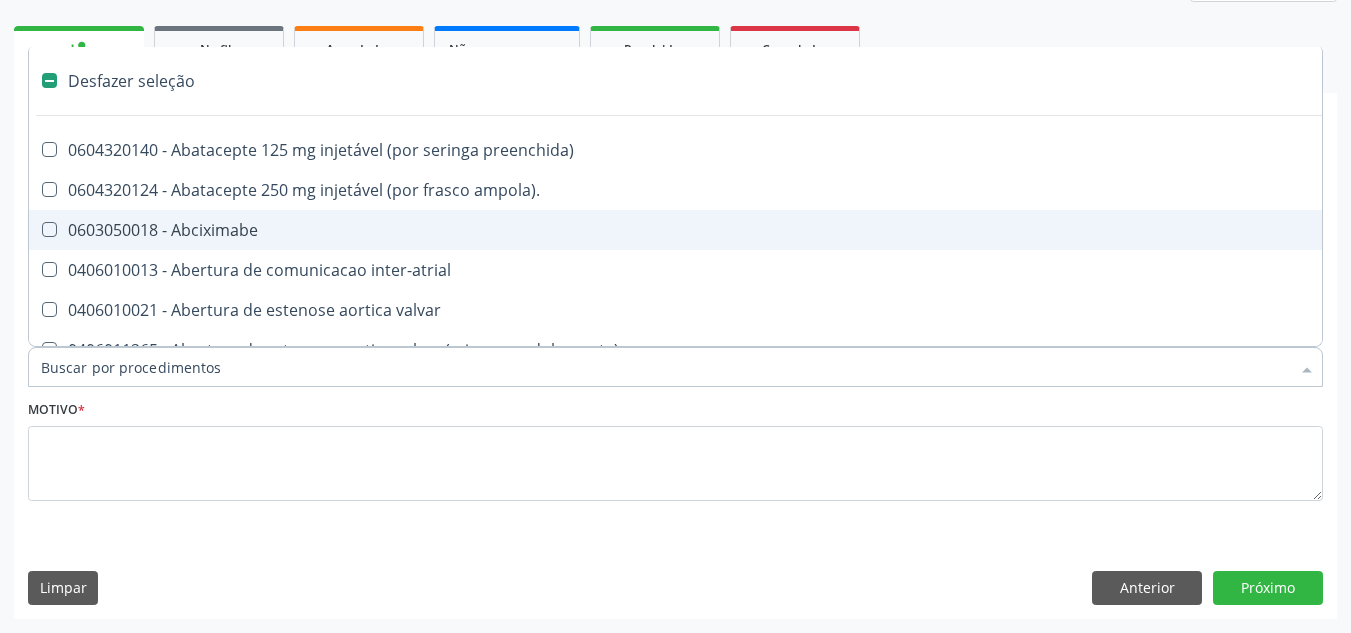 type on "F" 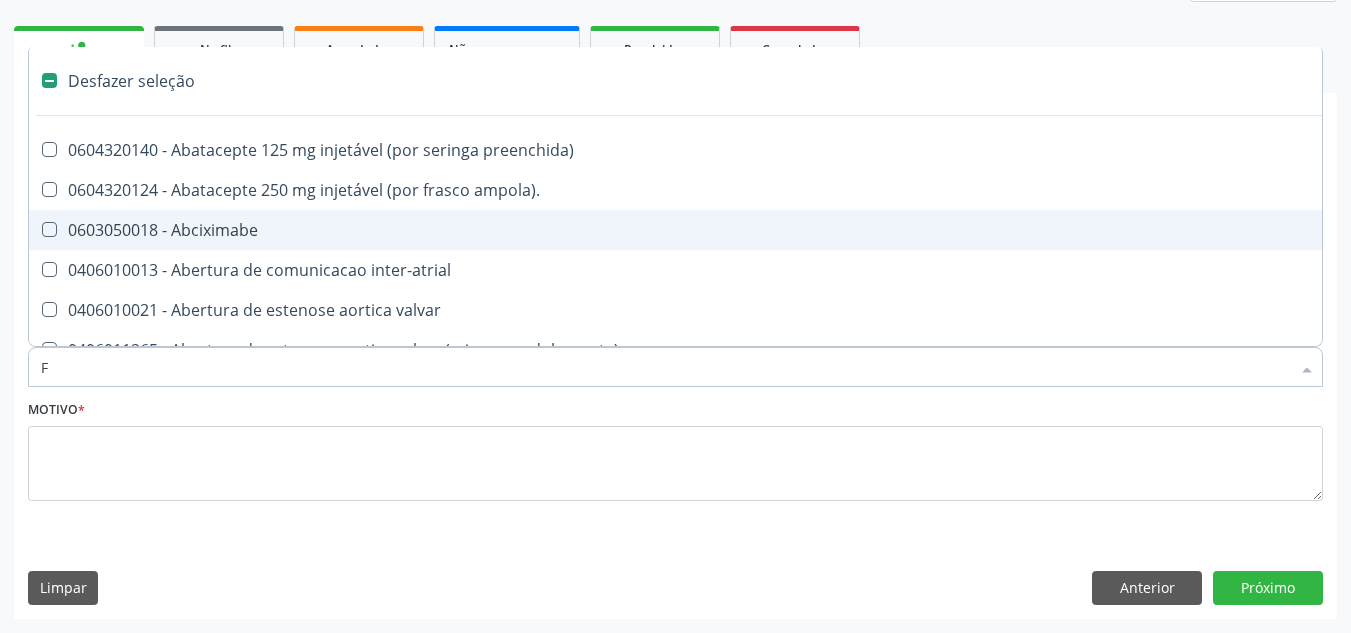checkbox on "true" 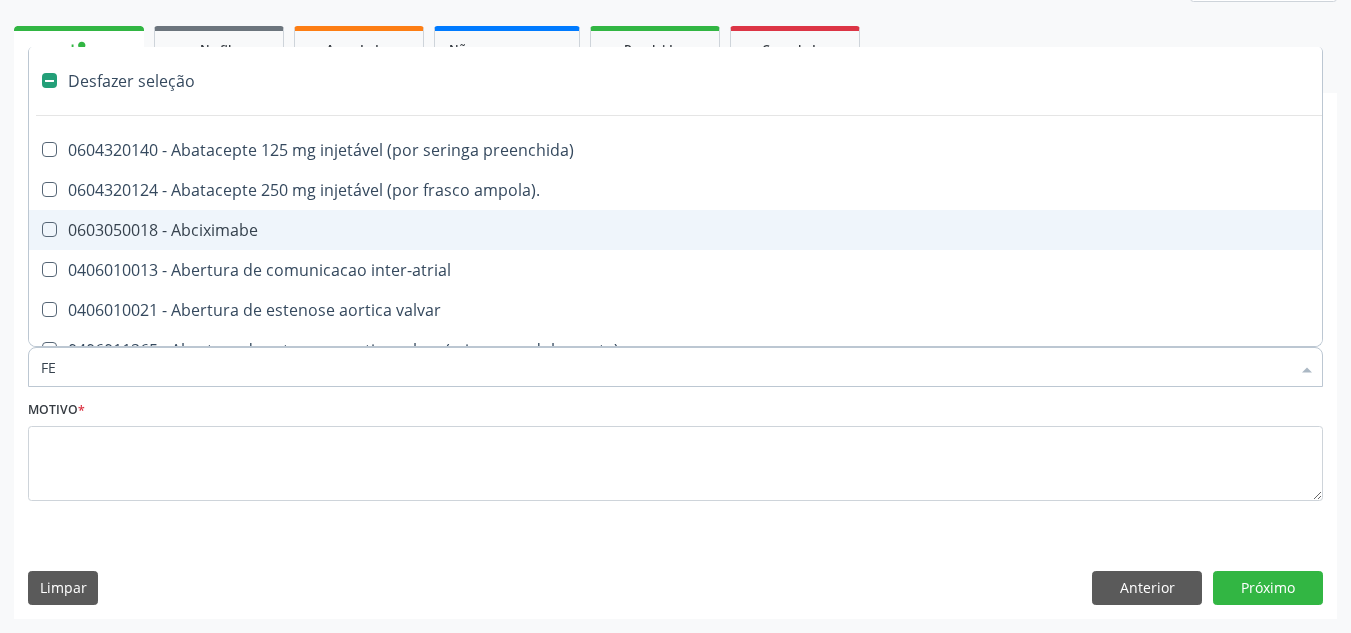 checkbox on "true" 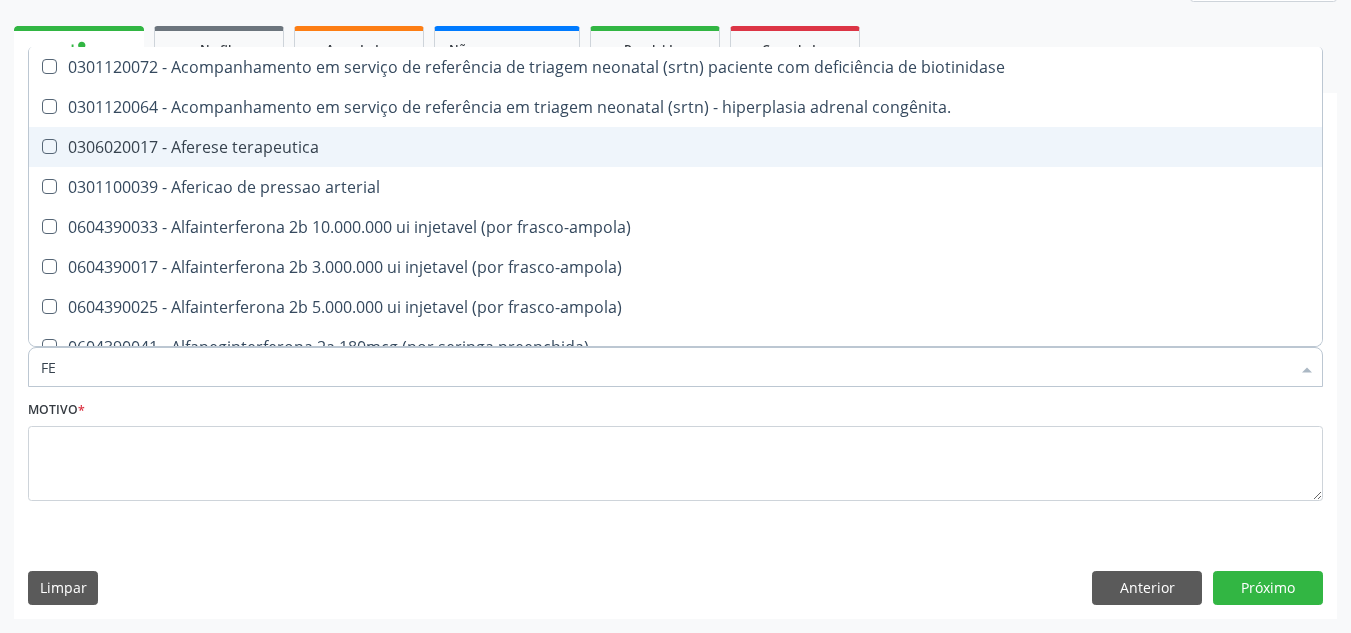 type on "FER" 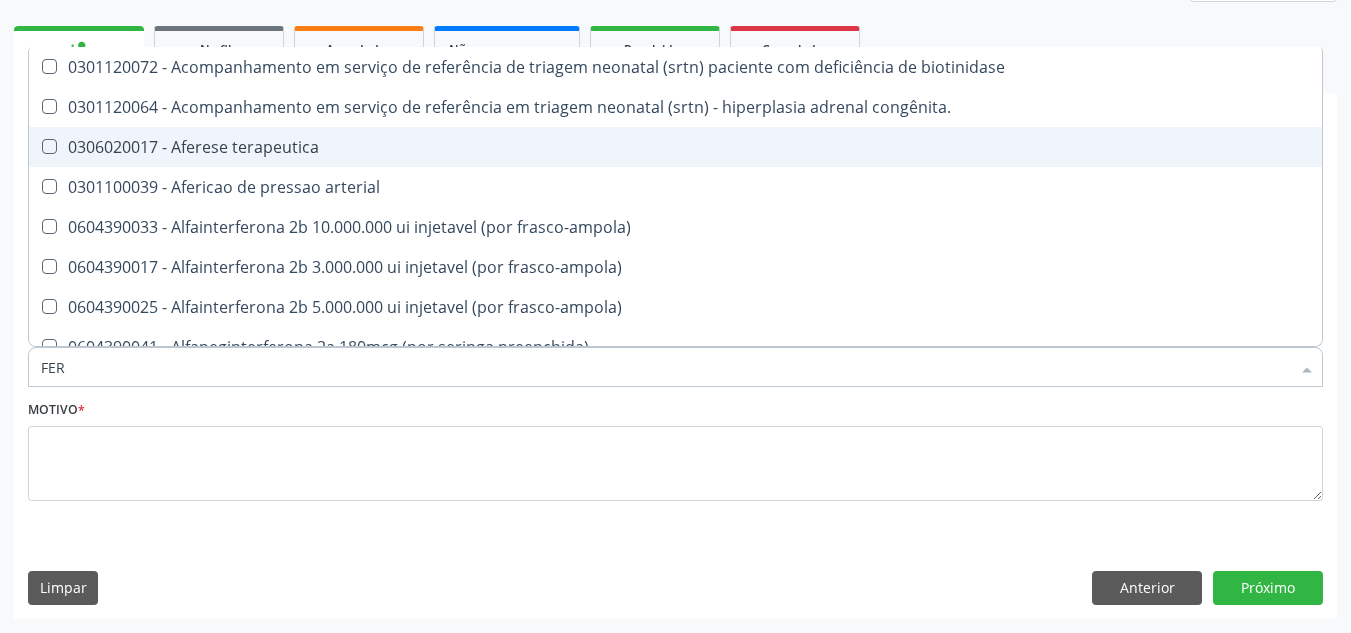 checkbox on "true" 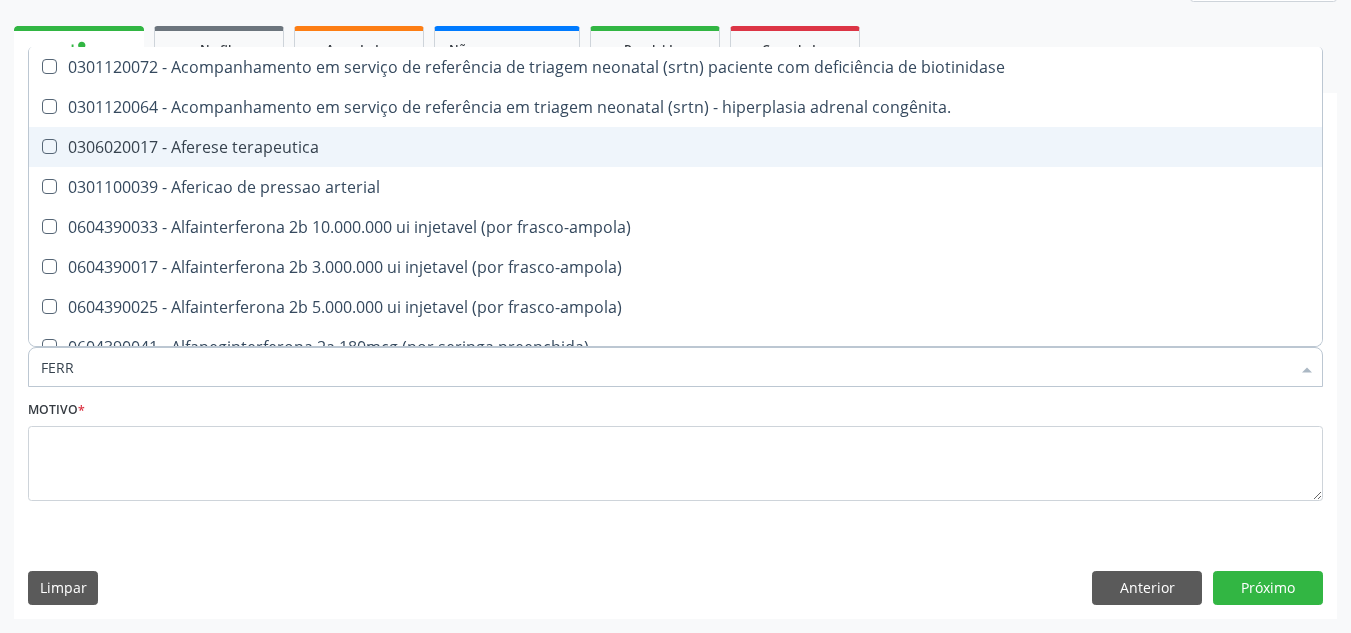 checkbox on "true" 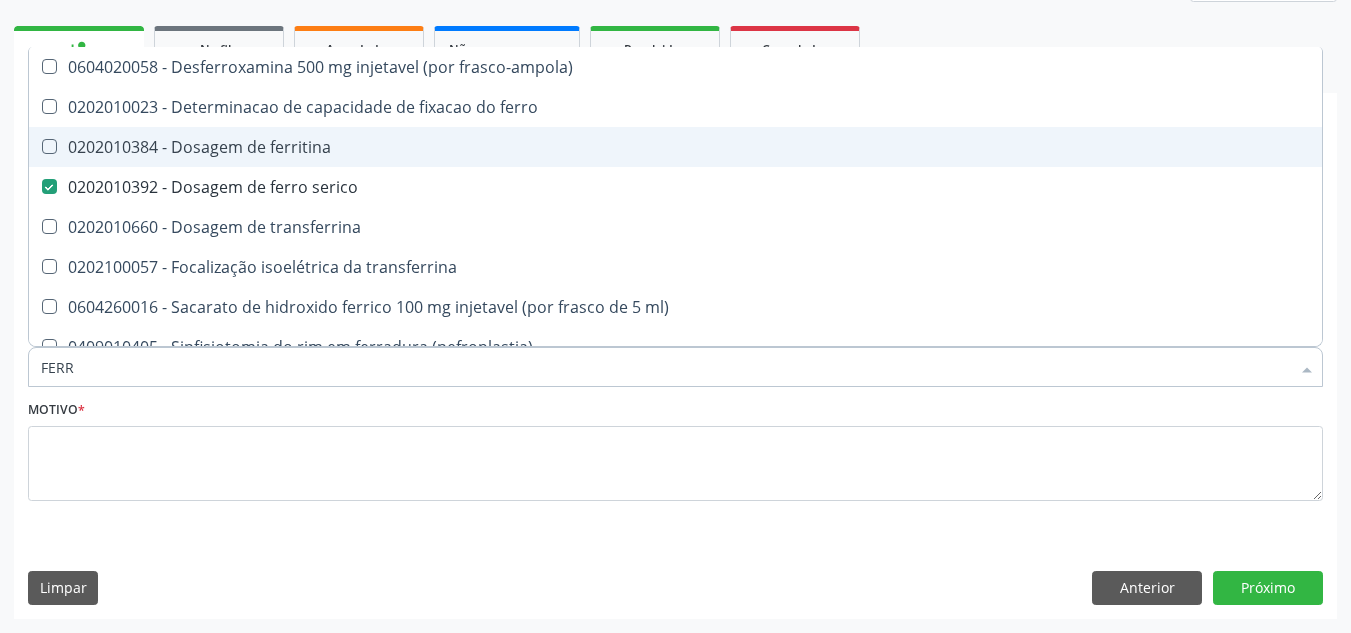 type on "FERRI" 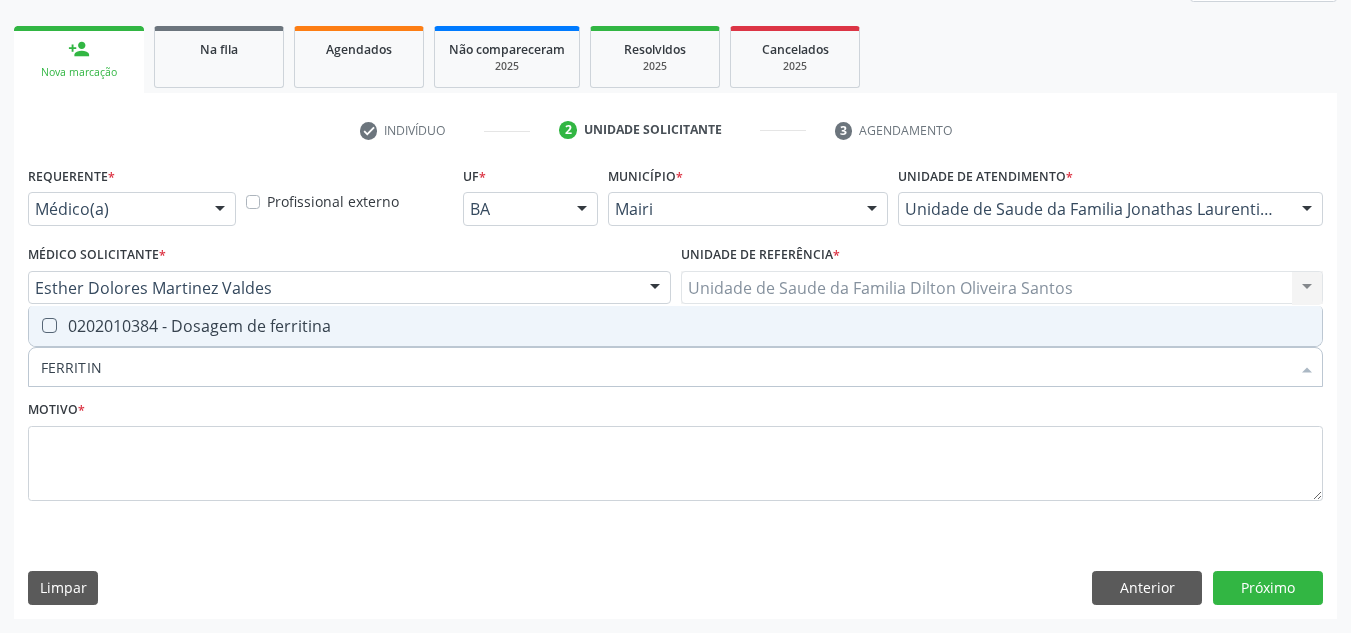 type on "FERRITINA" 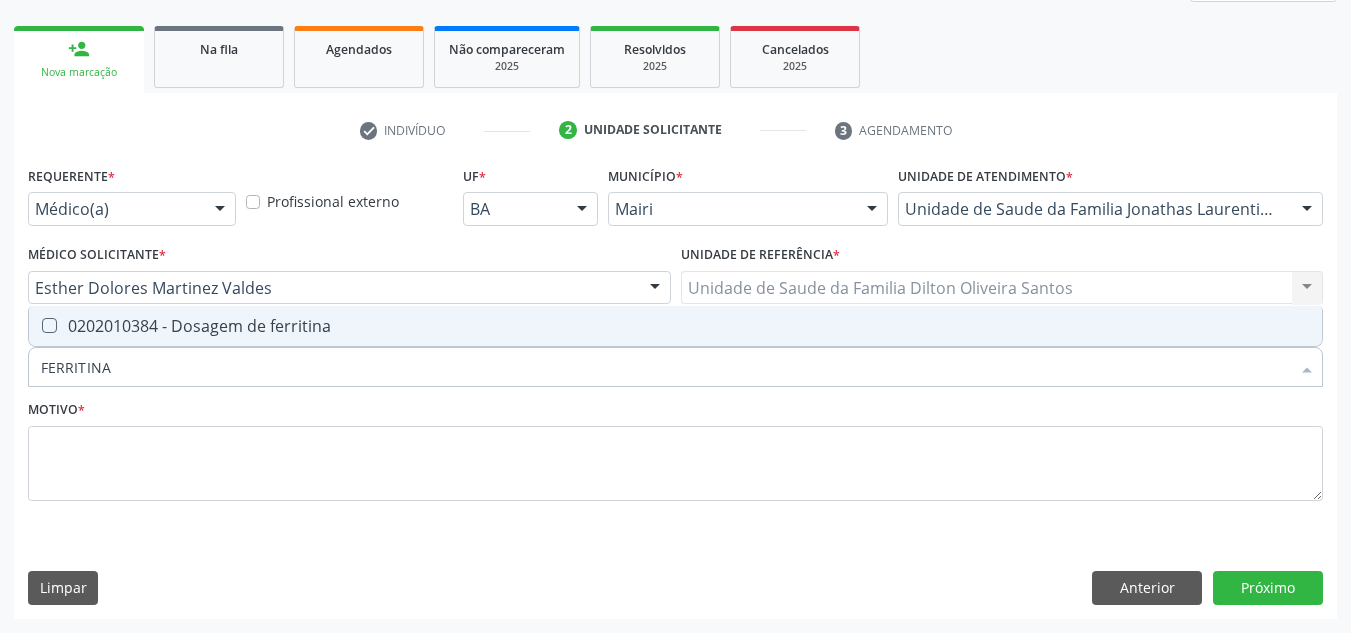 click on "0202010384 - Dosagem de ferritina" at bounding box center [675, 326] 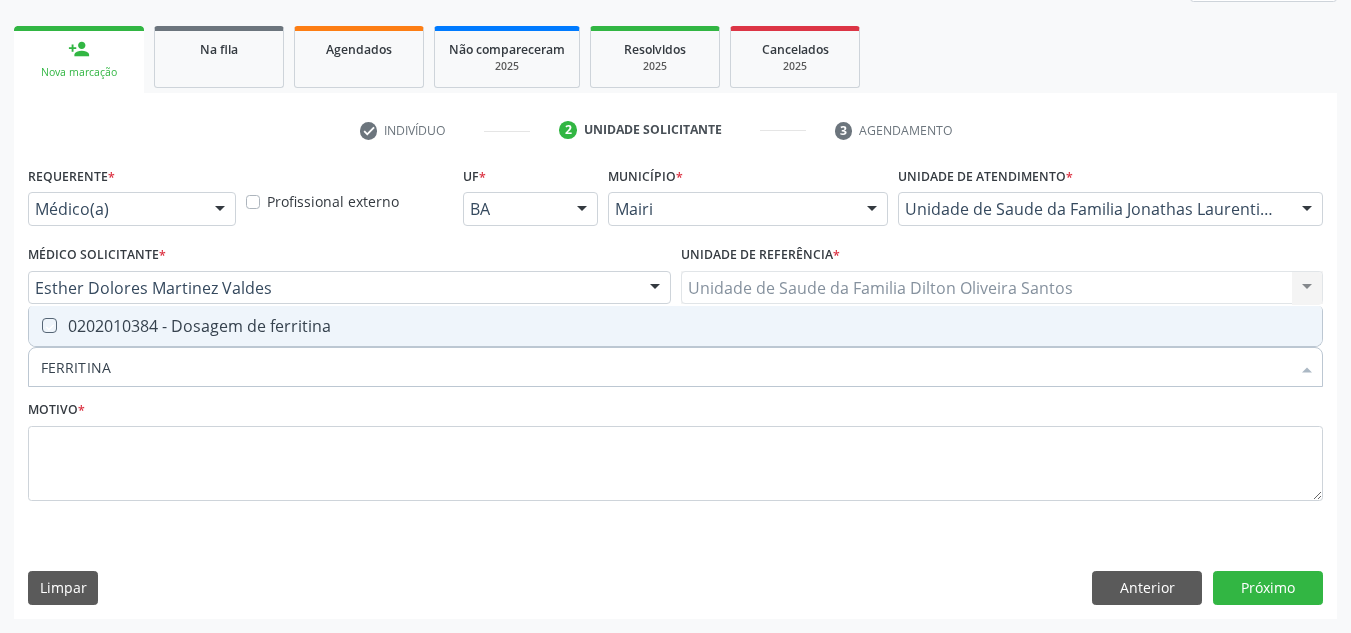 checkbox on "true" 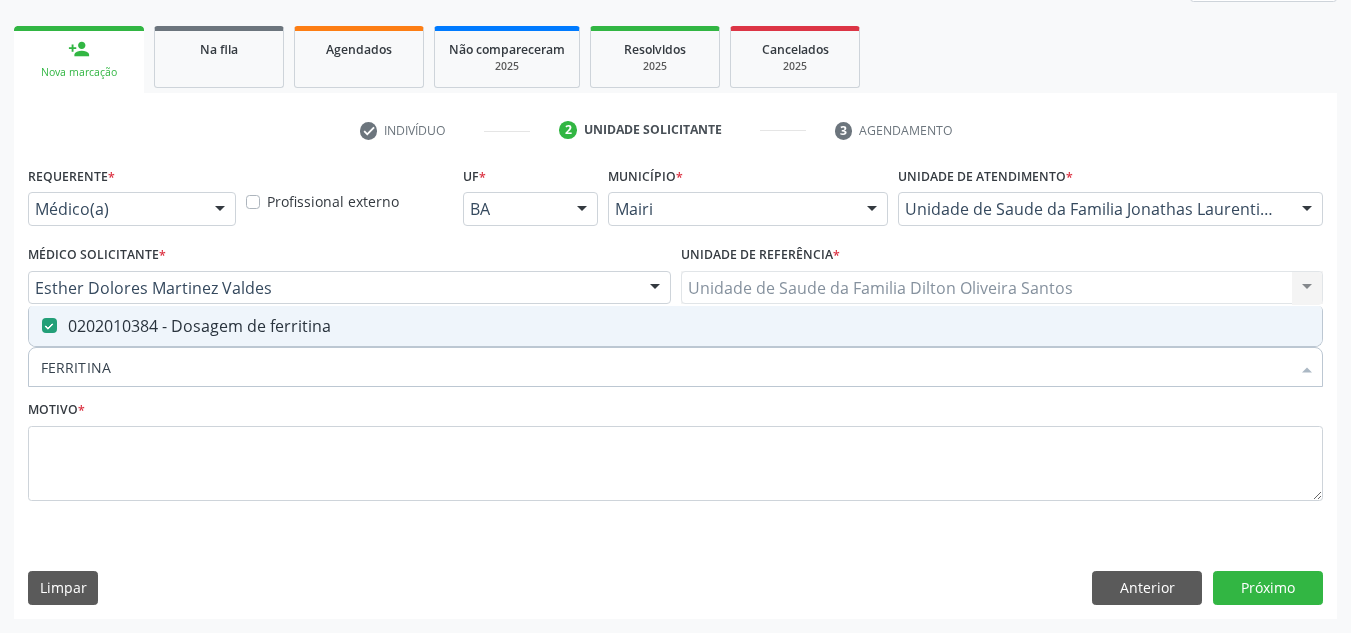 drag, startPoint x: 148, startPoint y: 368, endPoint x: 17, endPoint y: 365, distance: 131.03435 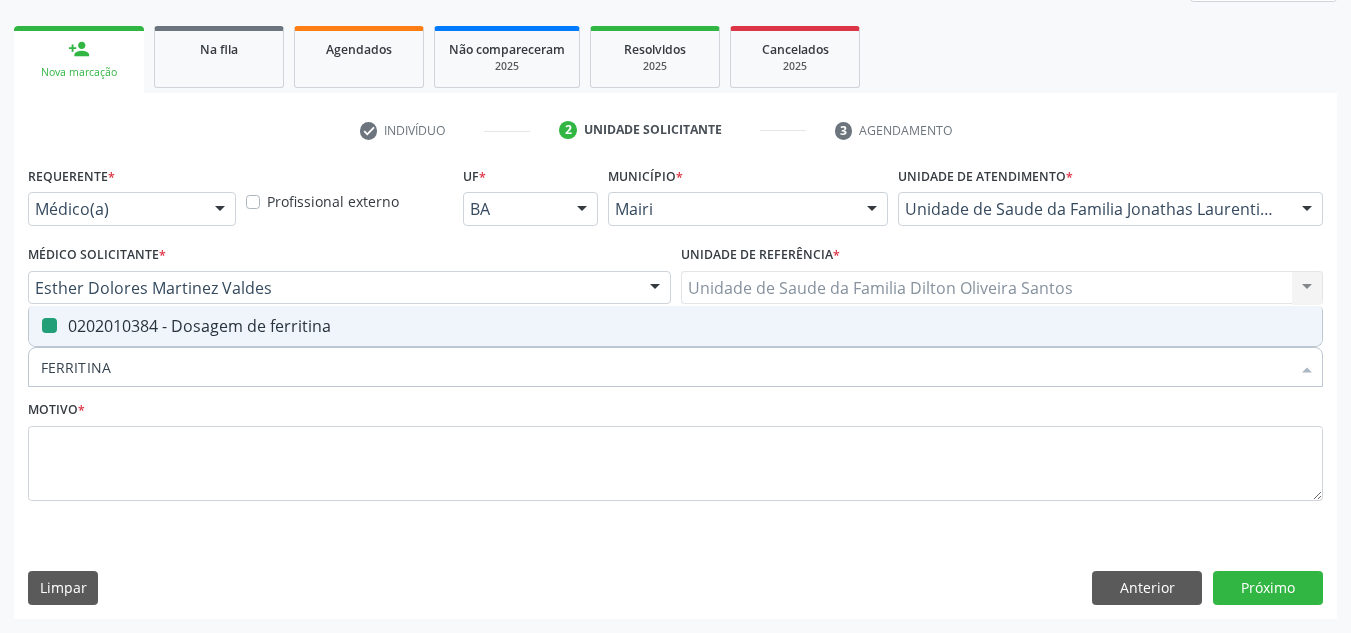 type 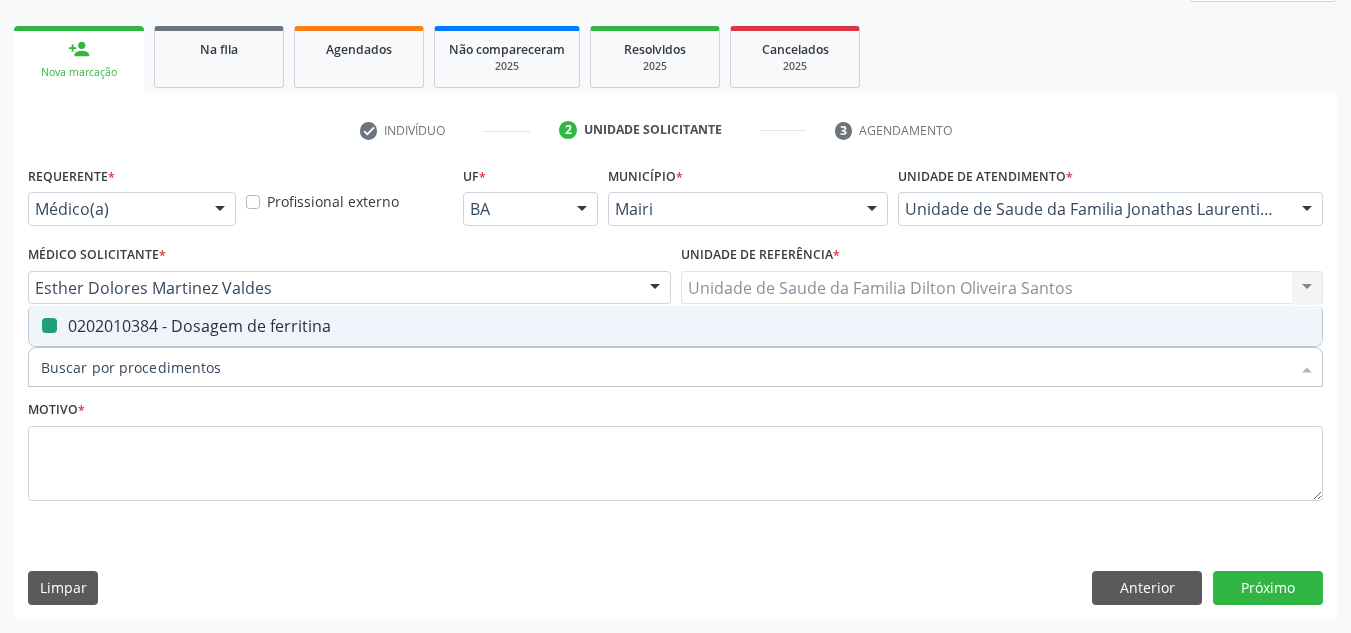 checkbox on "false" 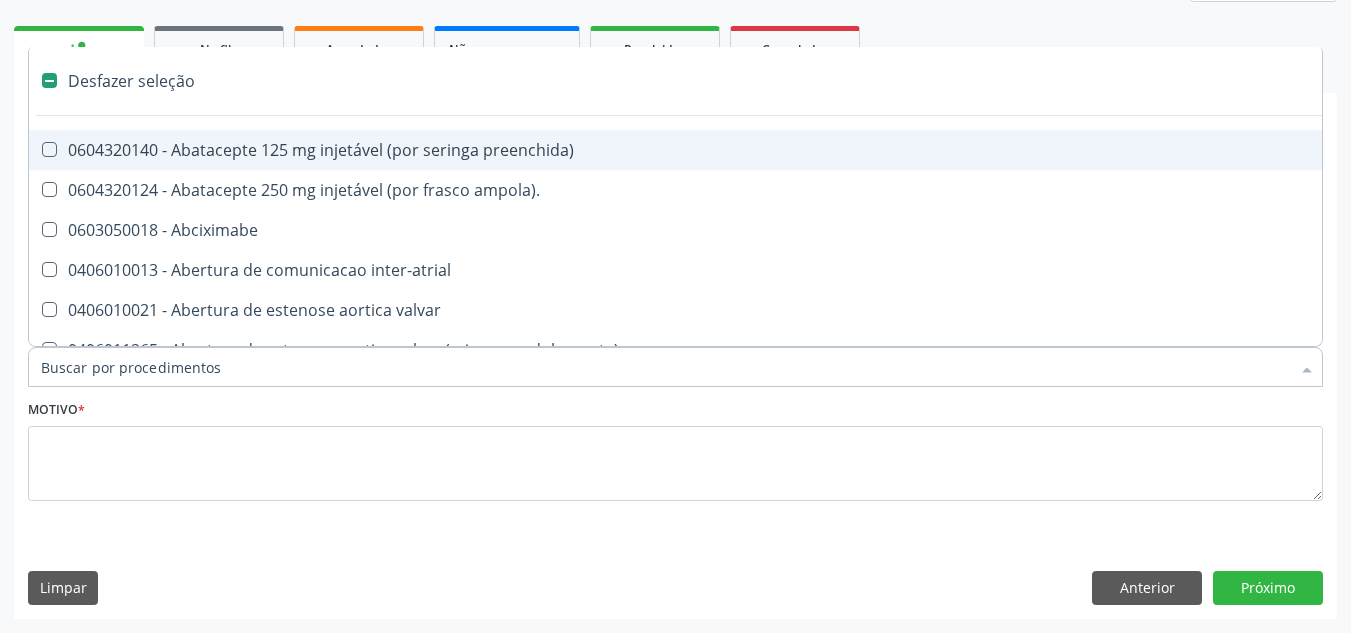 type on "V" 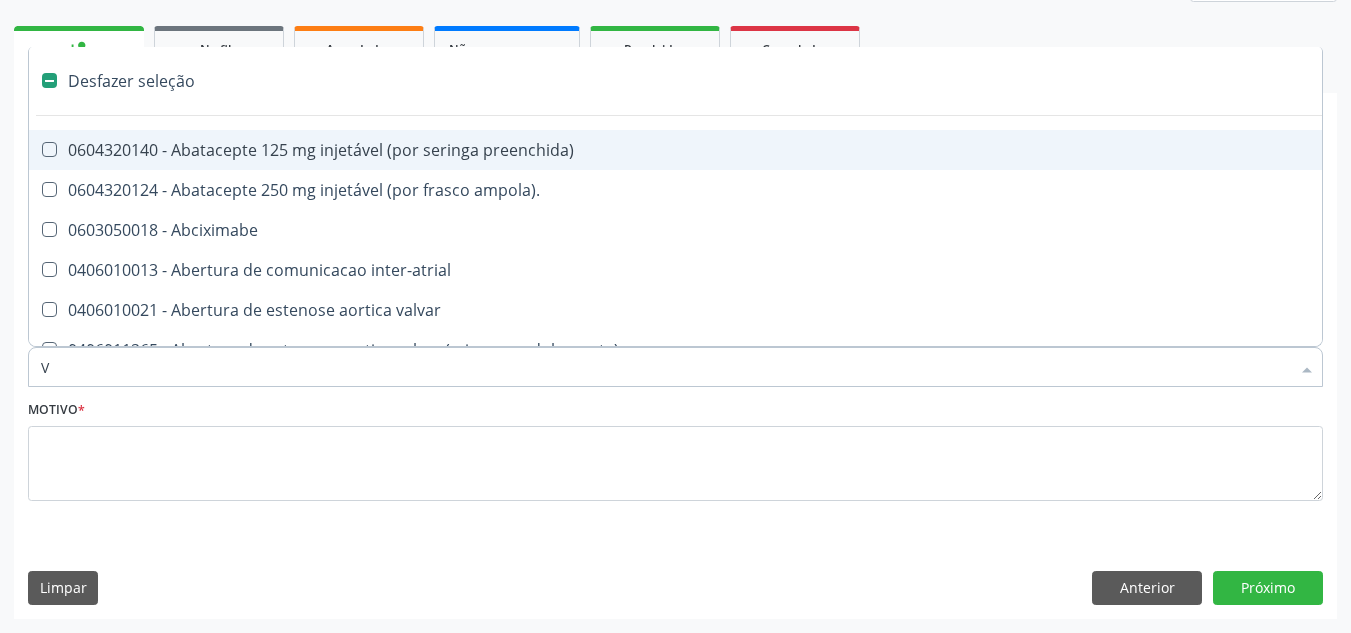 checkbox on "true" 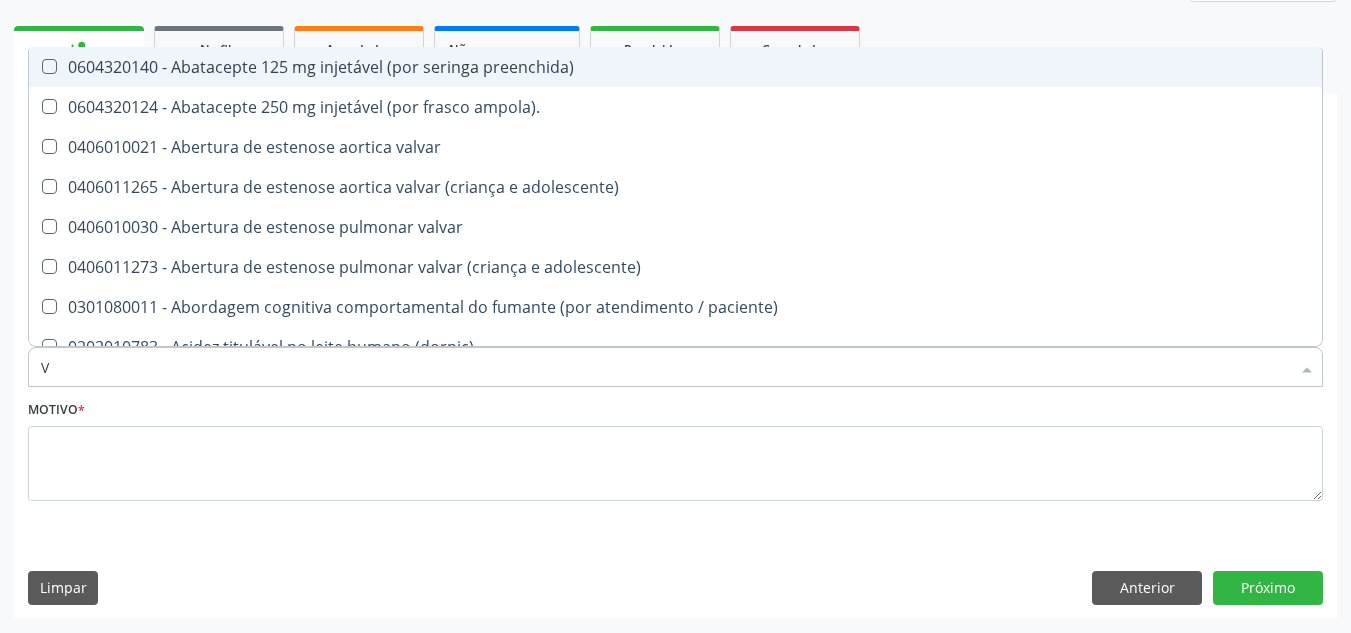 type on "VI" 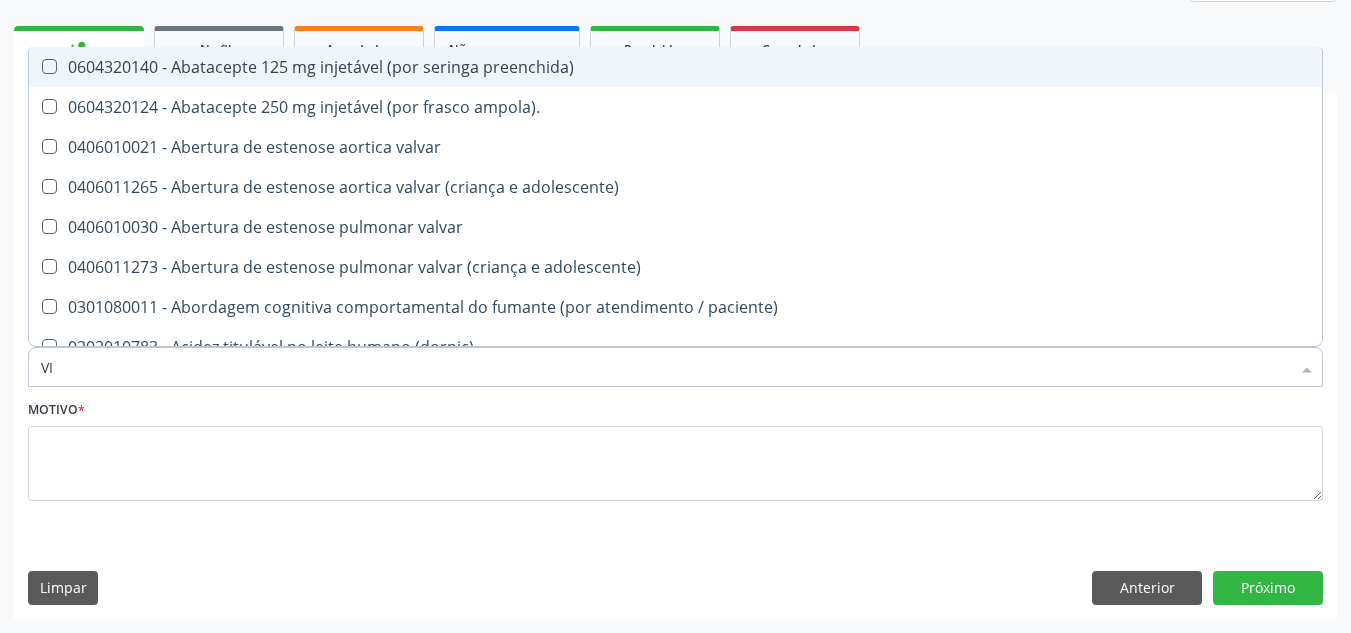 checkbox on "true" 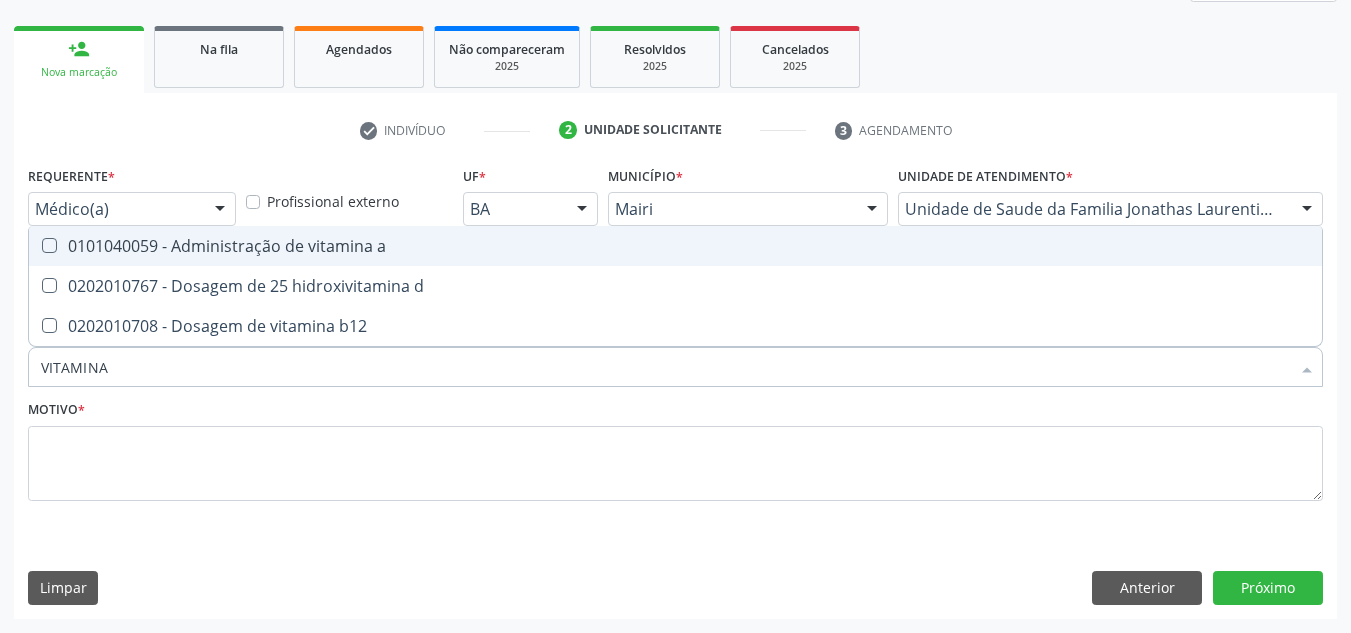 type on "VITAMINA" 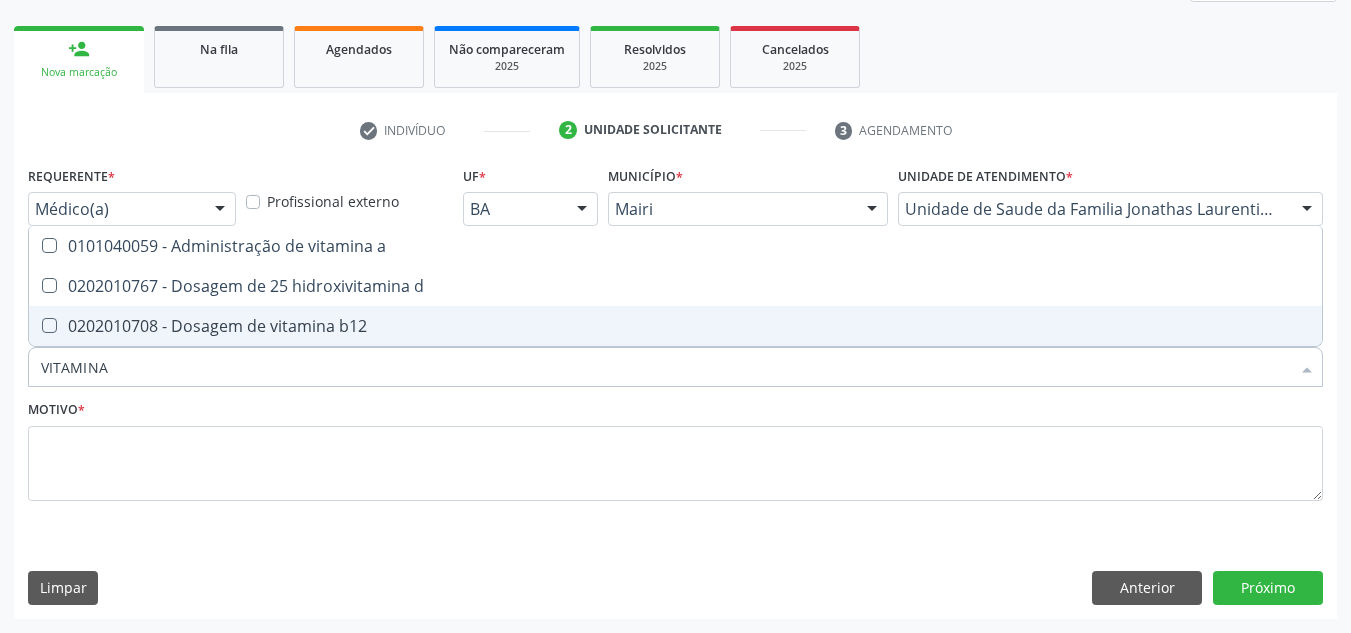 click on "0202010708 - Dosagem de vitamina b12" at bounding box center [675, 326] 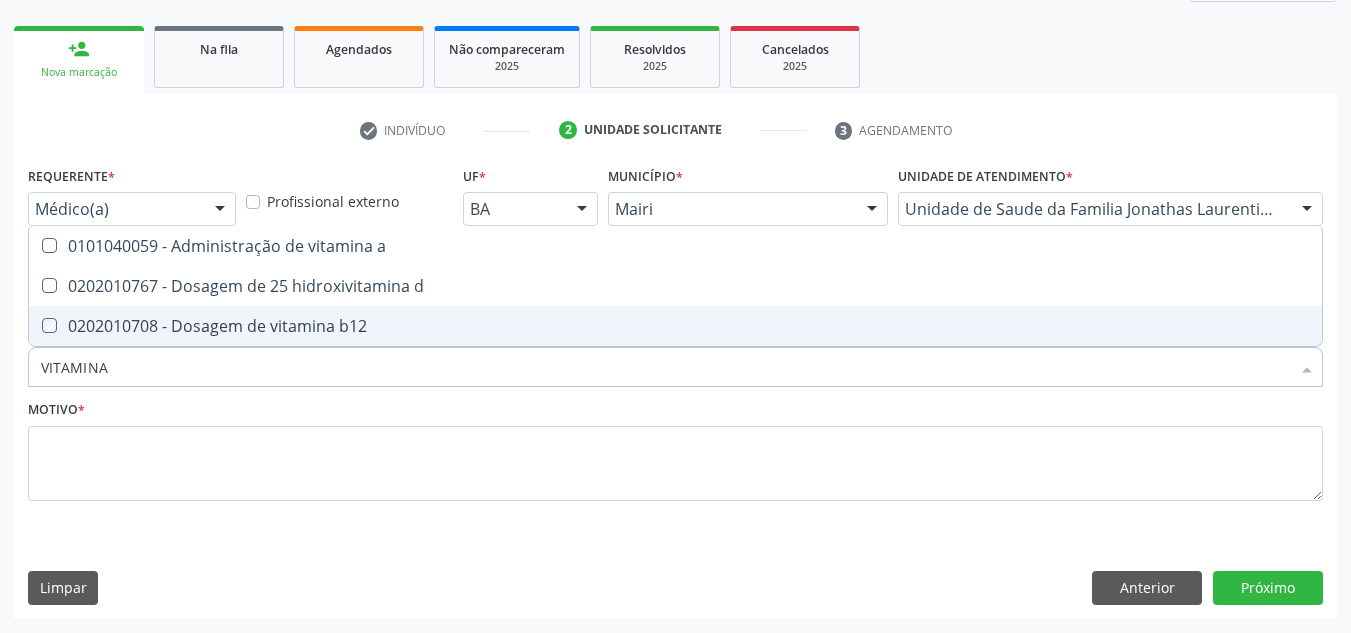 checkbox on "true" 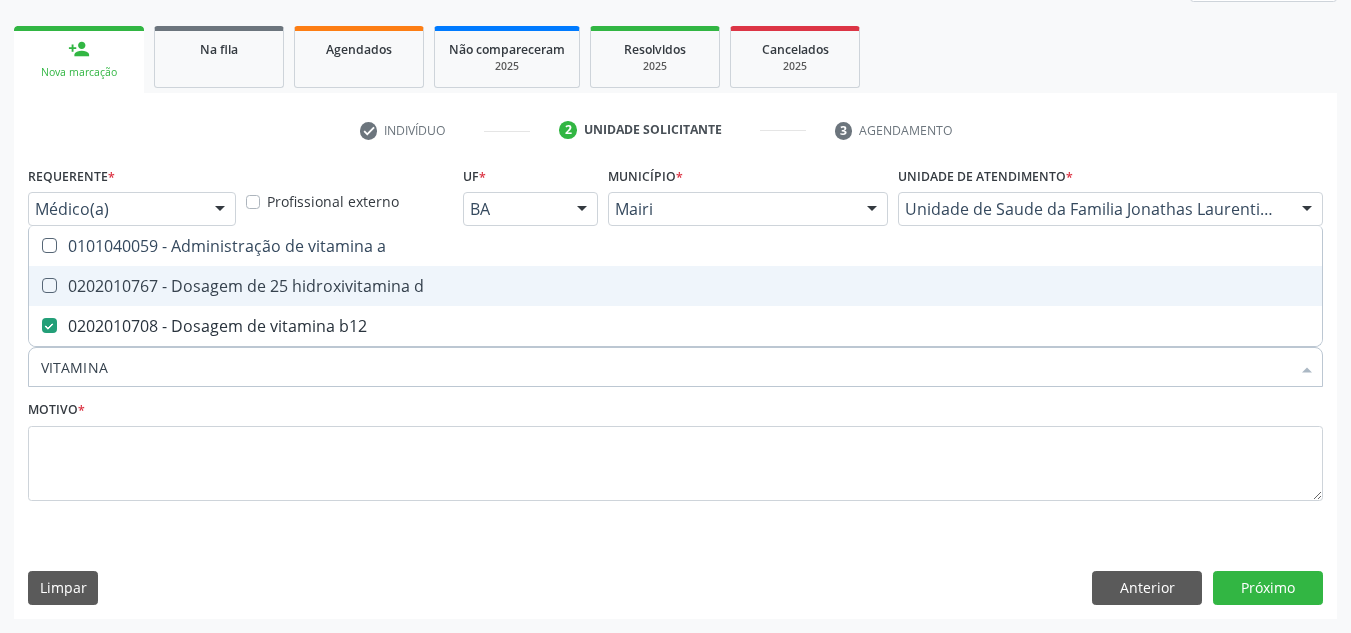 click at bounding box center [49, 285] 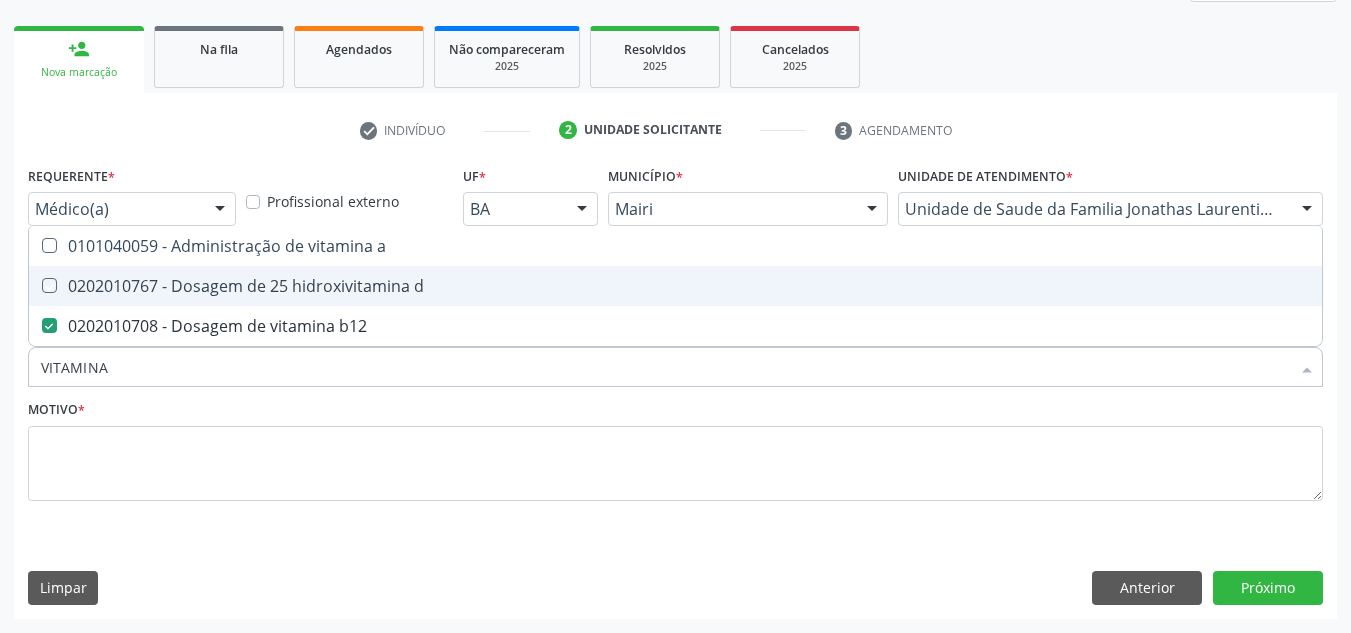 click at bounding box center [35, 285] 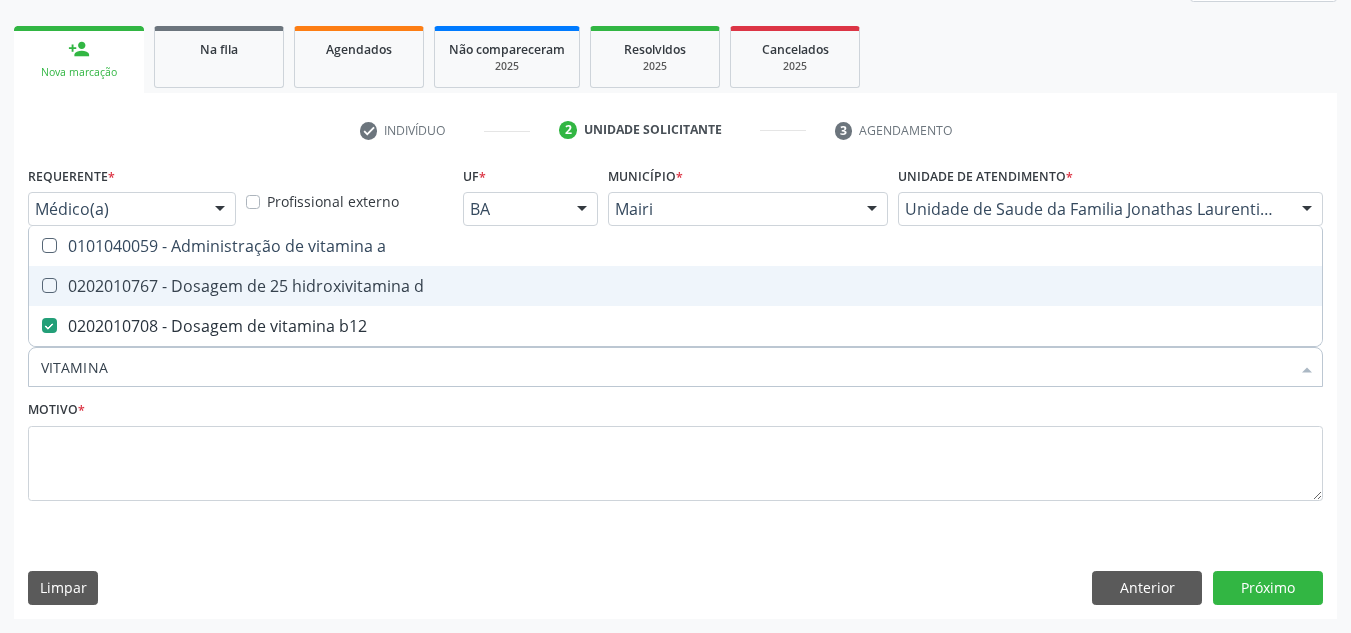 checkbox on "true" 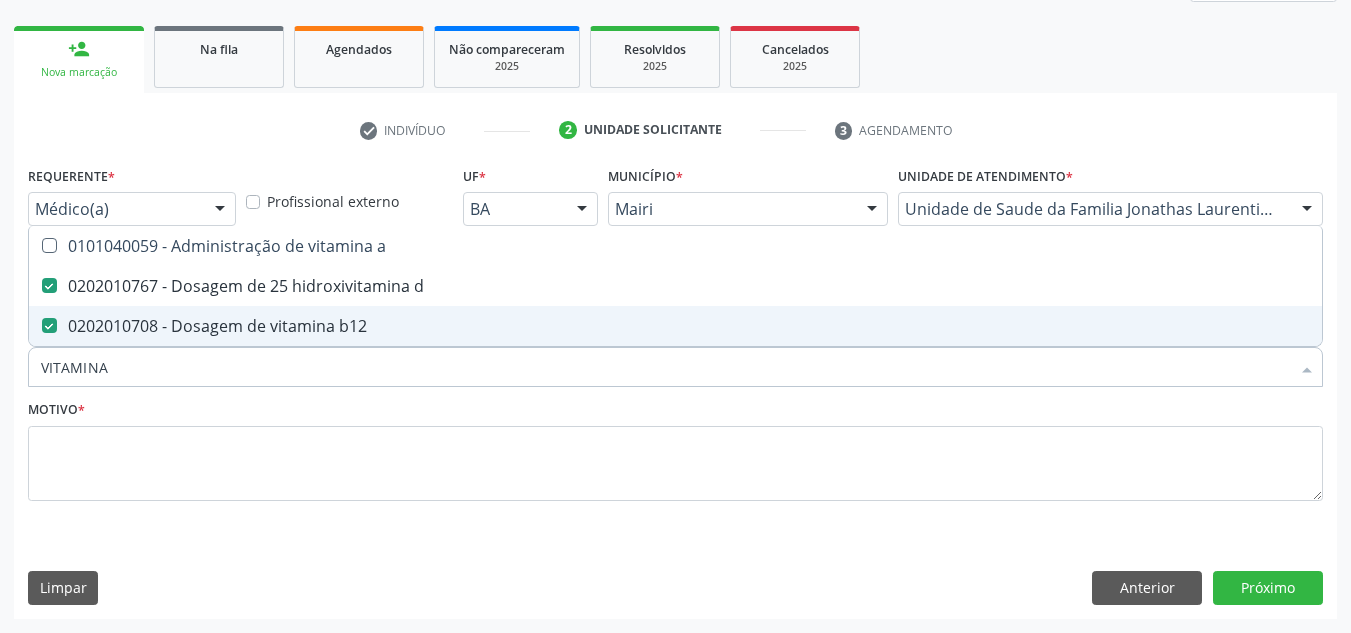 drag, startPoint x: 121, startPoint y: 376, endPoint x: 52, endPoint y: 354, distance: 72.42237 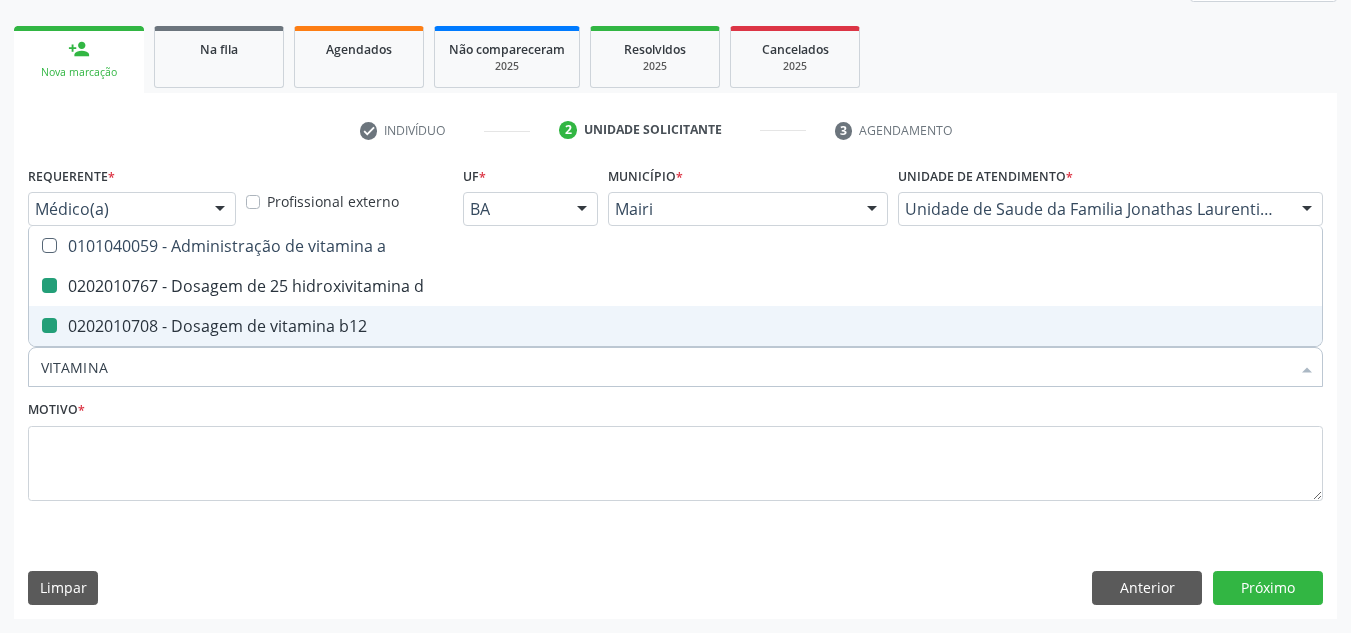 type on "V" 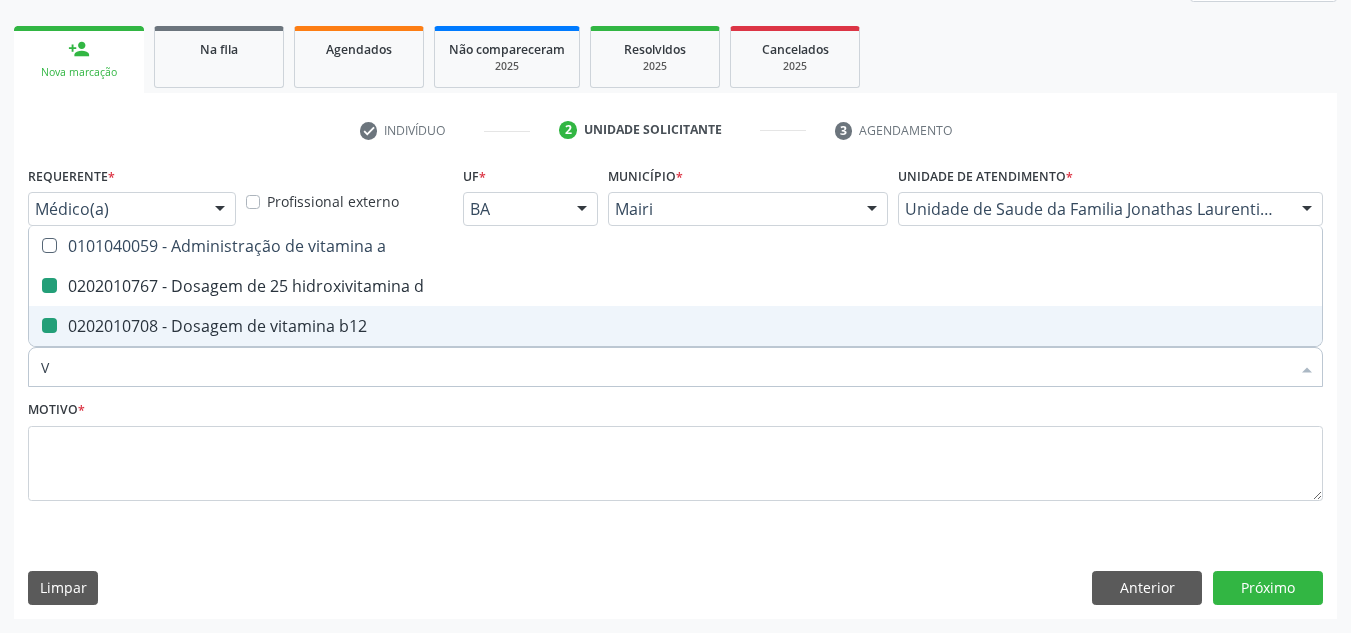 checkbox on "false" 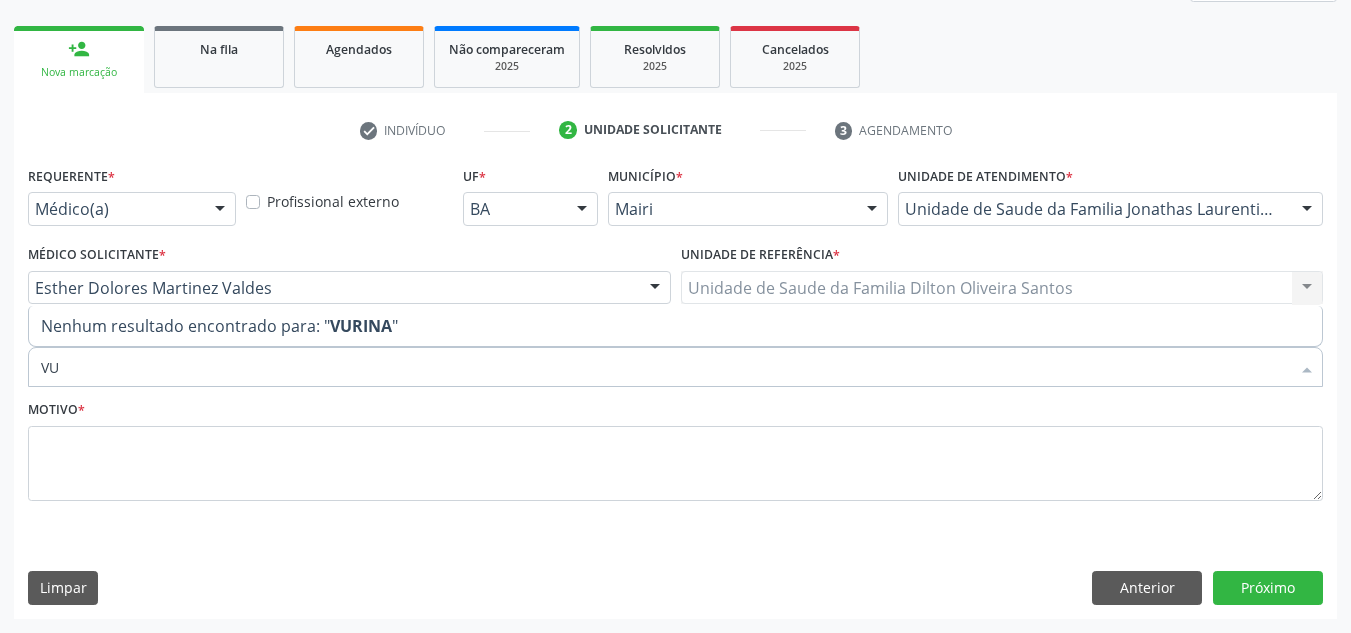type on "V" 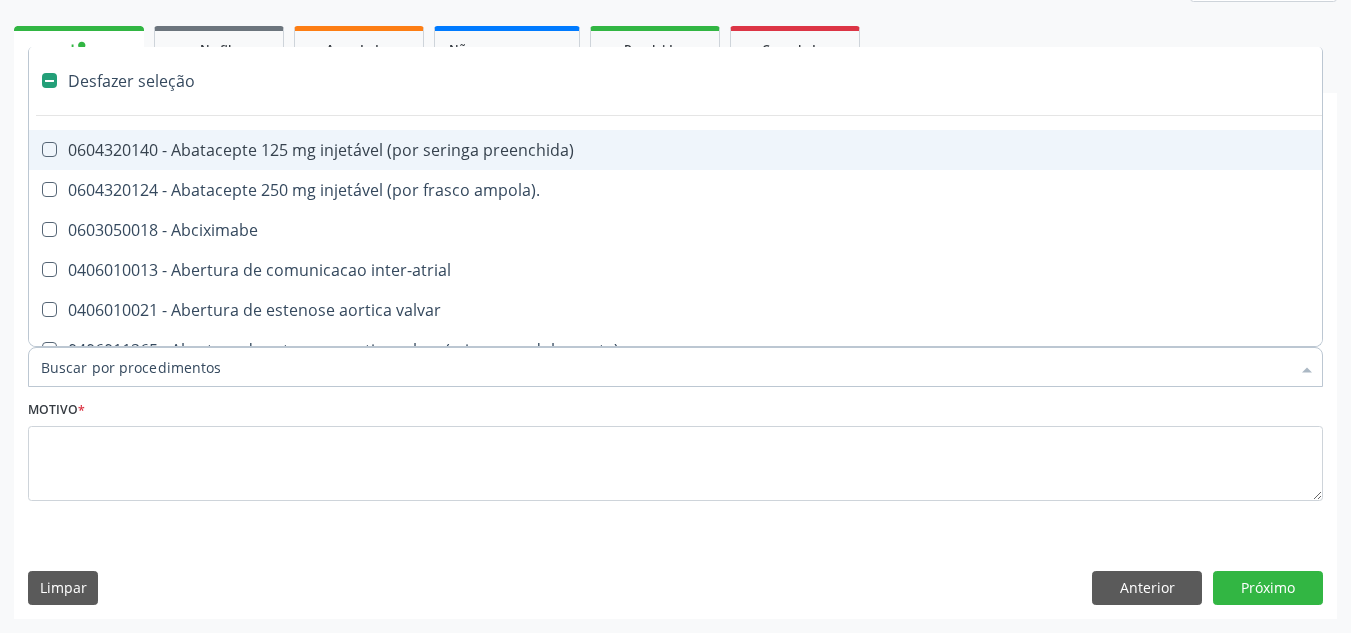 type on "U" 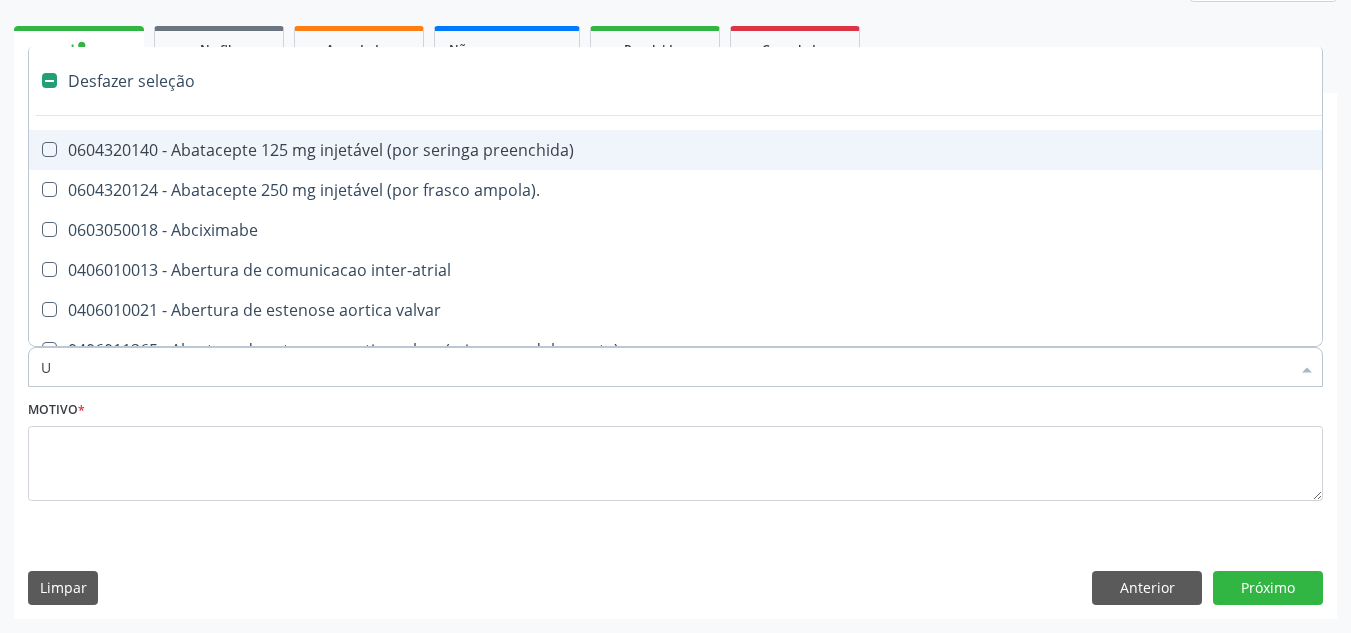 checkbox on "true" 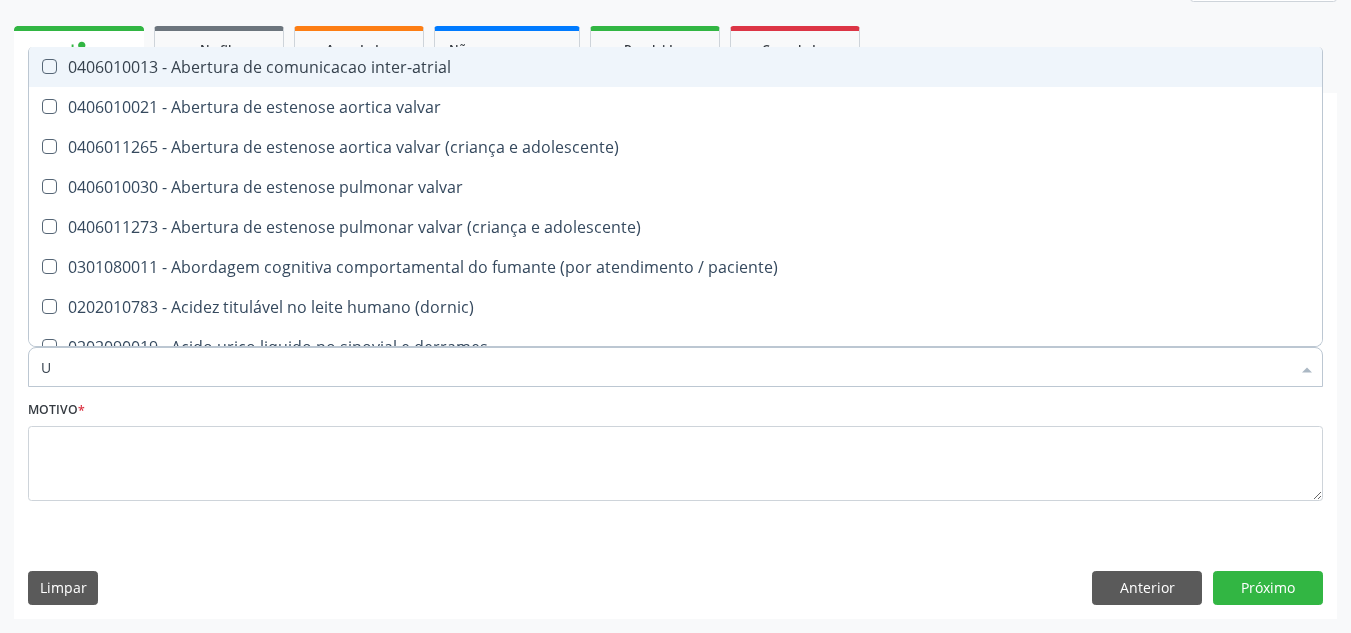 type on "UR" 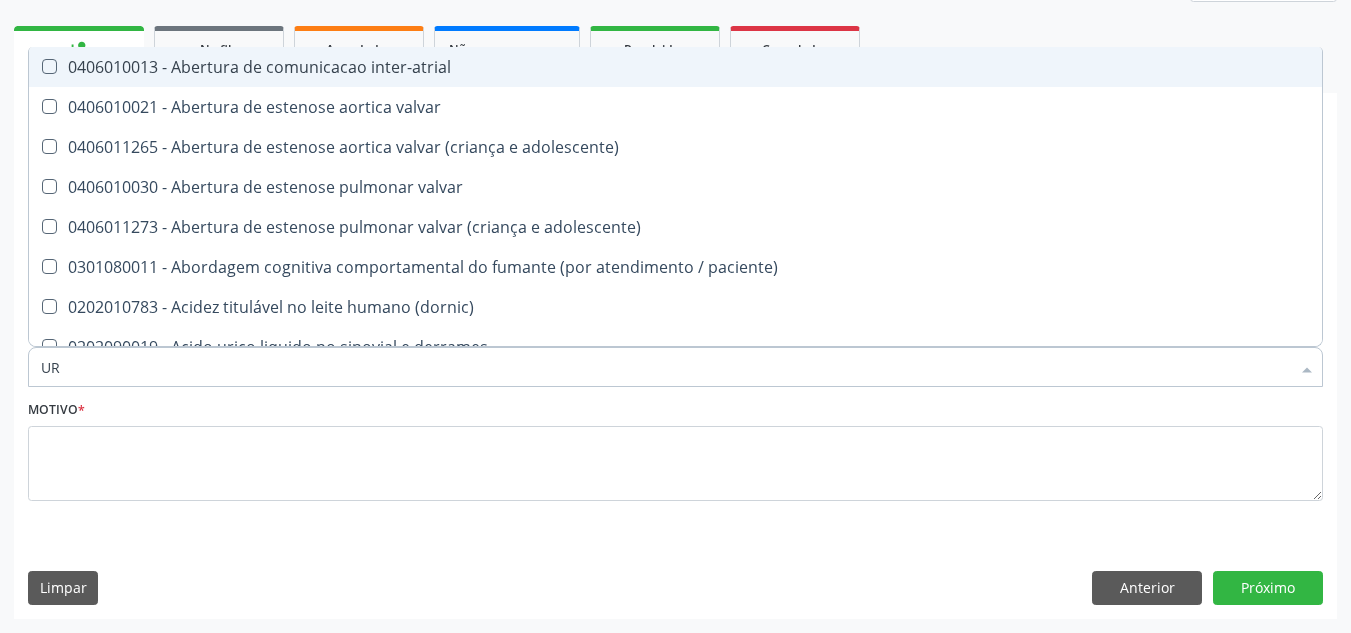 checkbox on "true" 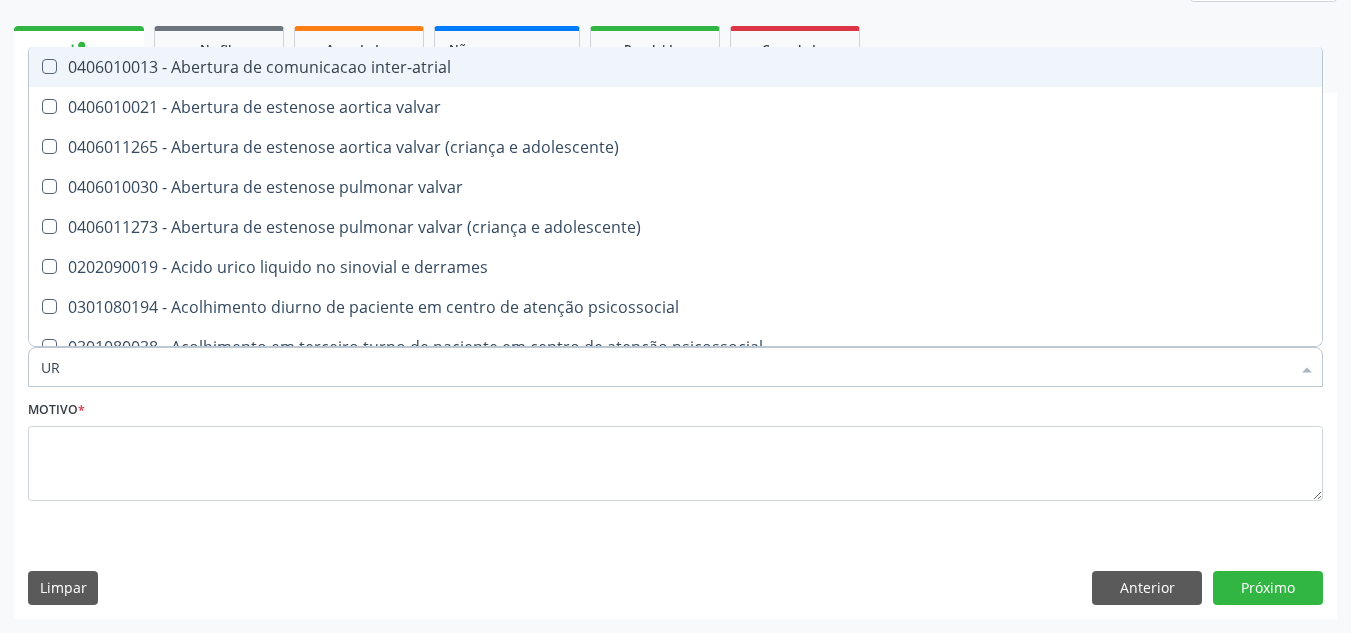type on "URI" 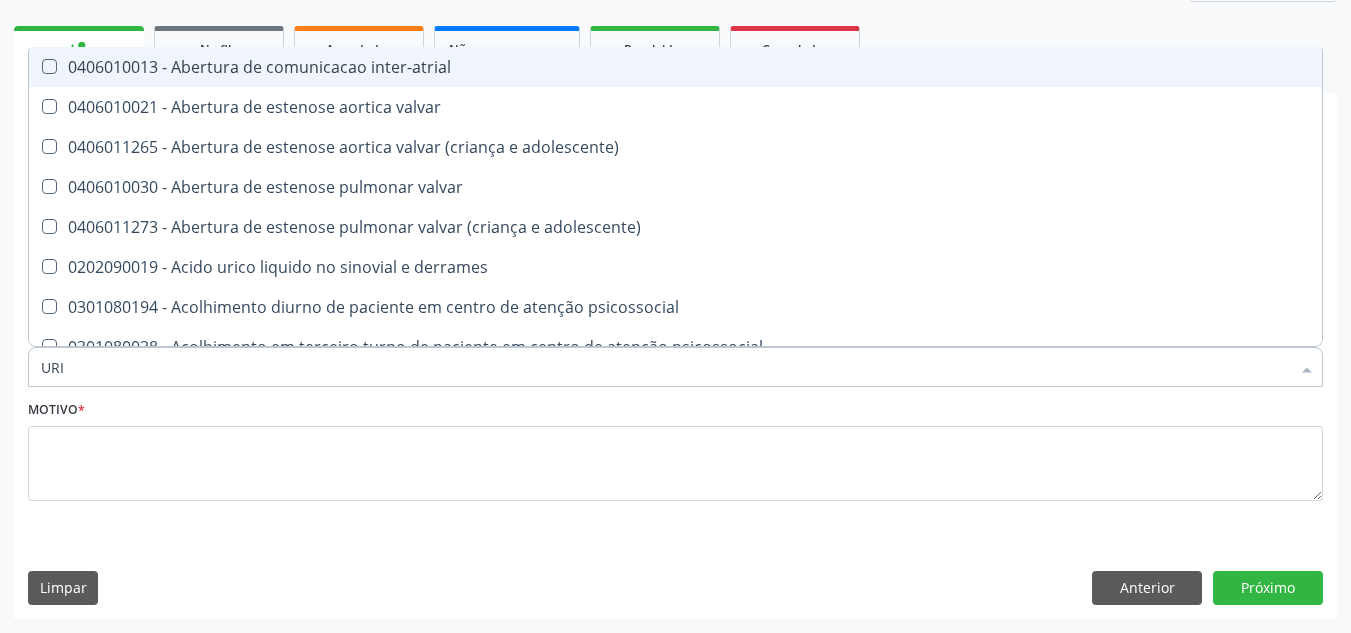 checkbox on "true" 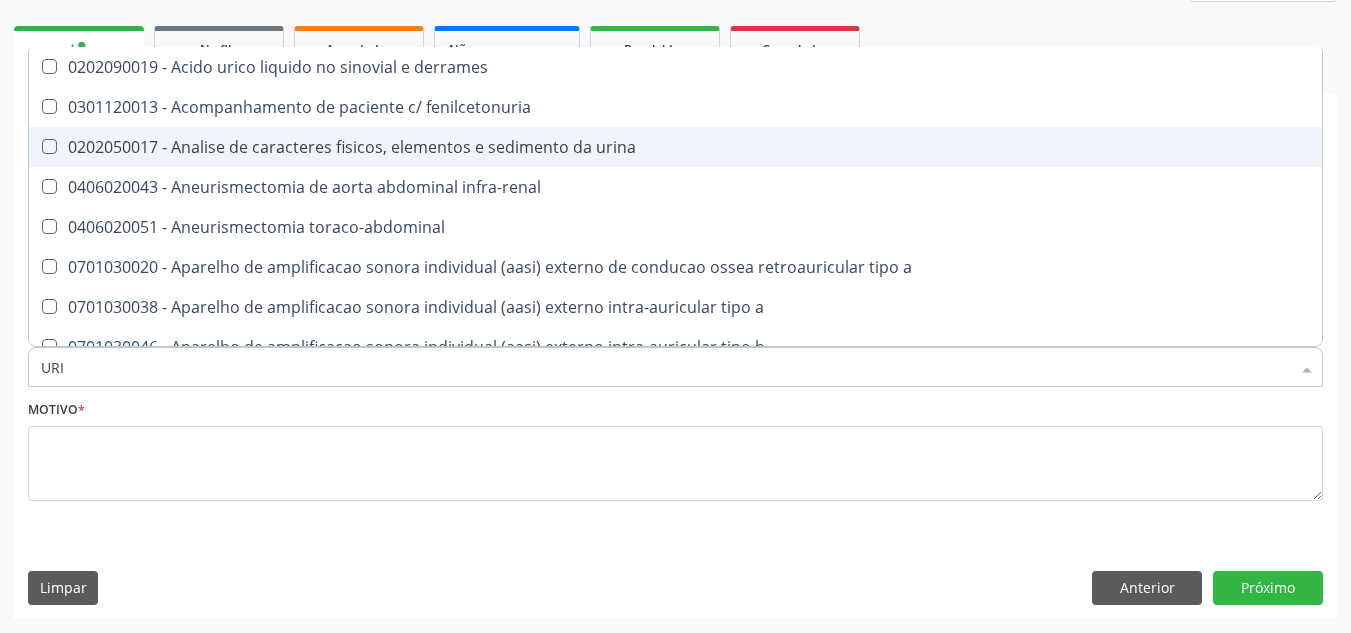 drag, startPoint x: 63, startPoint y: 138, endPoint x: 124, endPoint y: 220, distance: 102.20078 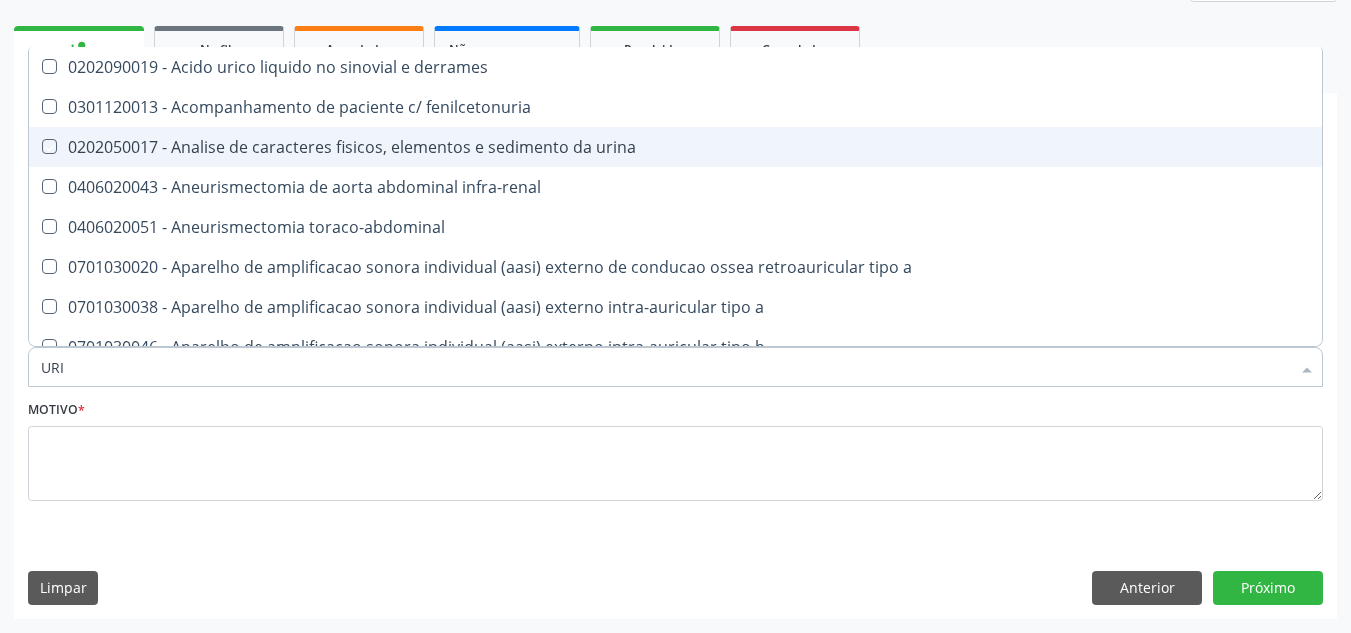 checkbox on "true" 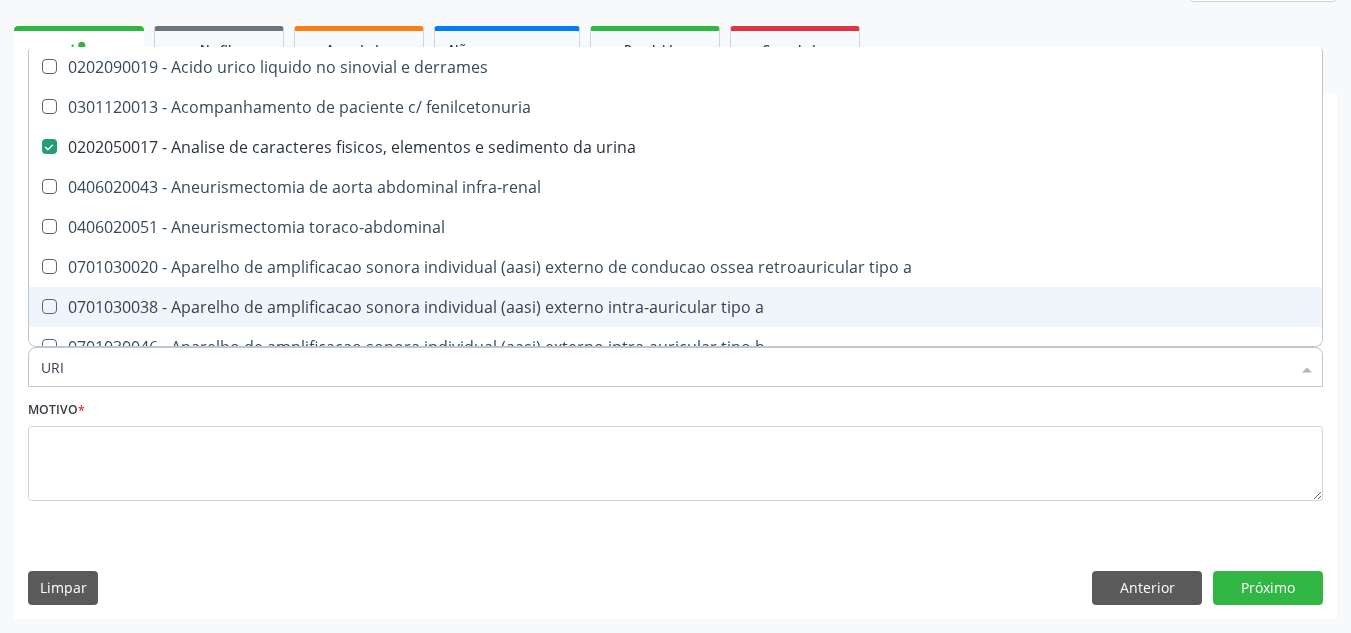 drag, startPoint x: 95, startPoint y: 378, endPoint x: 57, endPoint y: 325, distance: 65.21503 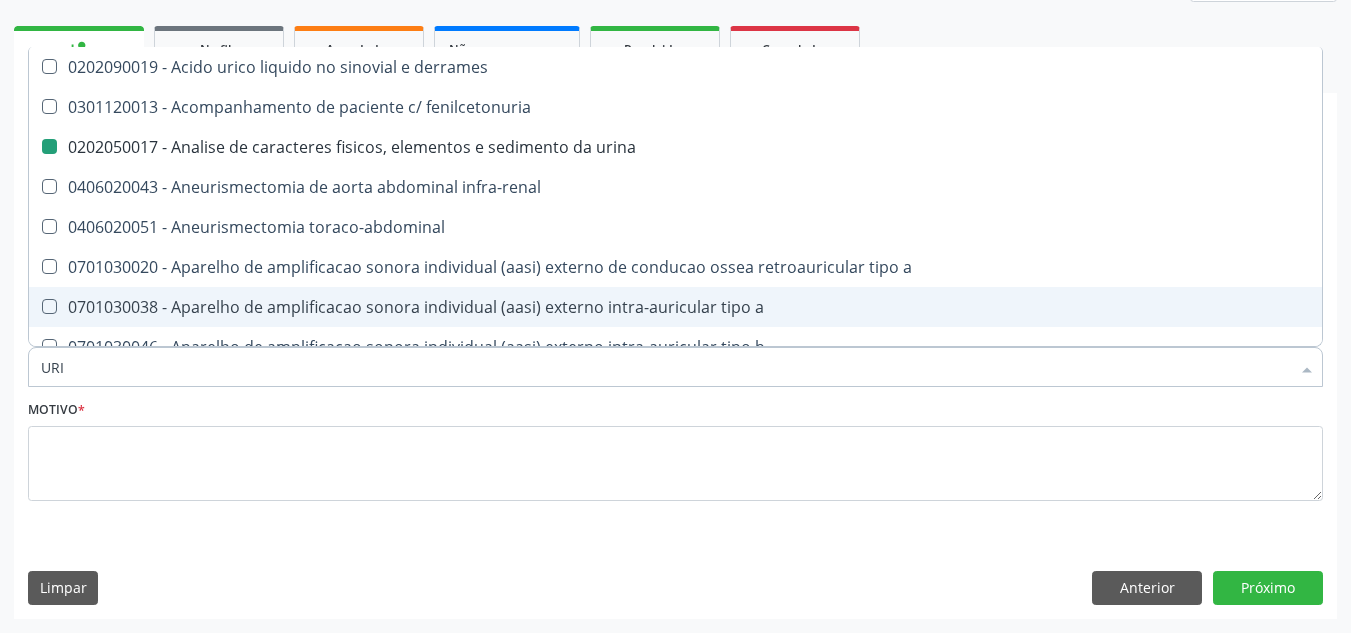 type 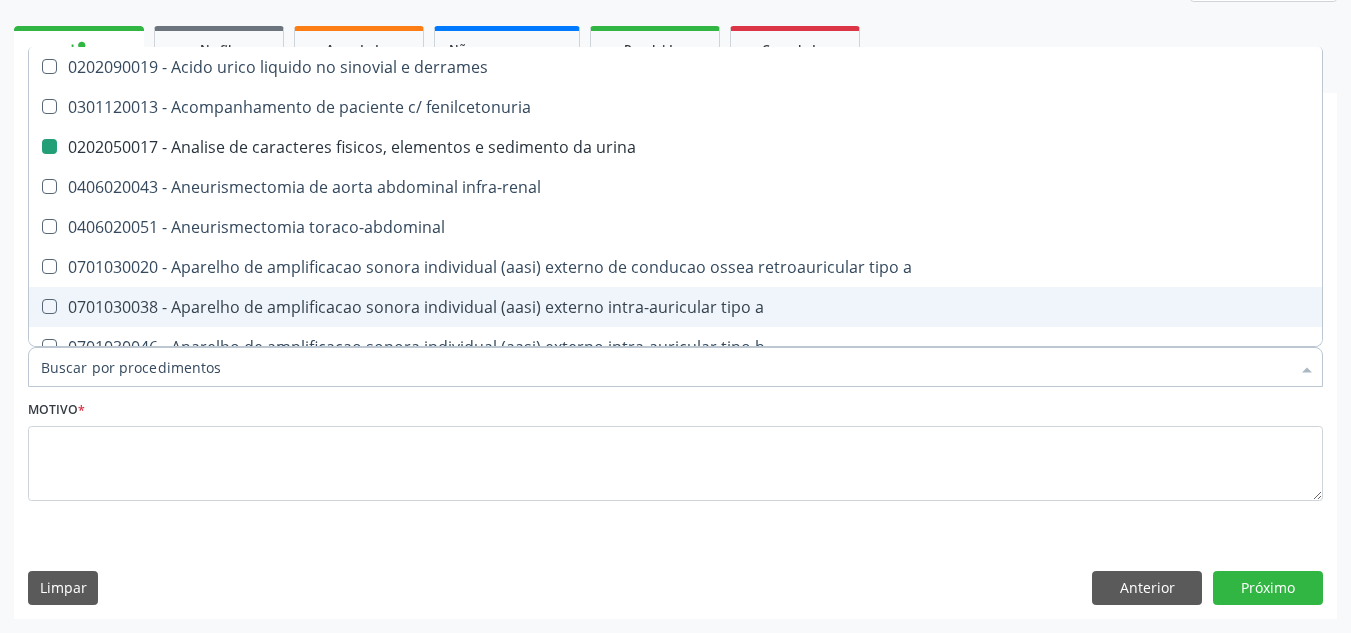 checkbox on "false" 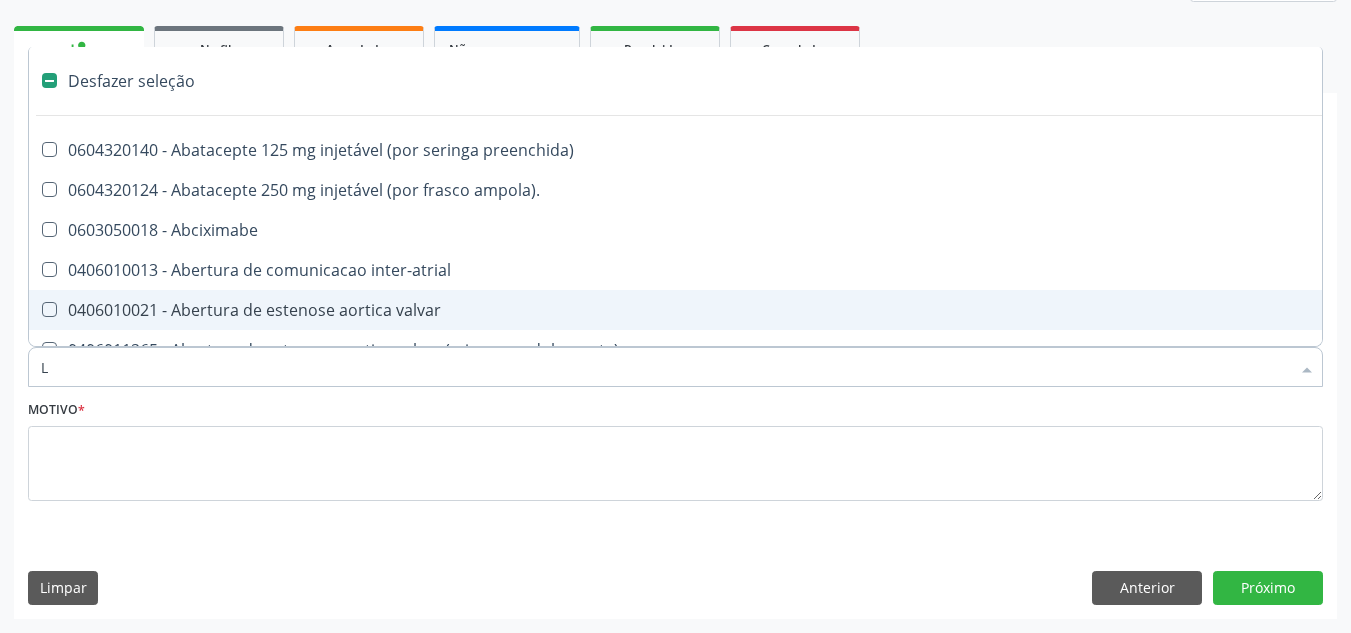 type on "LA" 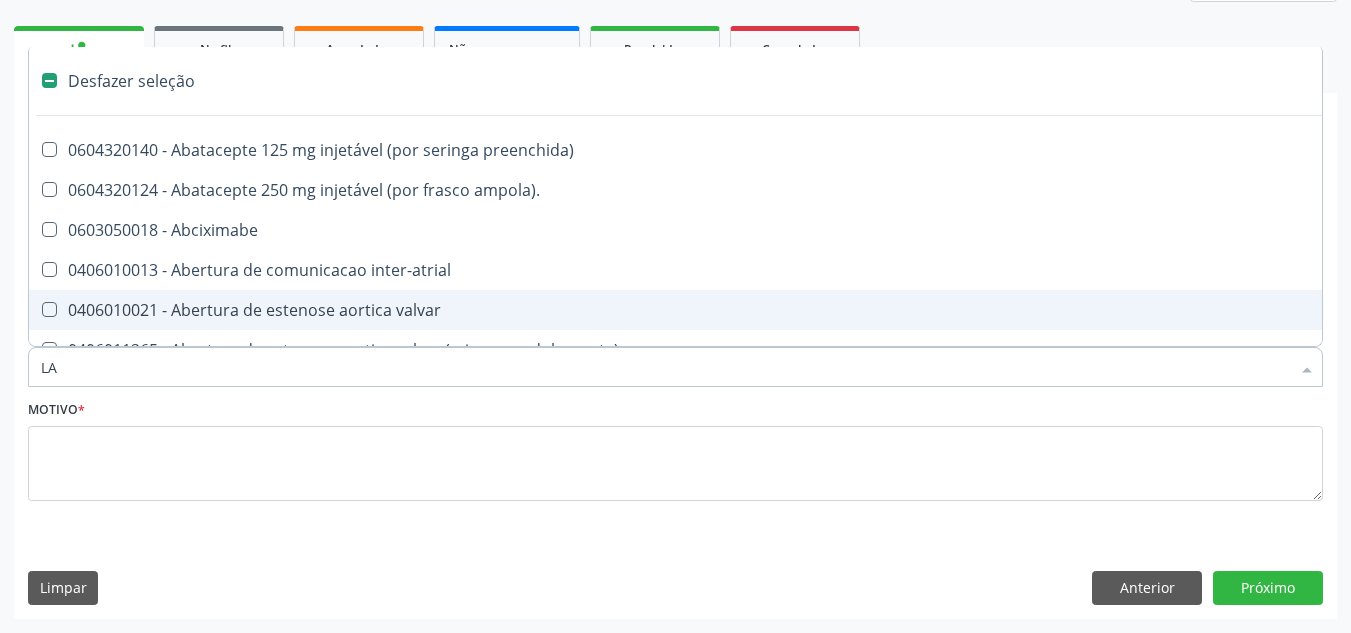 checkbox on "false" 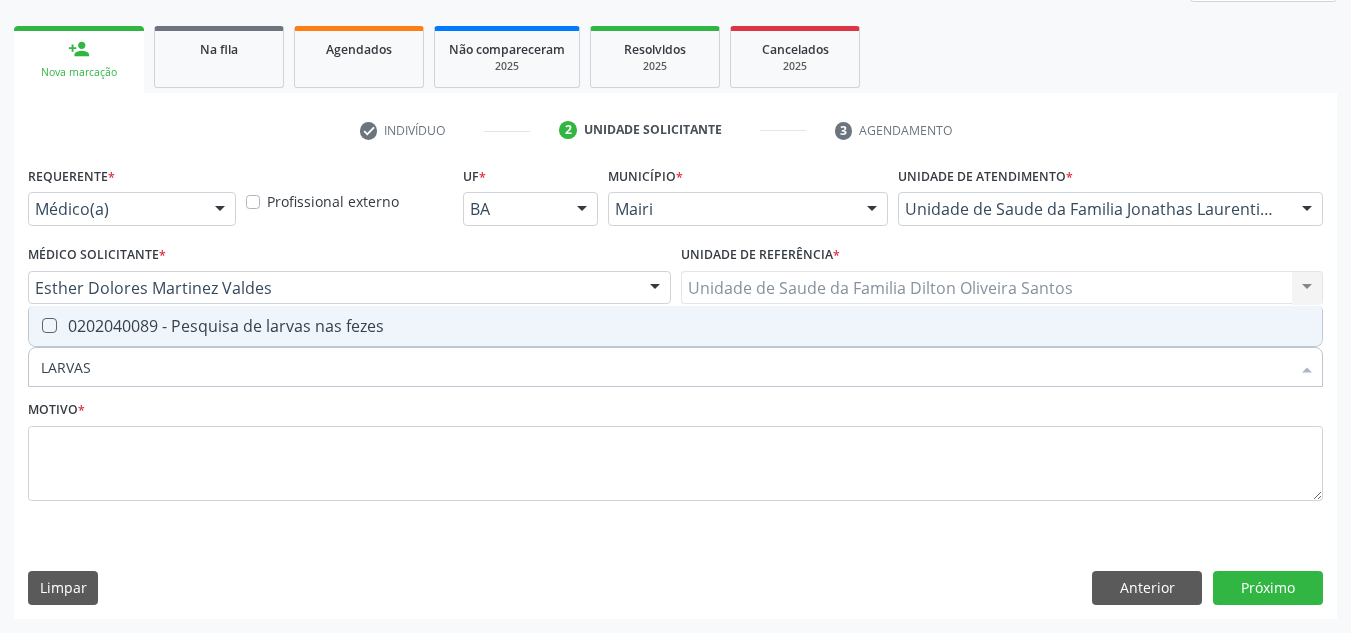 type on "LARVAS" 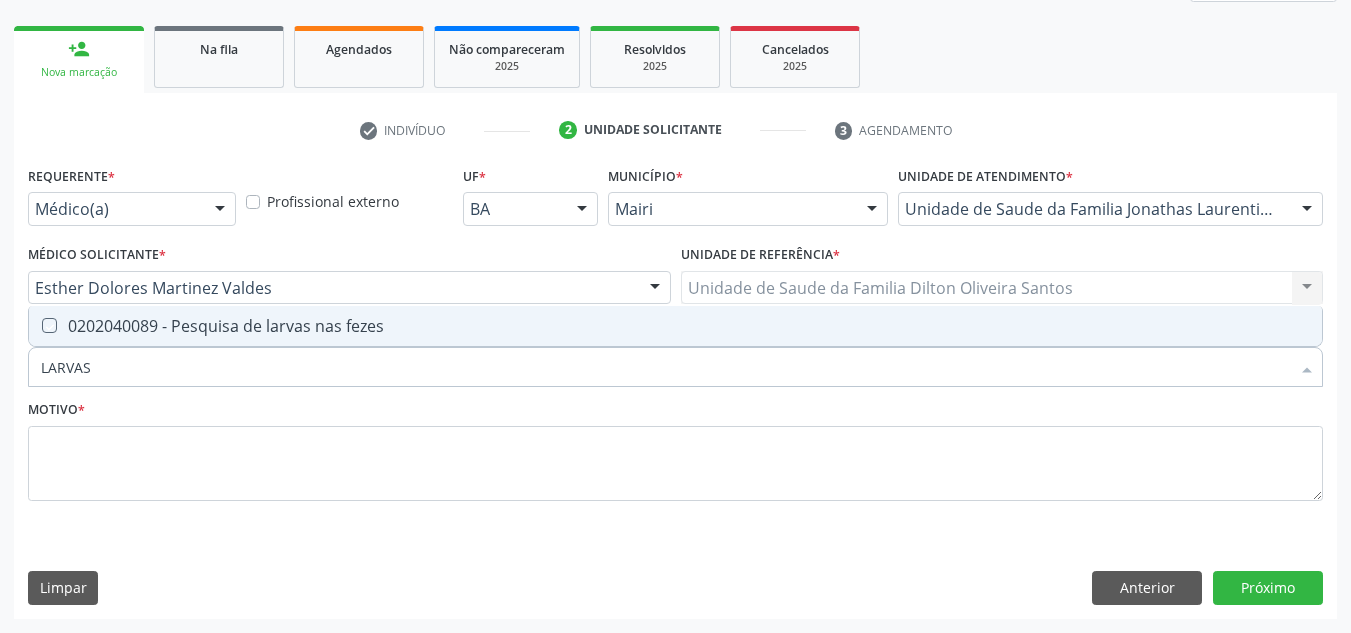 click at bounding box center [35, 325] 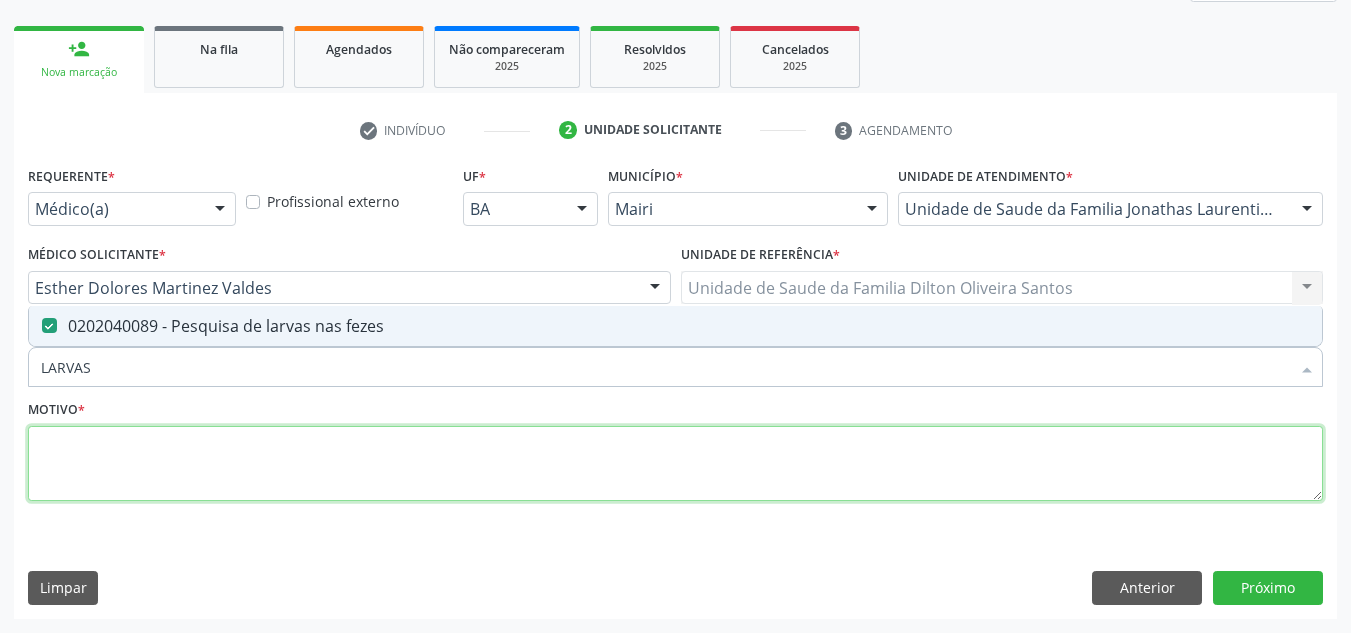 click at bounding box center (675, 464) 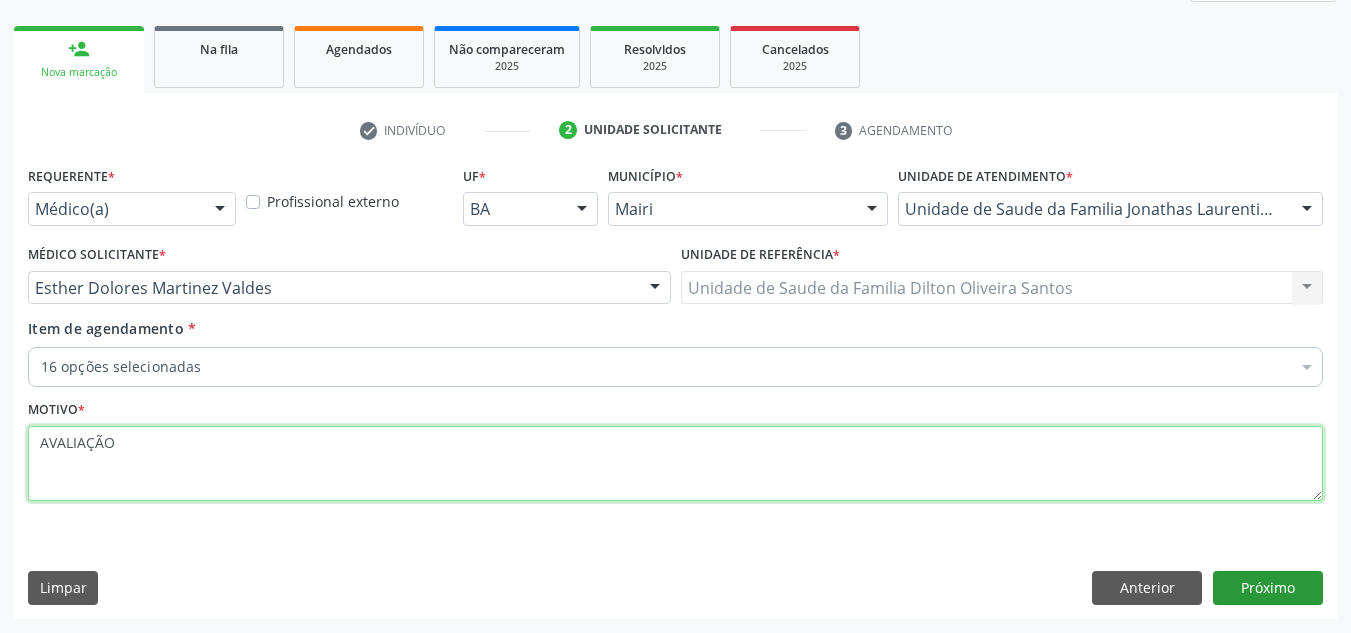 type on "AVALIAÇÃO" 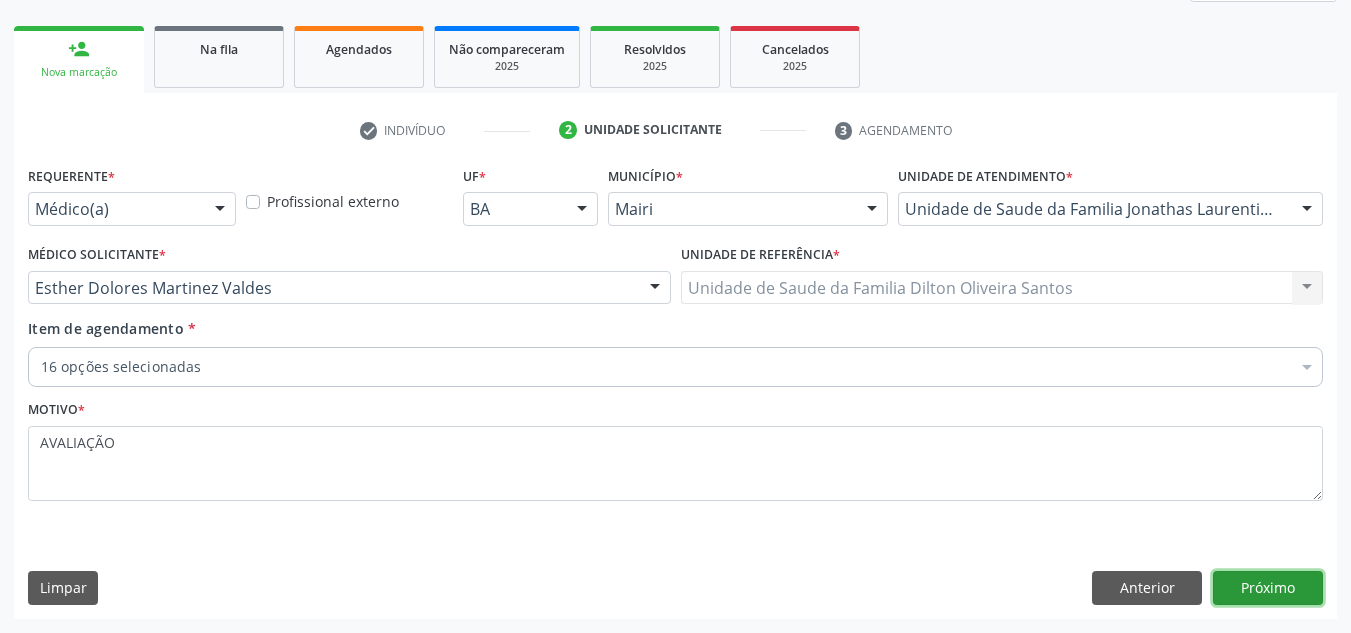 click on "Próximo" at bounding box center [1268, 588] 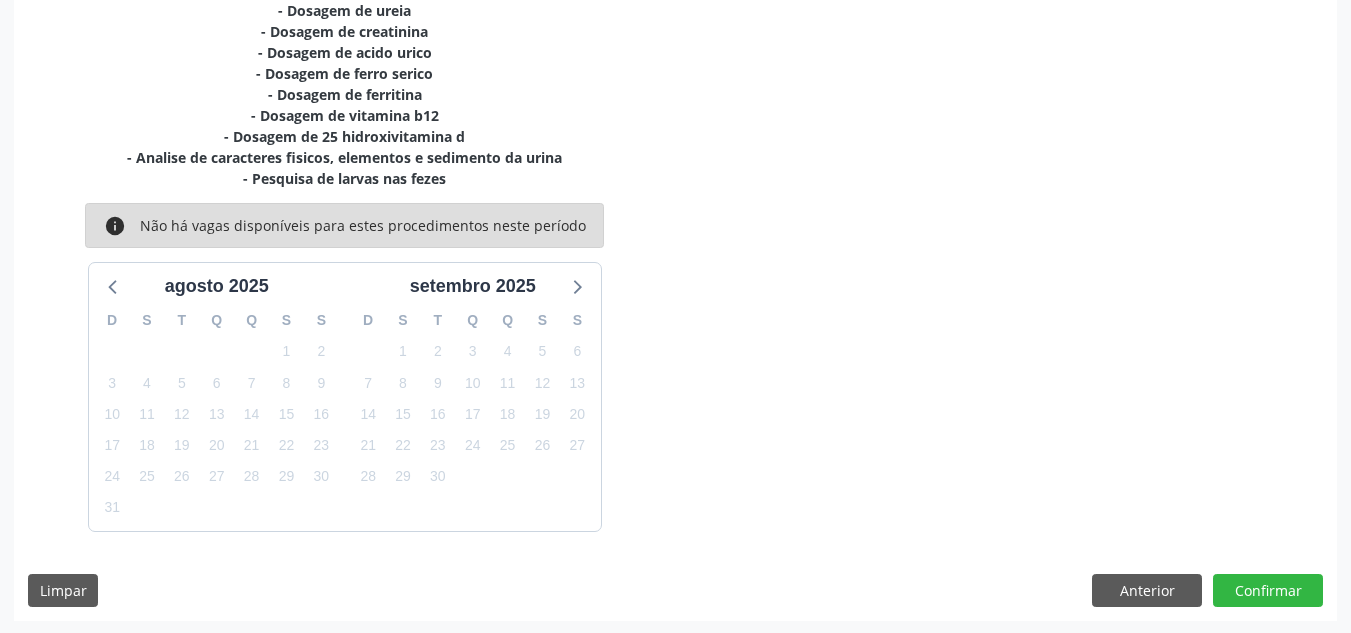 scroll, scrollTop: 611, scrollLeft: 0, axis: vertical 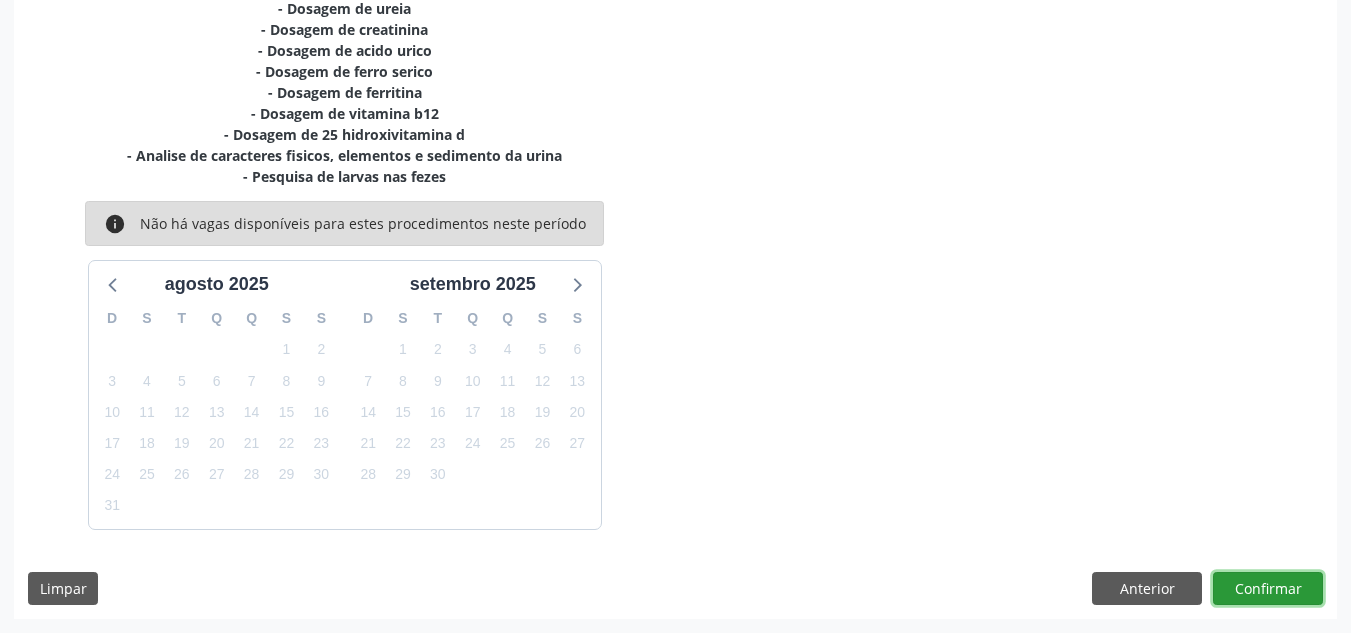 click on "Confirmar" at bounding box center (1268, 589) 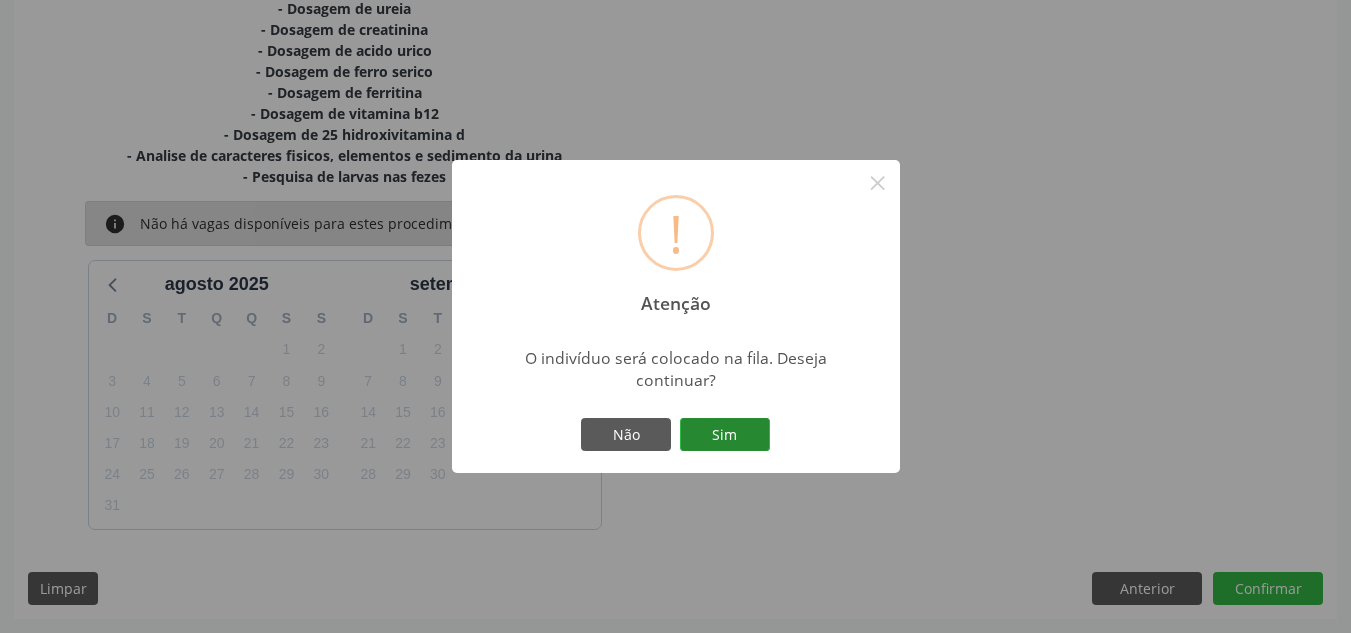 click on "Sim" at bounding box center [725, 435] 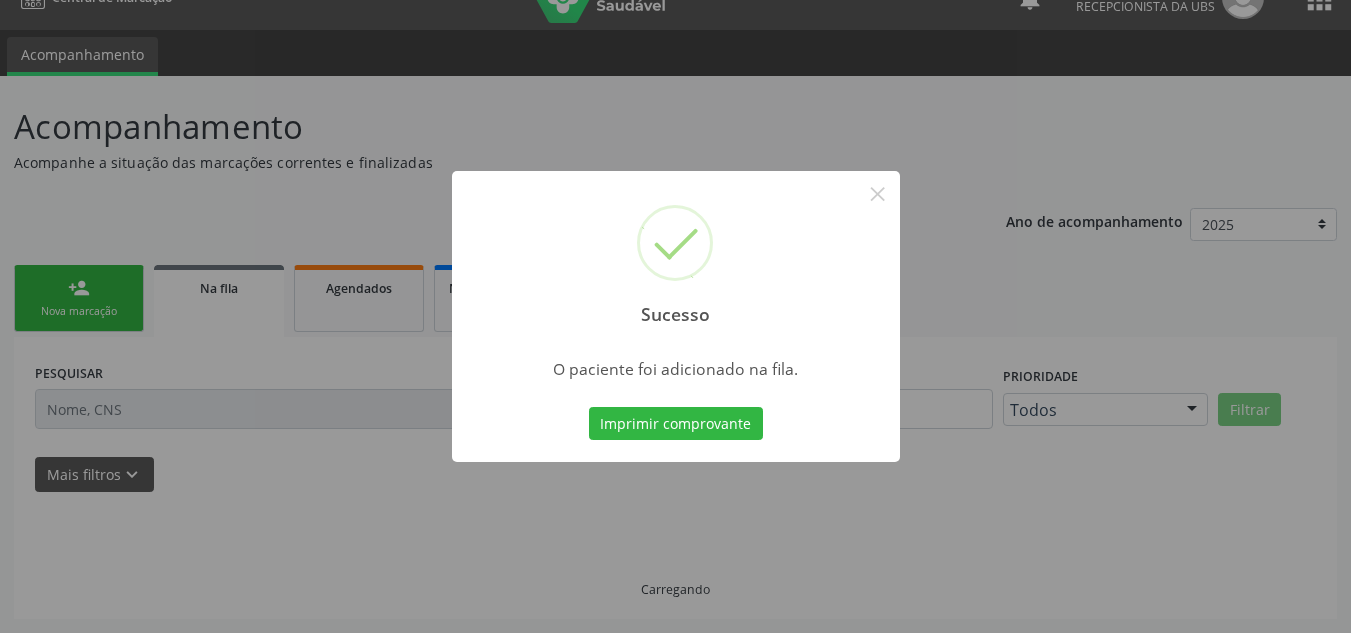 scroll, scrollTop: 34, scrollLeft: 0, axis: vertical 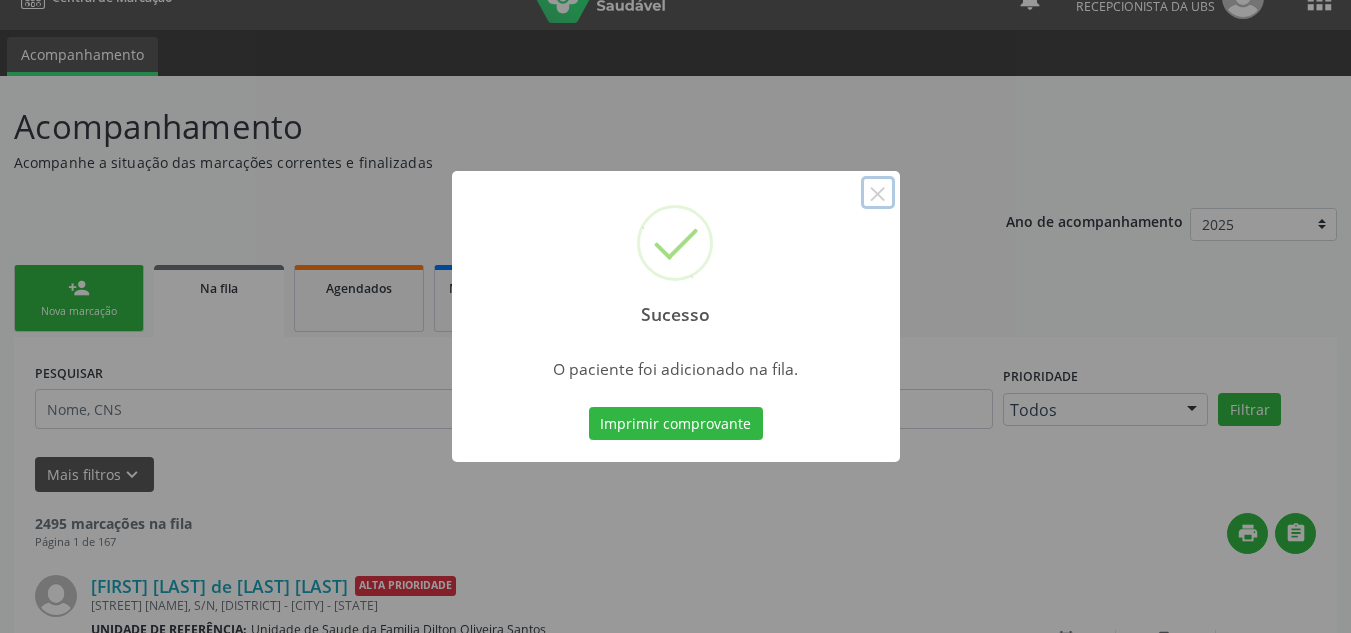 click on "×" at bounding box center (878, 193) 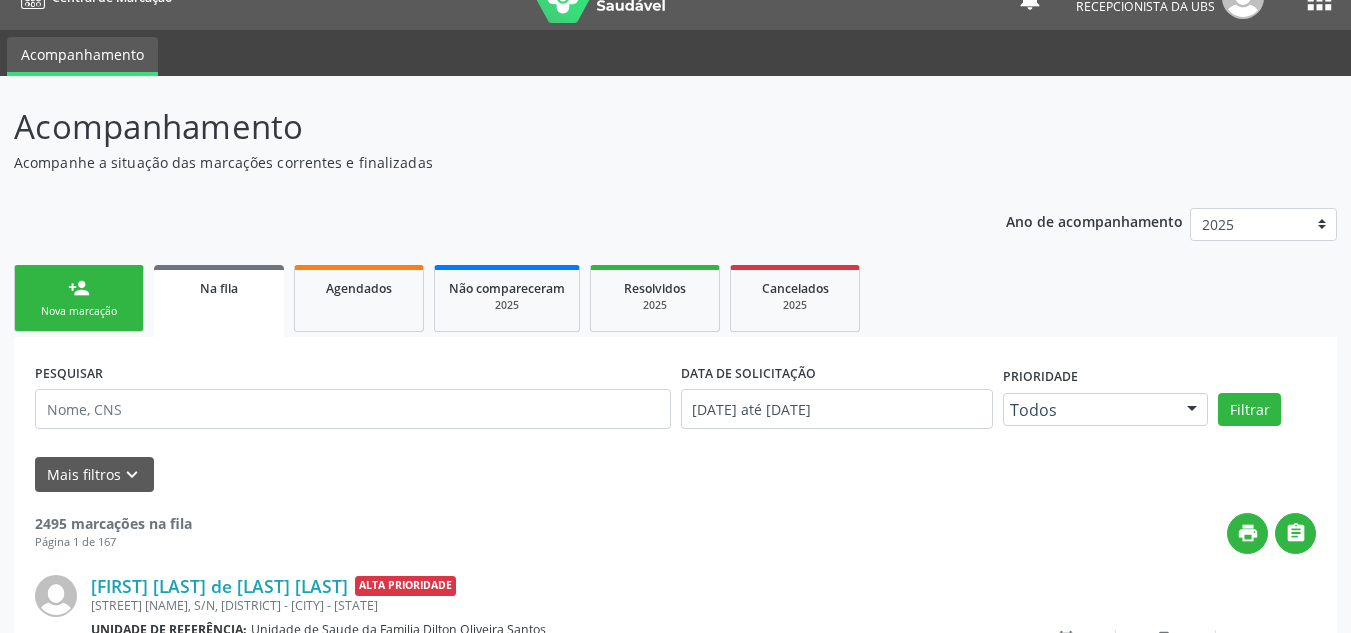 scroll, scrollTop: 0, scrollLeft: 0, axis: both 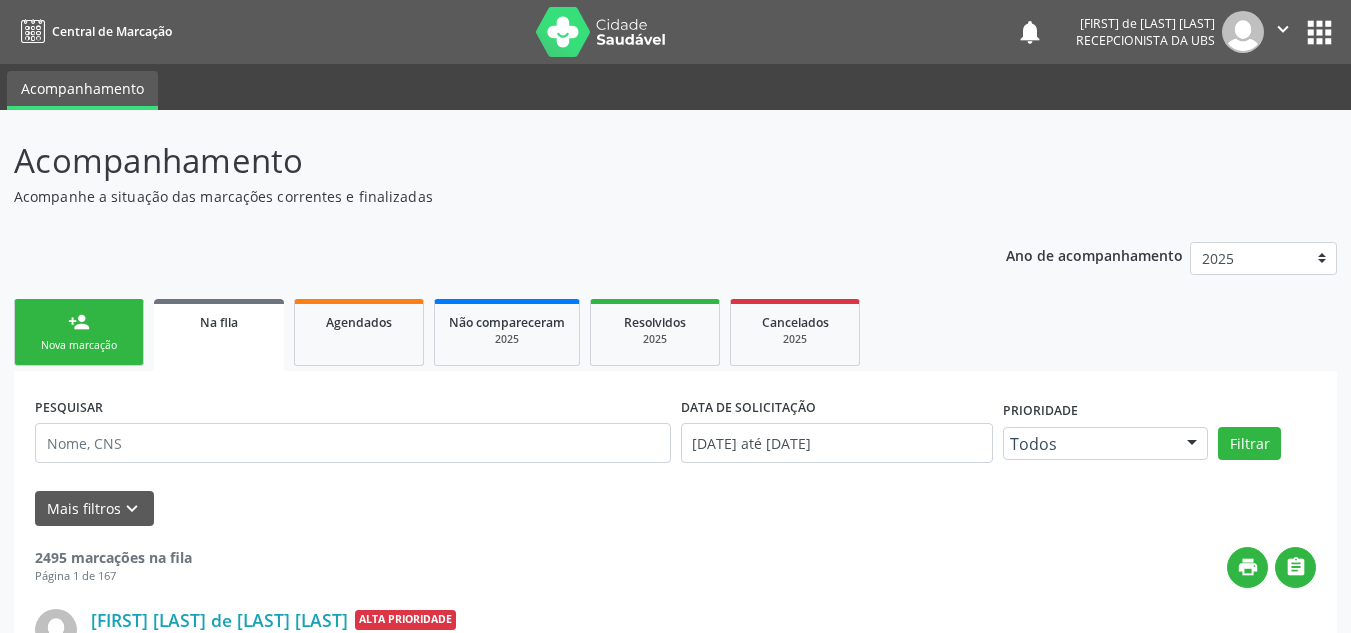 click on "" at bounding box center (1283, 29) 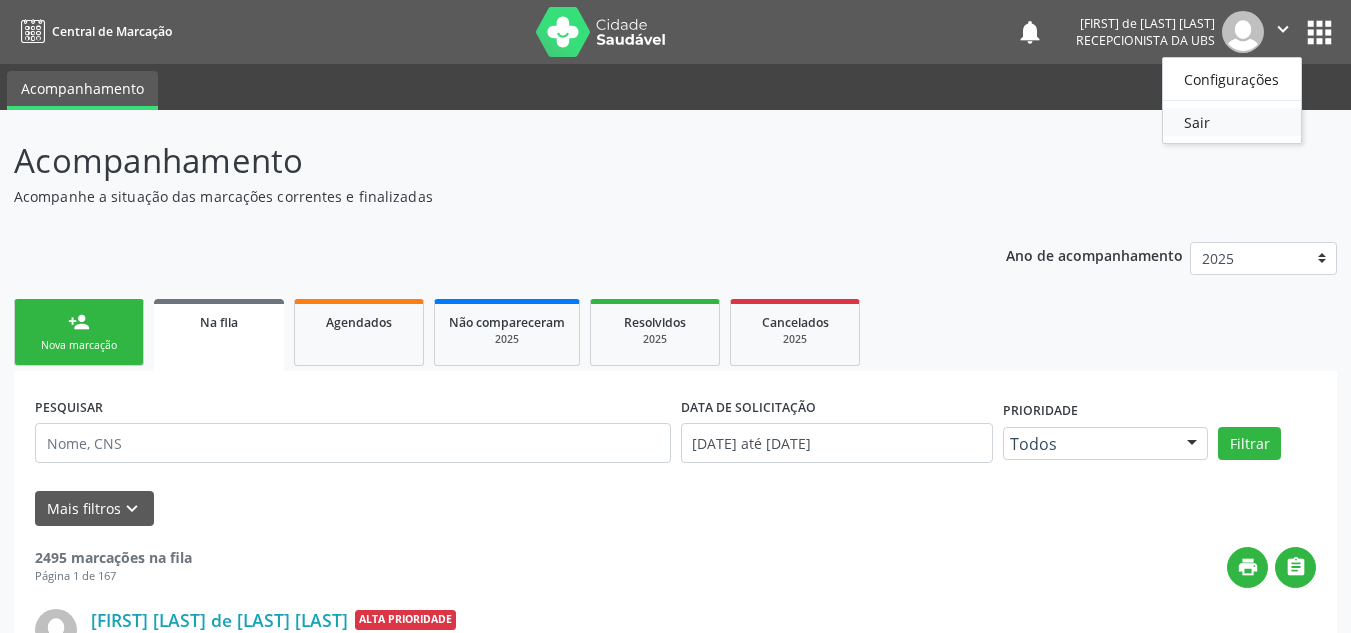 click on "Sair" at bounding box center (1232, 122) 